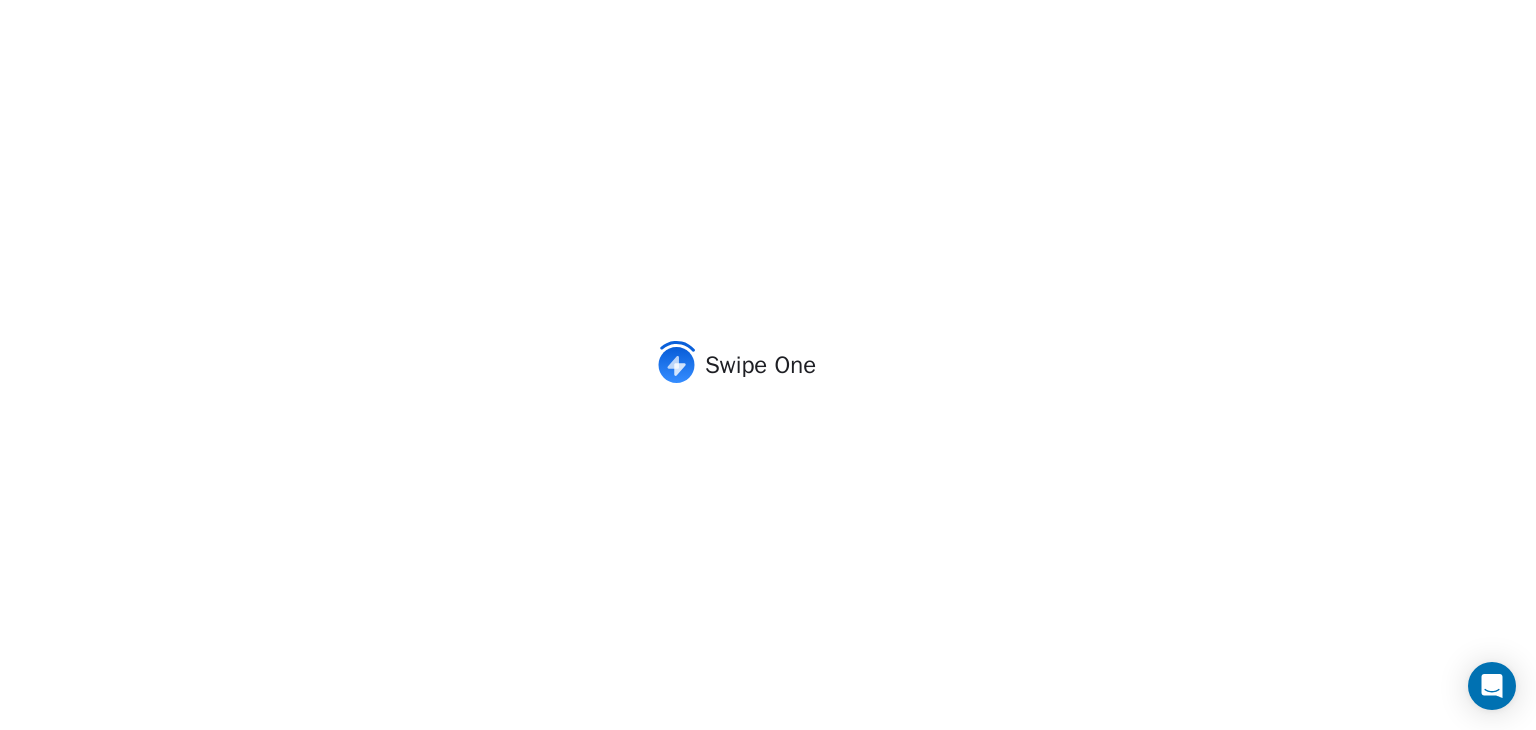 scroll, scrollTop: 0, scrollLeft: 0, axis: both 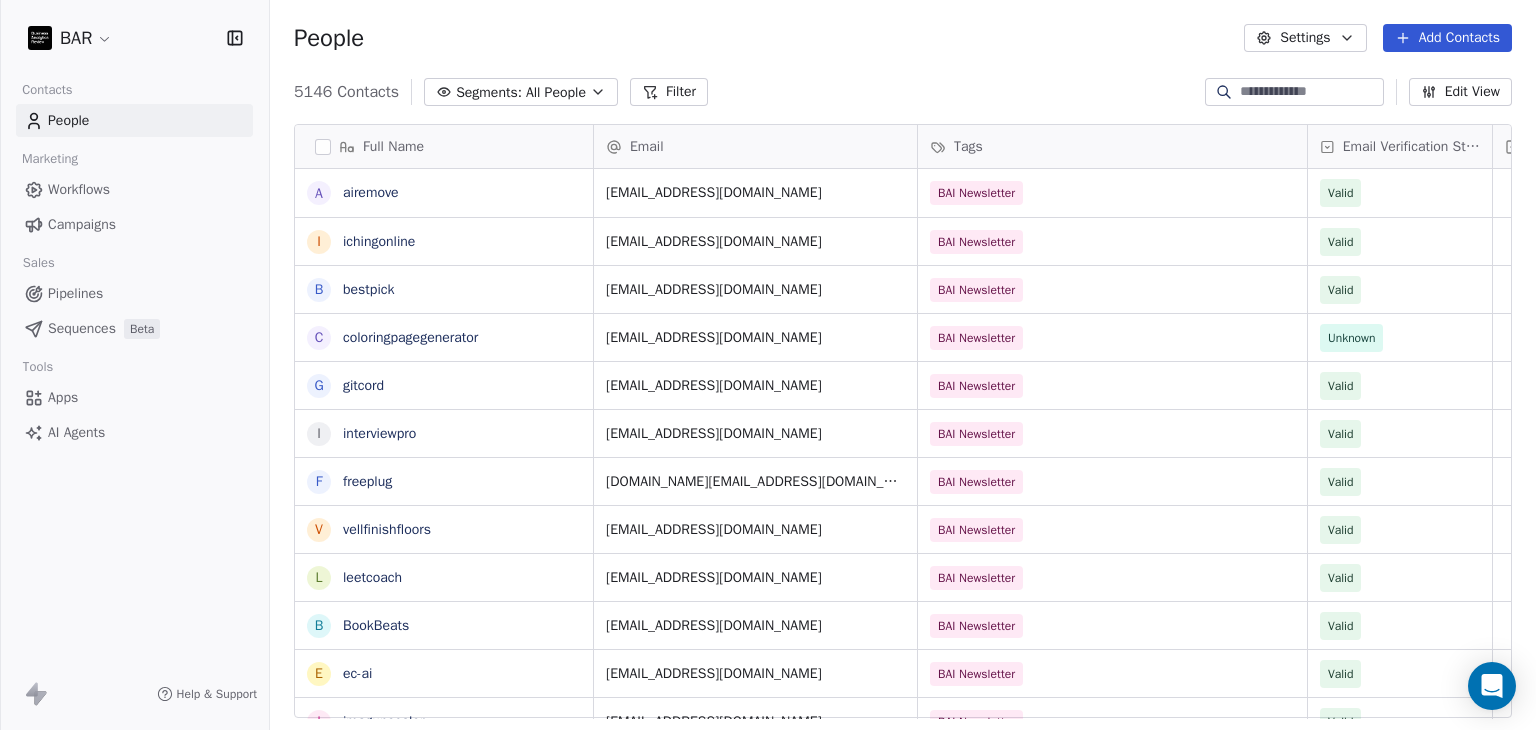 click on "Add Contacts" at bounding box center (1447, 38) 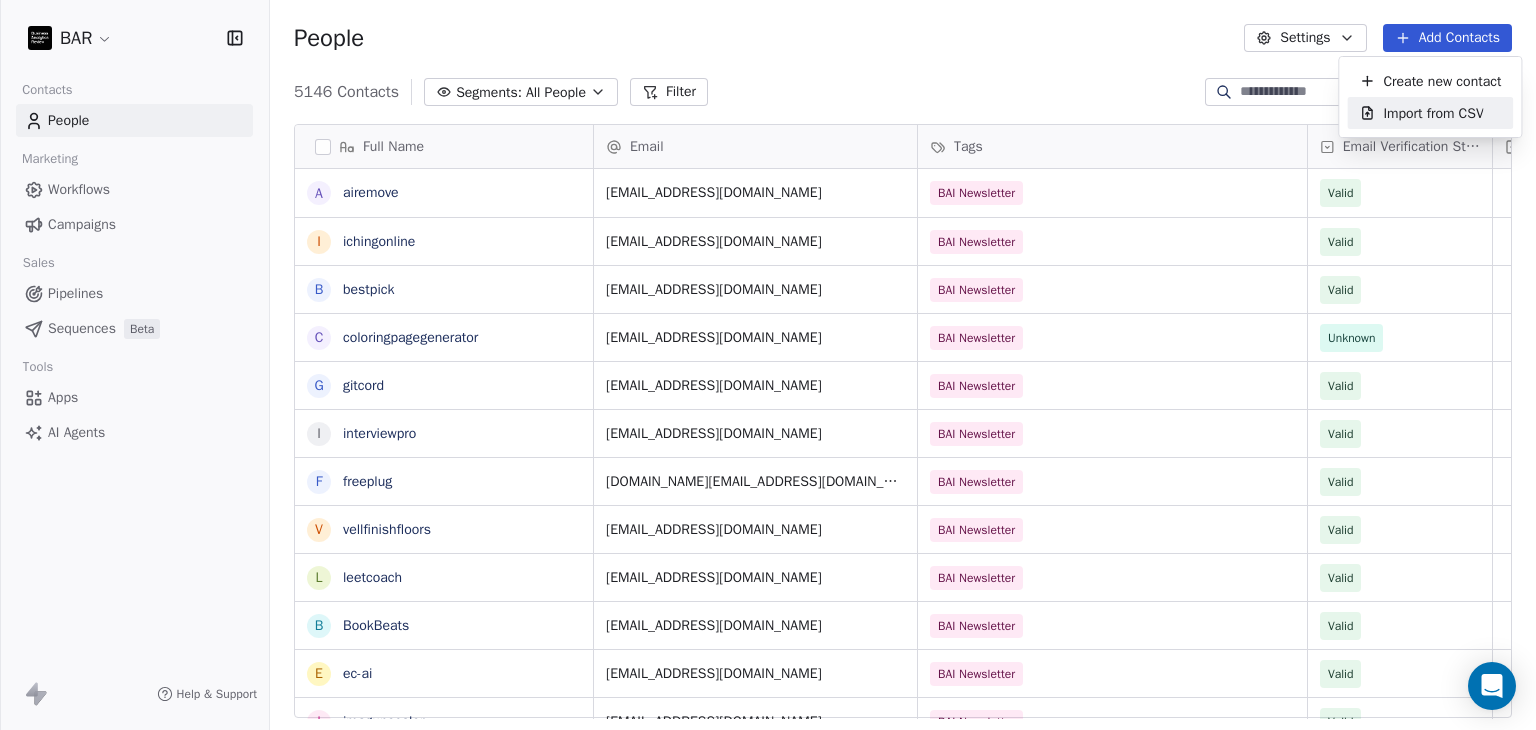 click on "Create new contact" at bounding box center [1442, 81] 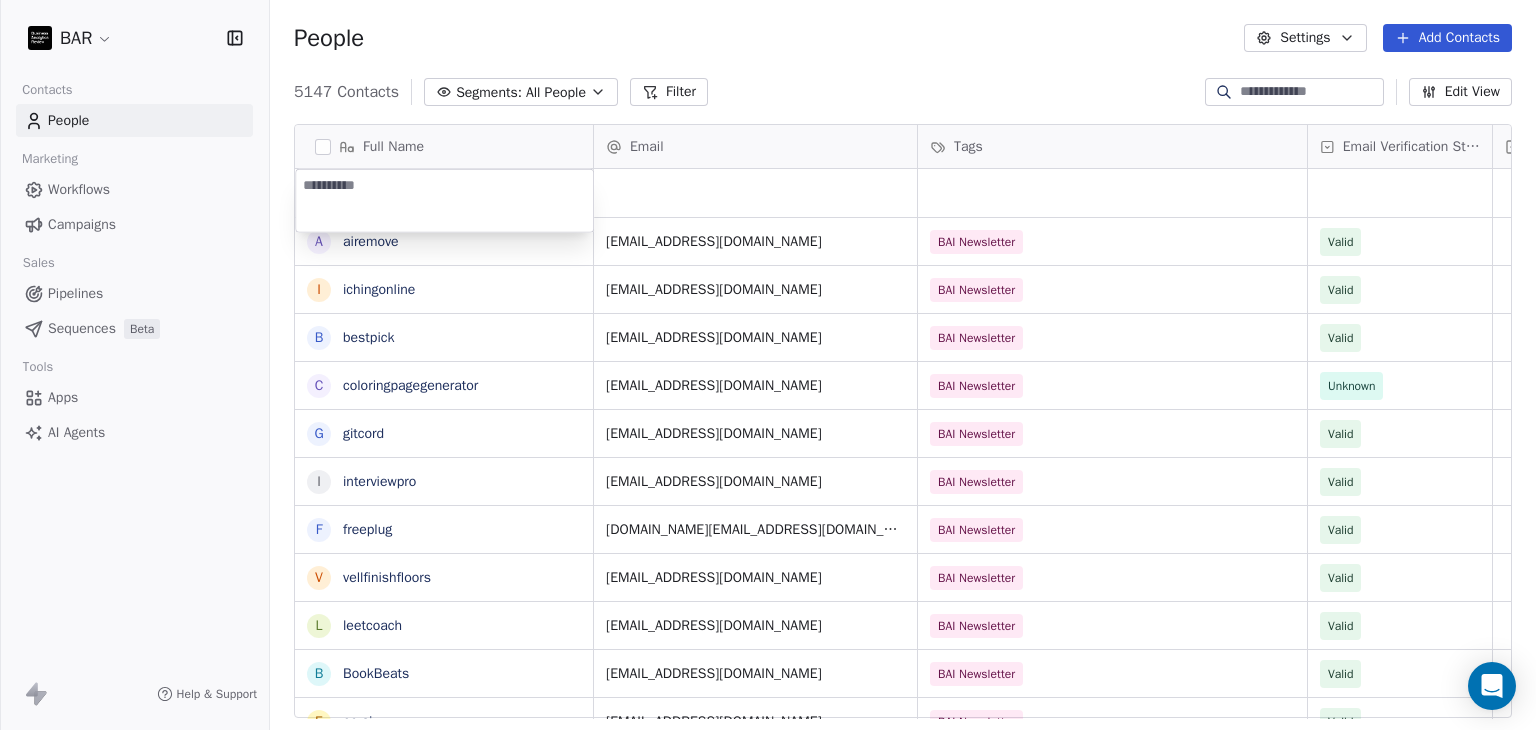 paste on "**********" 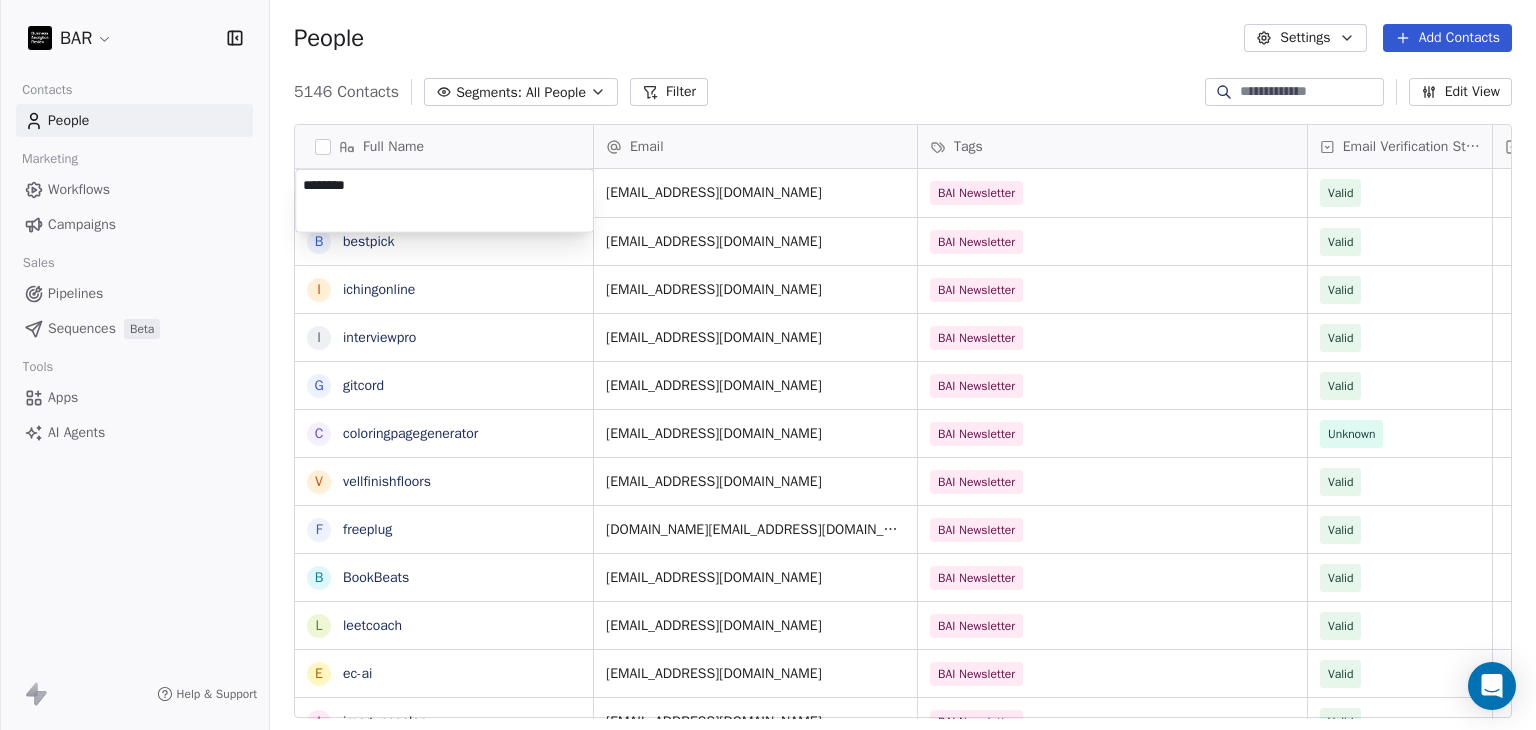 drag, startPoint x: 956, startPoint y: 210, endPoint x: 978, endPoint y: 213, distance: 22.203604 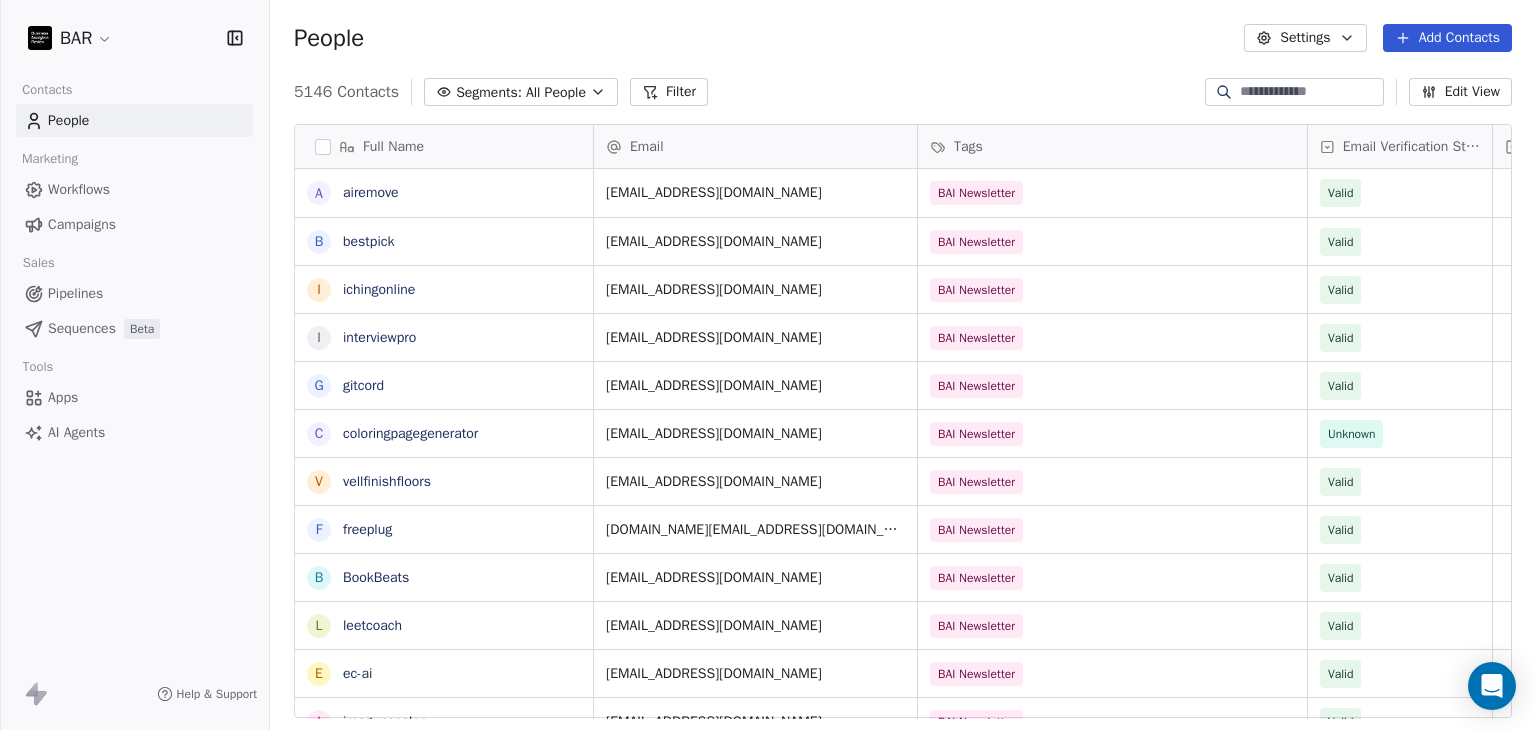 click on "5146 Contacts Segments: All People Filter  Edit View" at bounding box center (903, 92) 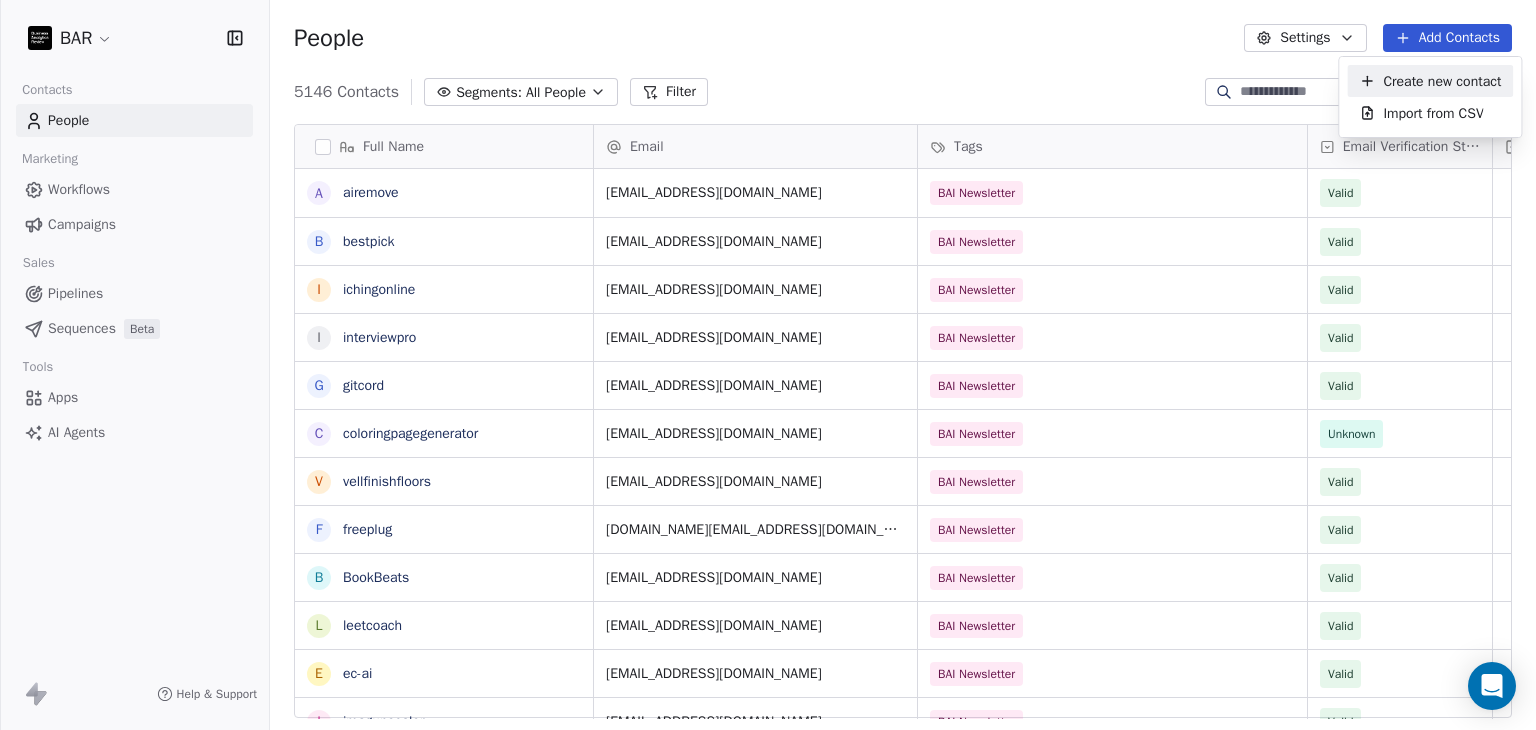 click on "Create new contact" at bounding box center [1442, 81] 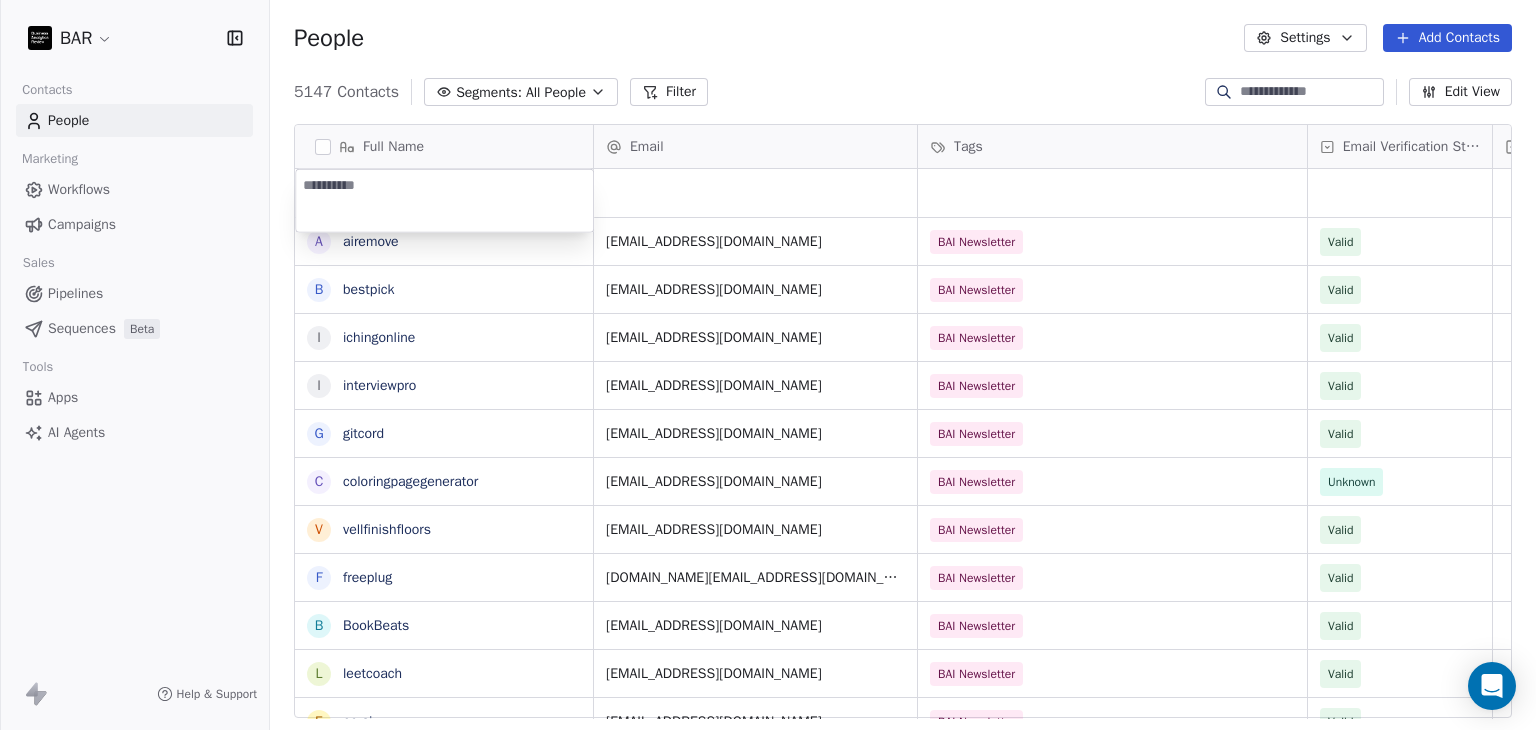 type on "**********" 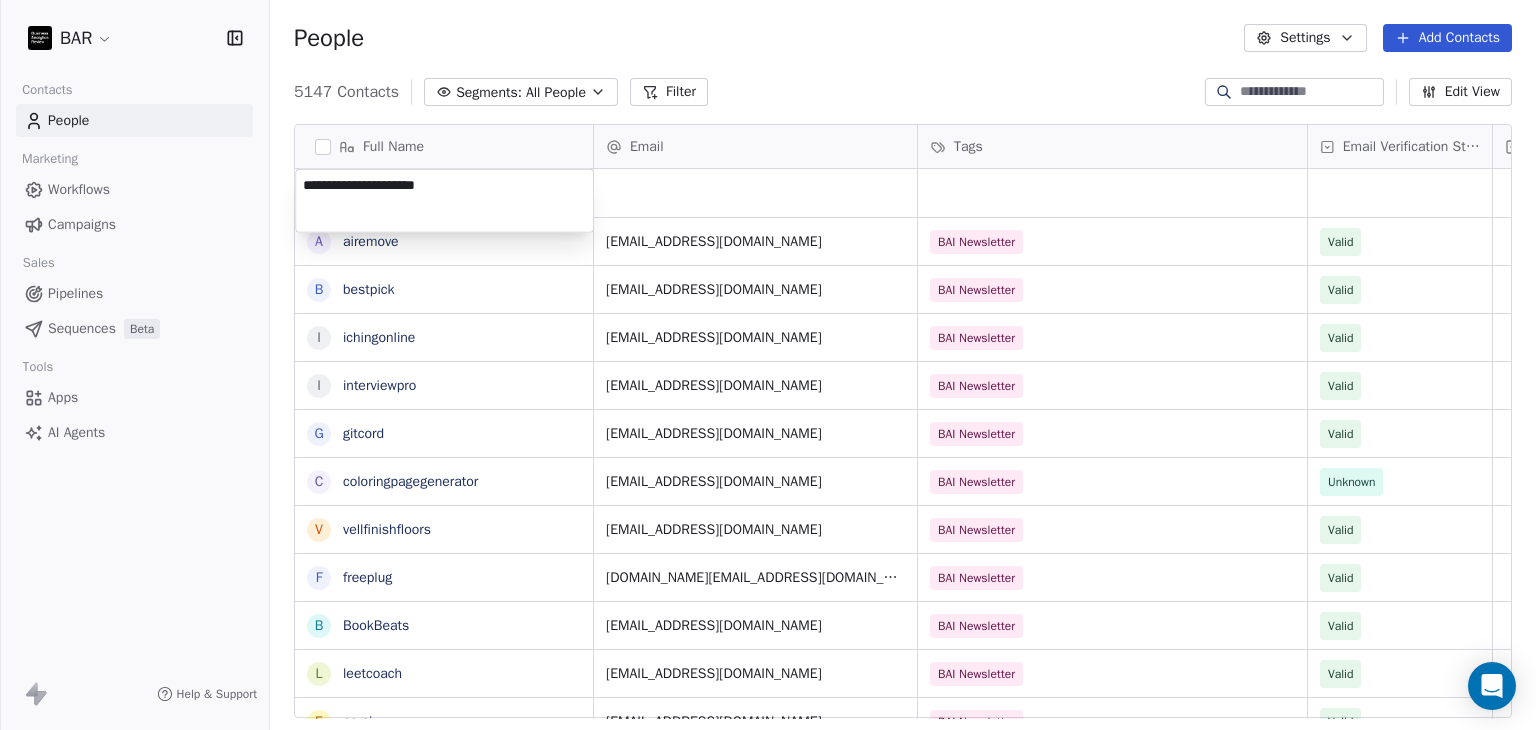 click on "BAR Contacts People Marketing Workflows Campaigns Sales Pipelines Sequences Beta Tools Apps AI Agents Help & Support People Settings  Add Contacts 5147 Contacts Segments: All People Filter  Edit View Tag Add to Sequence Full Name a airemove b bestpick i ichingonline i interviewpro g gitcord c coloringpagegenerator v vellfinishfloors f freeplug B BookBeats l leetcoach e ec-ai i imagupscaler a animerecbert p perfect-circle g gpt4oimageprompt o offchess y yardpro i indiegoodies p planmyvacation p pinosave q quizkraft M [PERSON_NAME] D Deepak F Favour [PERSON_NAME] K [PERSON_NAME] M [PERSON_NAME] [PERSON_NAME] [PERSON_NAME] M [PERSON_NAME] J Jackarintr Sasinin A [PERSON_NAME] m [PERSON_NAME] H [PERSON_NAME] Email Tags Email Verification Status Status [EMAIL_ADDRESS][DOMAIN_NAME] BAI Newsletter Valid [EMAIL_ADDRESS][DOMAIN_NAME] BAI Newsletter Valid [EMAIL_ADDRESS][DOMAIN_NAME] BAI Newsletter Valid [EMAIL_ADDRESS][DOMAIN_NAME] BAI Newsletter Valid [EMAIL_ADDRESS][DOMAIN_NAME] BAI Newsletter Valid [EMAIL_ADDRESS][DOMAIN_NAME] BAI Newsletter" at bounding box center (768, 365) 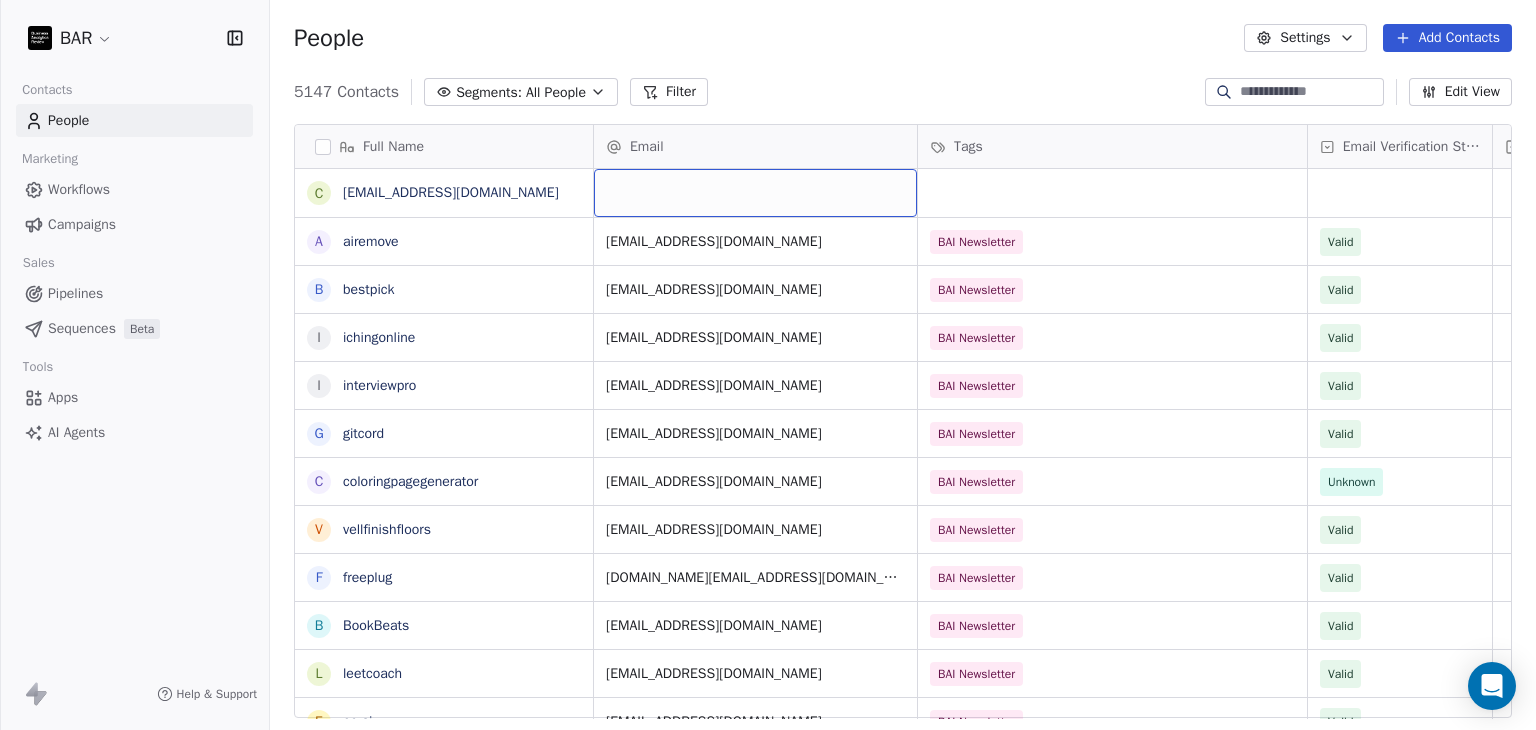 click at bounding box center (755, 193) 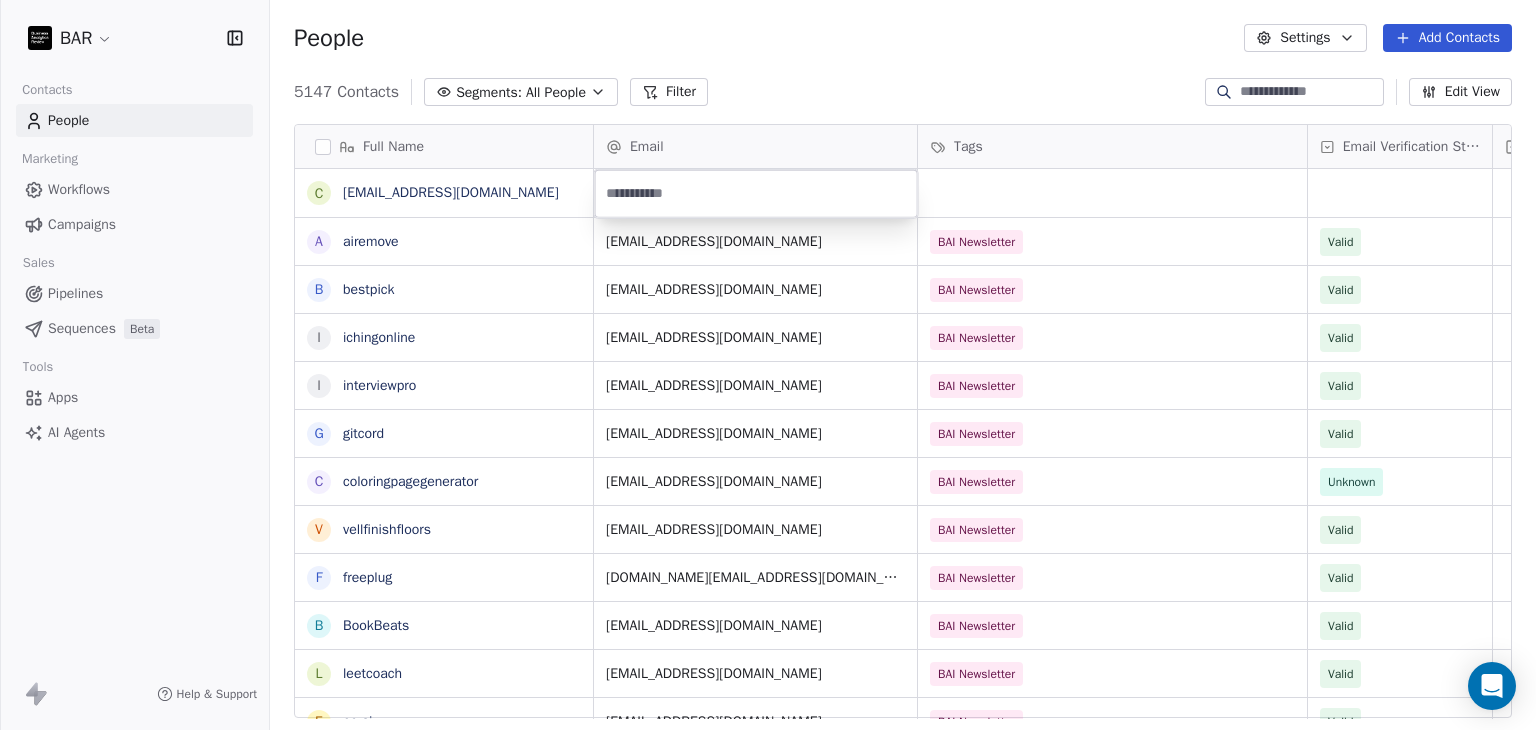 type on "**********" 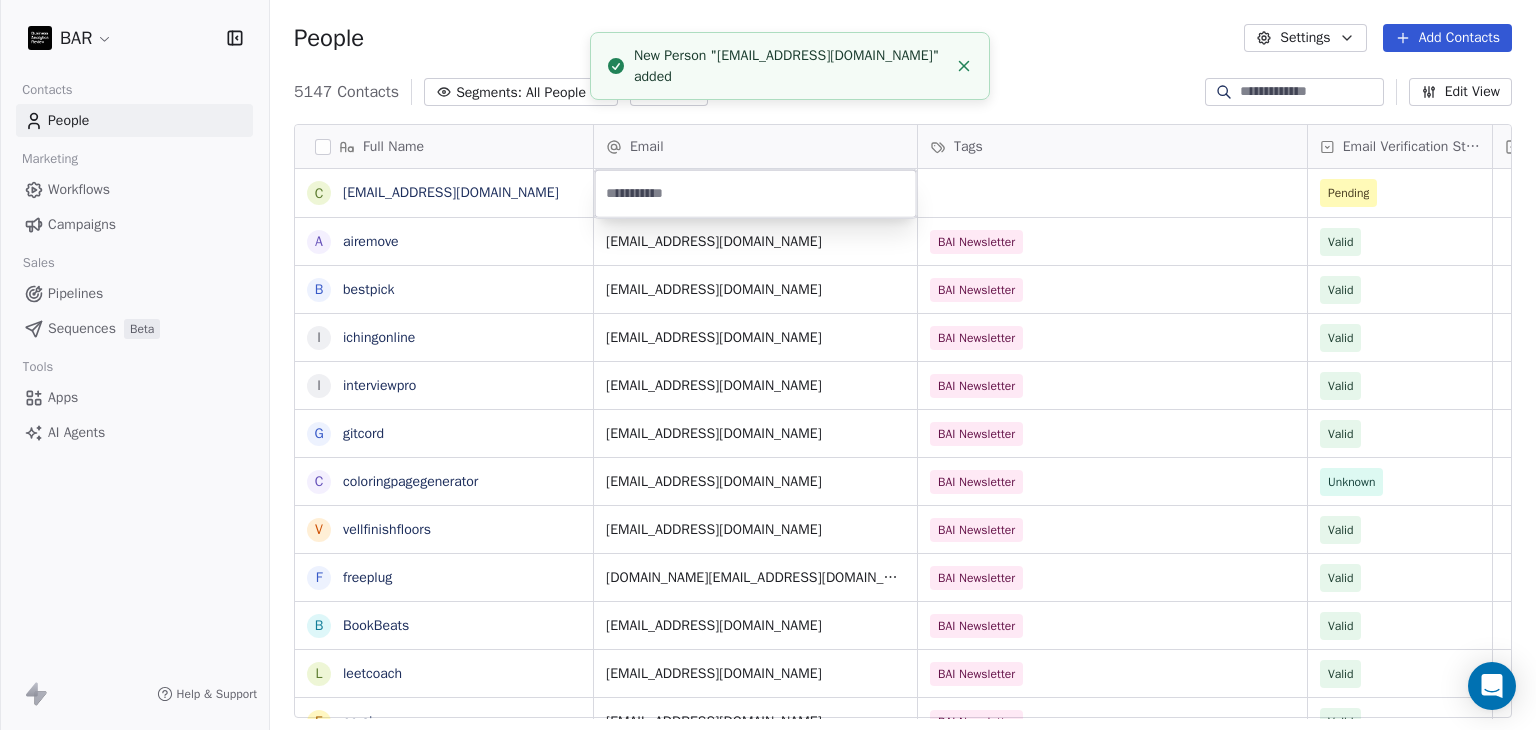 click on "New Person "[EMAIL_ADDRESS][DOMAIN_NAME]" added" at bounding box center (790, 66) 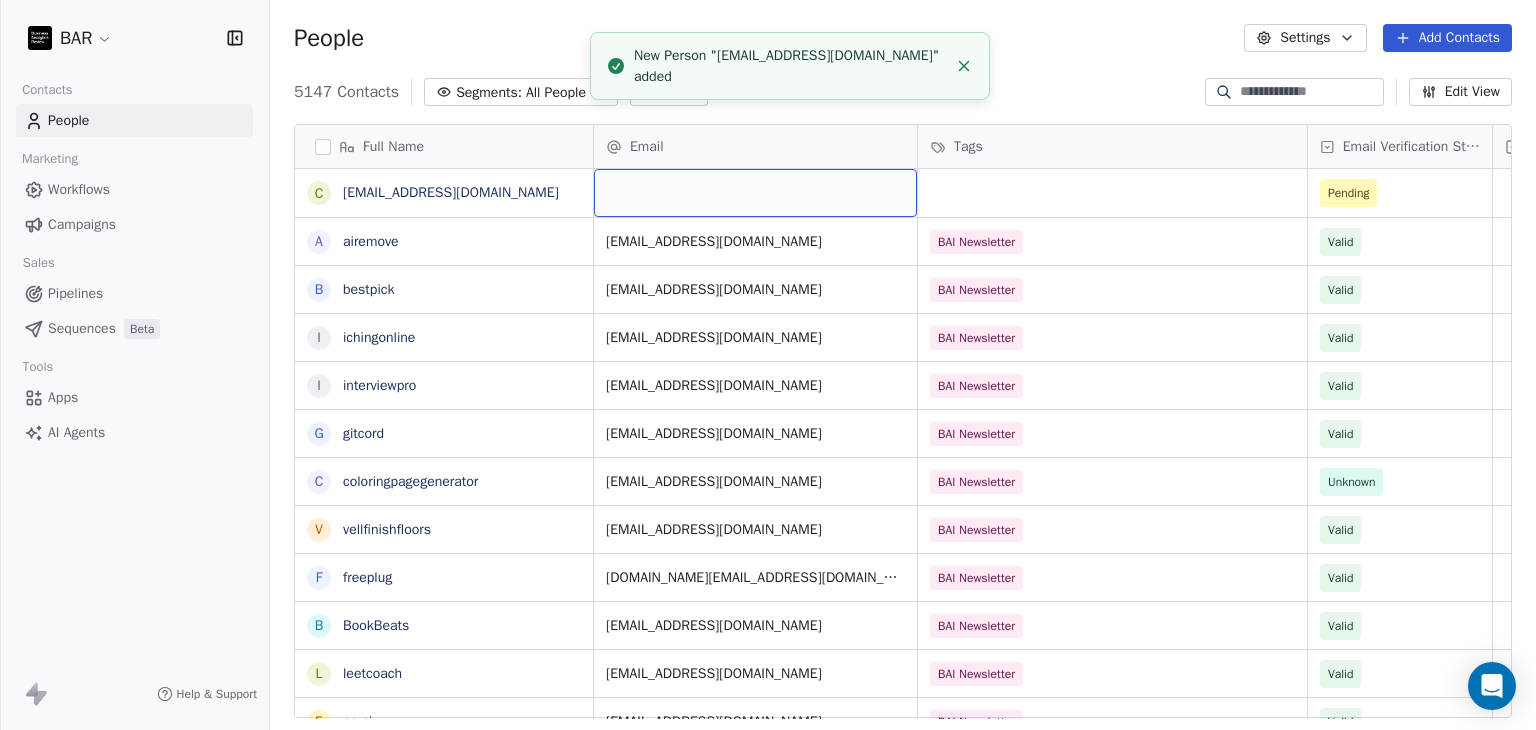 click at bounding box center [755, 193] 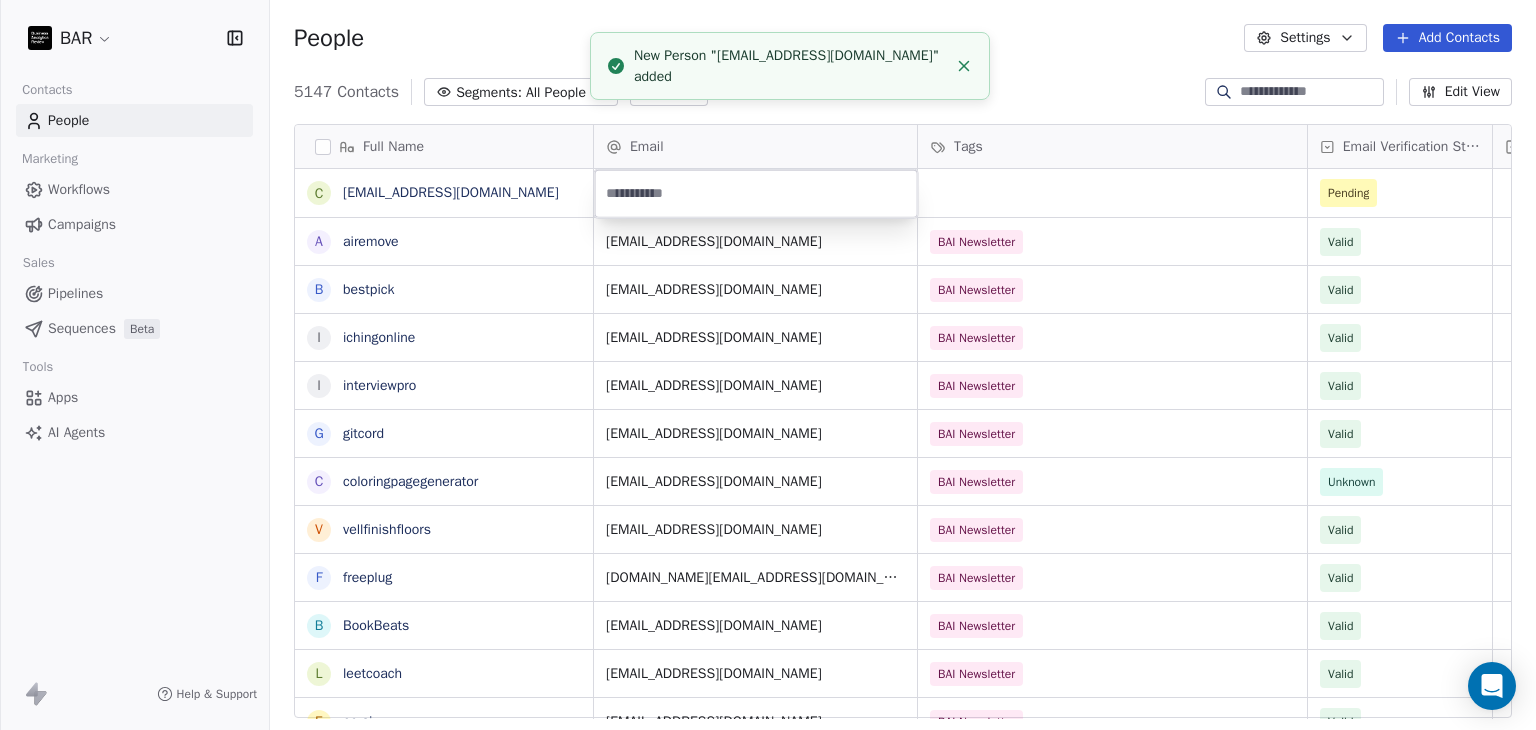 click at bounding box center [756, 194] 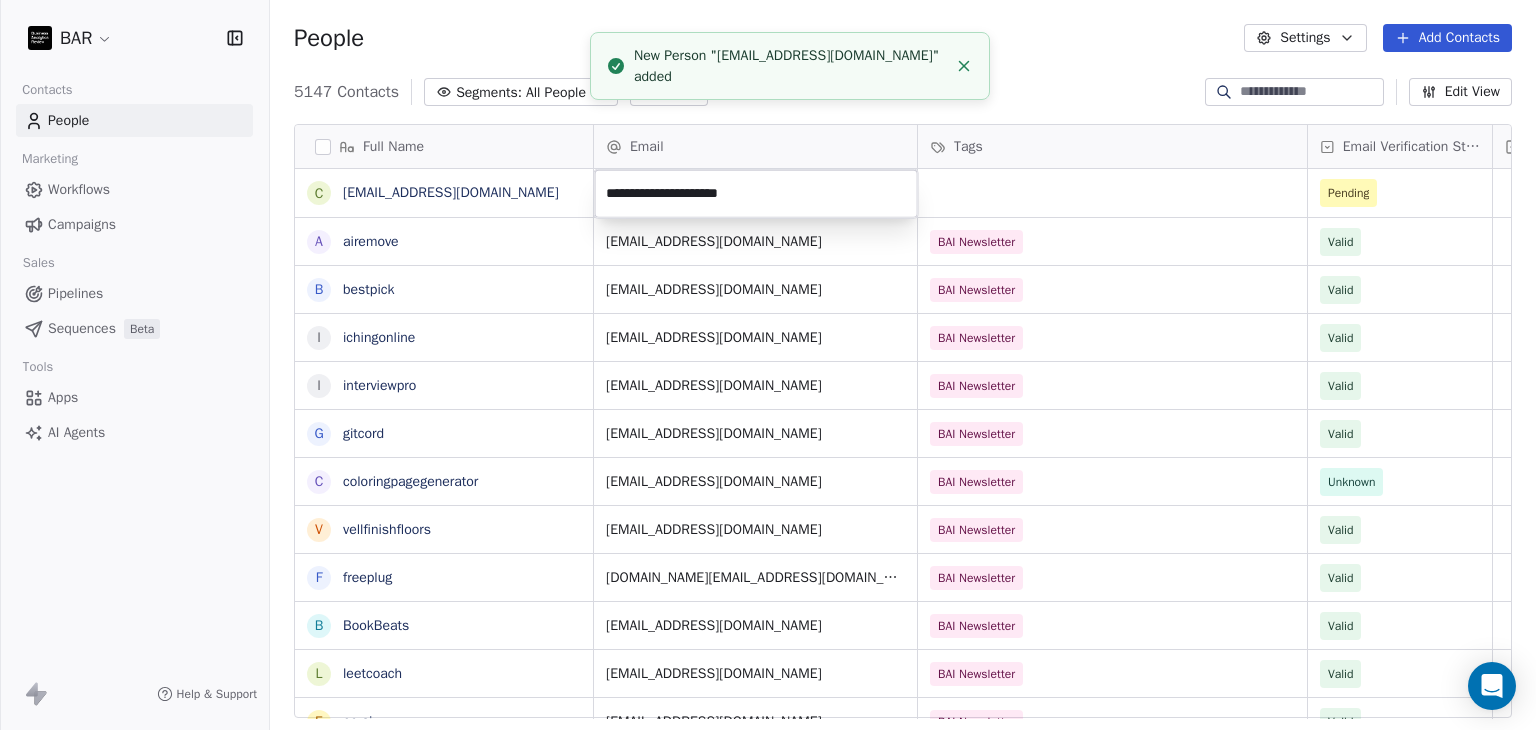 type on "**********" 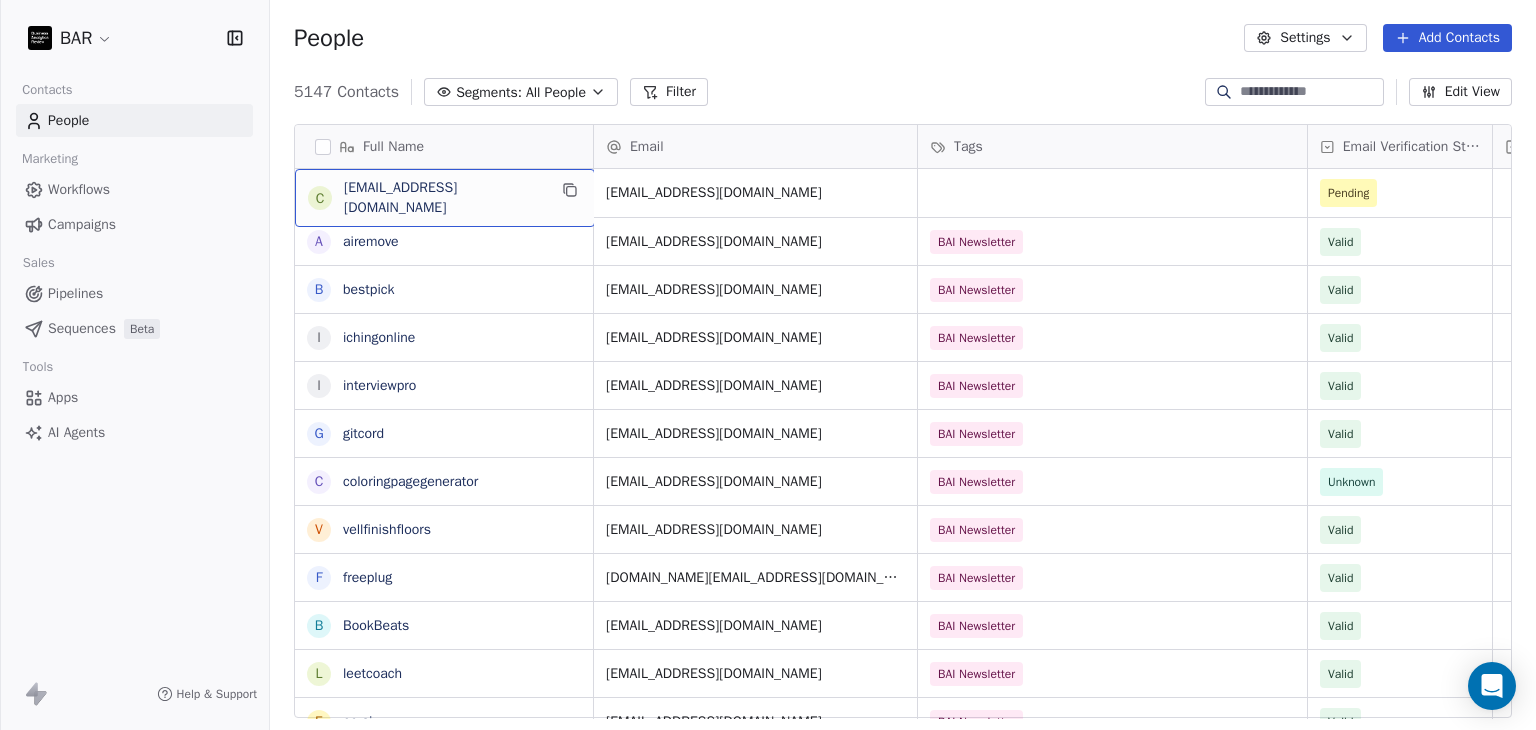 click on "c [EMAIL_ADDRESS][DOMAIN_NAME]" at bounding box center [445, 198] 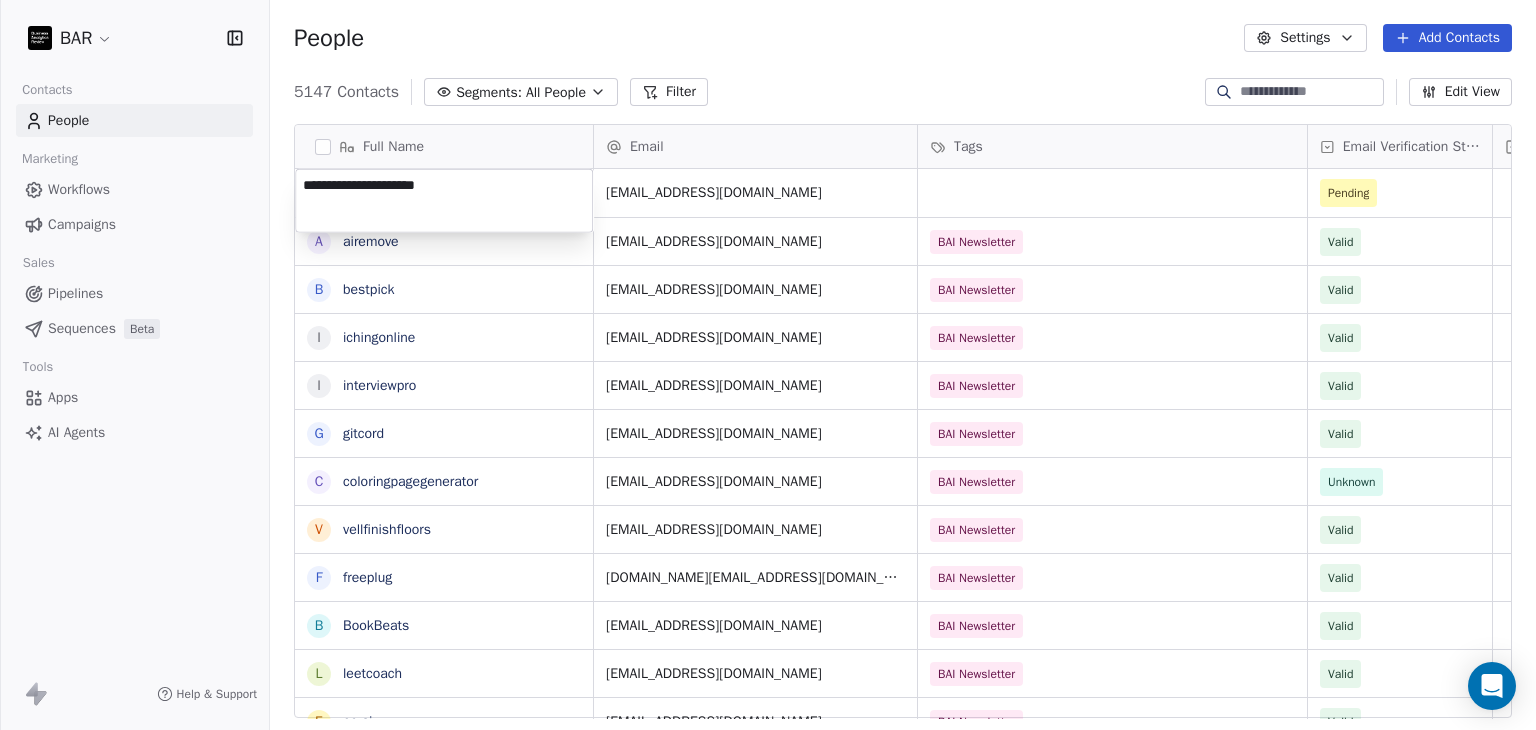 drag, startPoint x: 515, startPoint y: 197, endPoint x: 294, endPoint y: 183, distance: 221.443 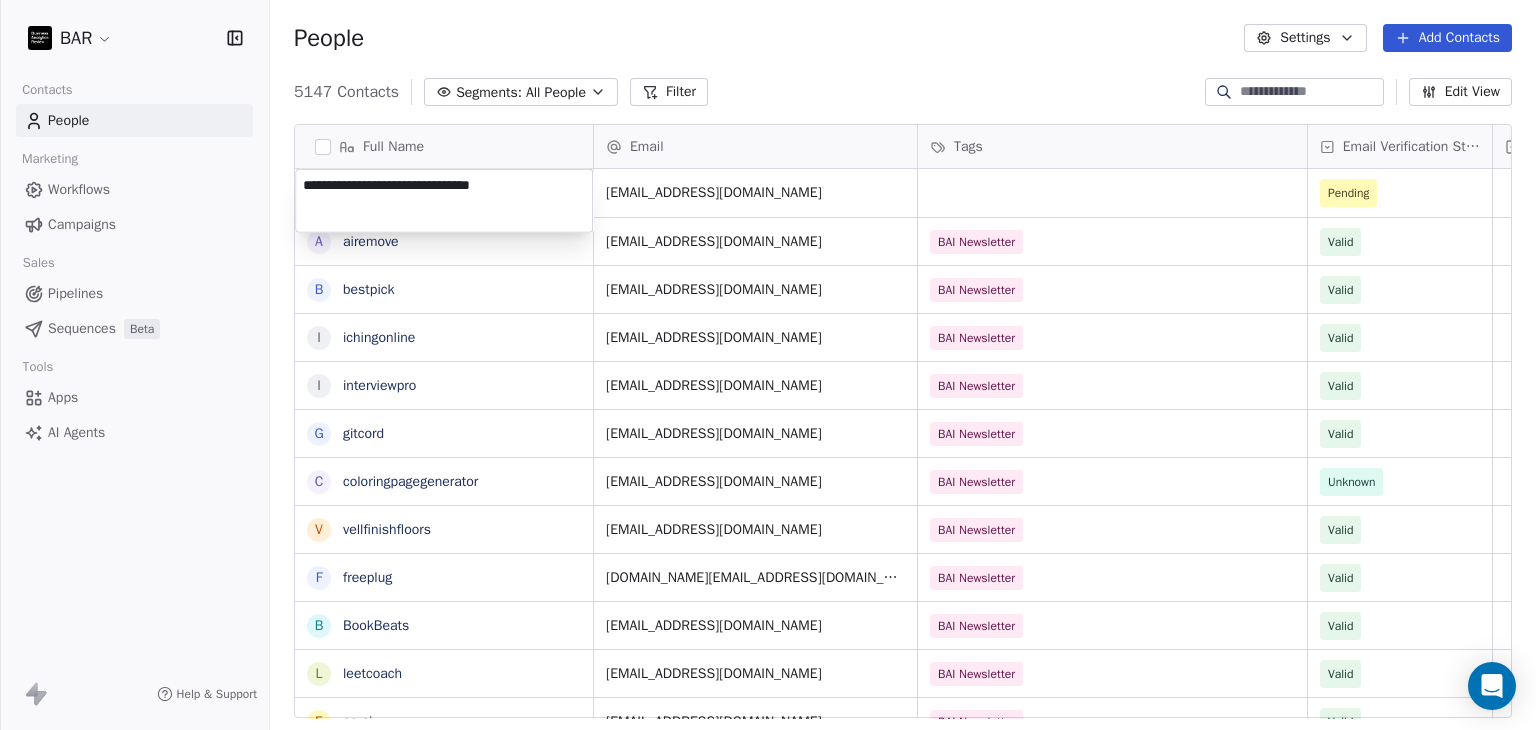 click on "**********" at bounding box center [444, 201] 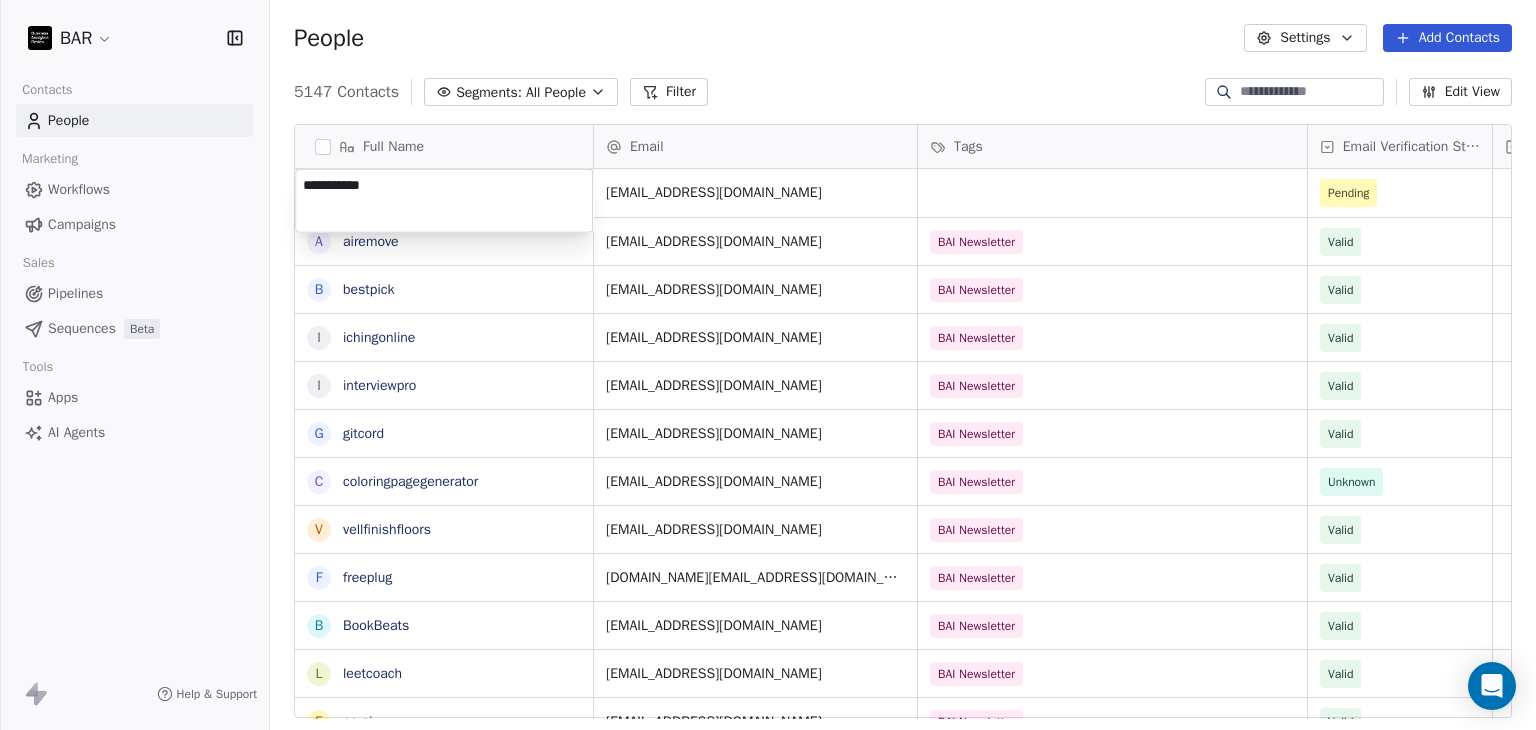click on "BAR Contacts People Marketing Workflows Campaigns Sales Pipelines Sequences Beta Tools Apps AI Agents Help & Support People Settings  Add Contacts 5147 Contacts Segments: All People Filter  Edit View Tag Add to Sequence Full Name c [EMAIL_ADDRESS][DOMAIN_NAME] a airemove b bestpick i ichingonline i interviewpro g gitcord c coloringpagegenerator v vellfinishfloors f freeplug B BookBeats l leetcoach e ec-ai i imagupscaler a animerecbert p perfect-circle g gpt4oimageprompt o offchess y yardpro i indiegoodies p planmyvacation p pinosave q quizkraft M [PERSON_NAME] D Deepak F Favour [PERSON_NAME] K [PERSON_NAME] M [PERSON_NAME] [PERSON_NAME] [PERSON_NAME] M [PERSON_NAME] J Jackarintr Sasinin A [PERSON_NAME] m [PERSON_NAME] H [PERSON_NAME] Email Tags Email Verification Status Status [EMAIL_ADDRESS][DOMAIN_NAME] Pending [EMAIL_ADDRESS][DOMAIN_NAME] BAI Newsletter Valid [EMAIL_ADDRESS][DOMAIN_NAME] BAI Newsletter Valid [EMAIL_ADDRESS][DOMAIN_NAME] BAI Newsletter Valid [EMAIL_ADDRESS][DOMAIN_NAME] BAI Newsletter Valid [EMAIL_ADDRESS][DOMAIN_NAME] BAI Newsletter Valid" at bounding box center (768, 365) 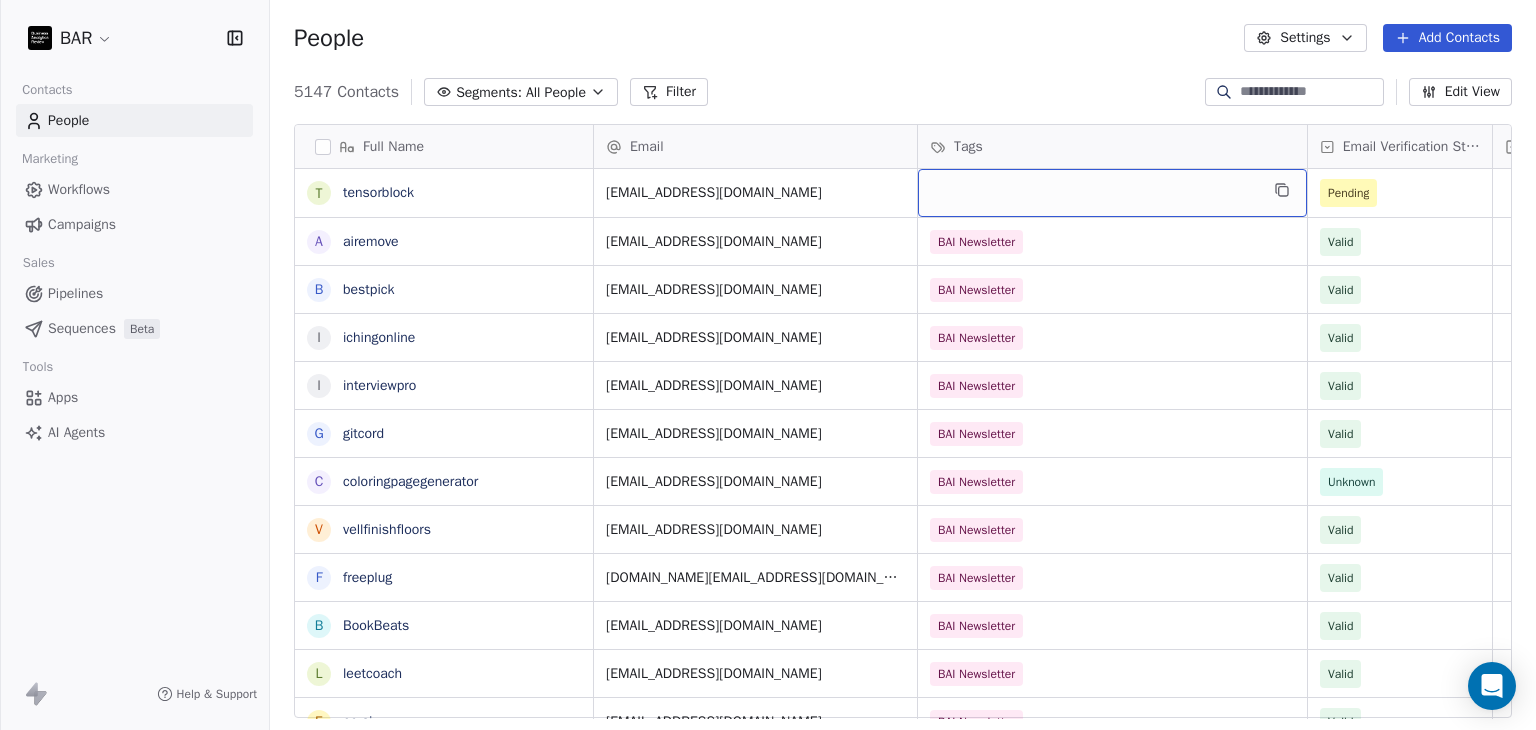 click at bounding box center [1112, 193] 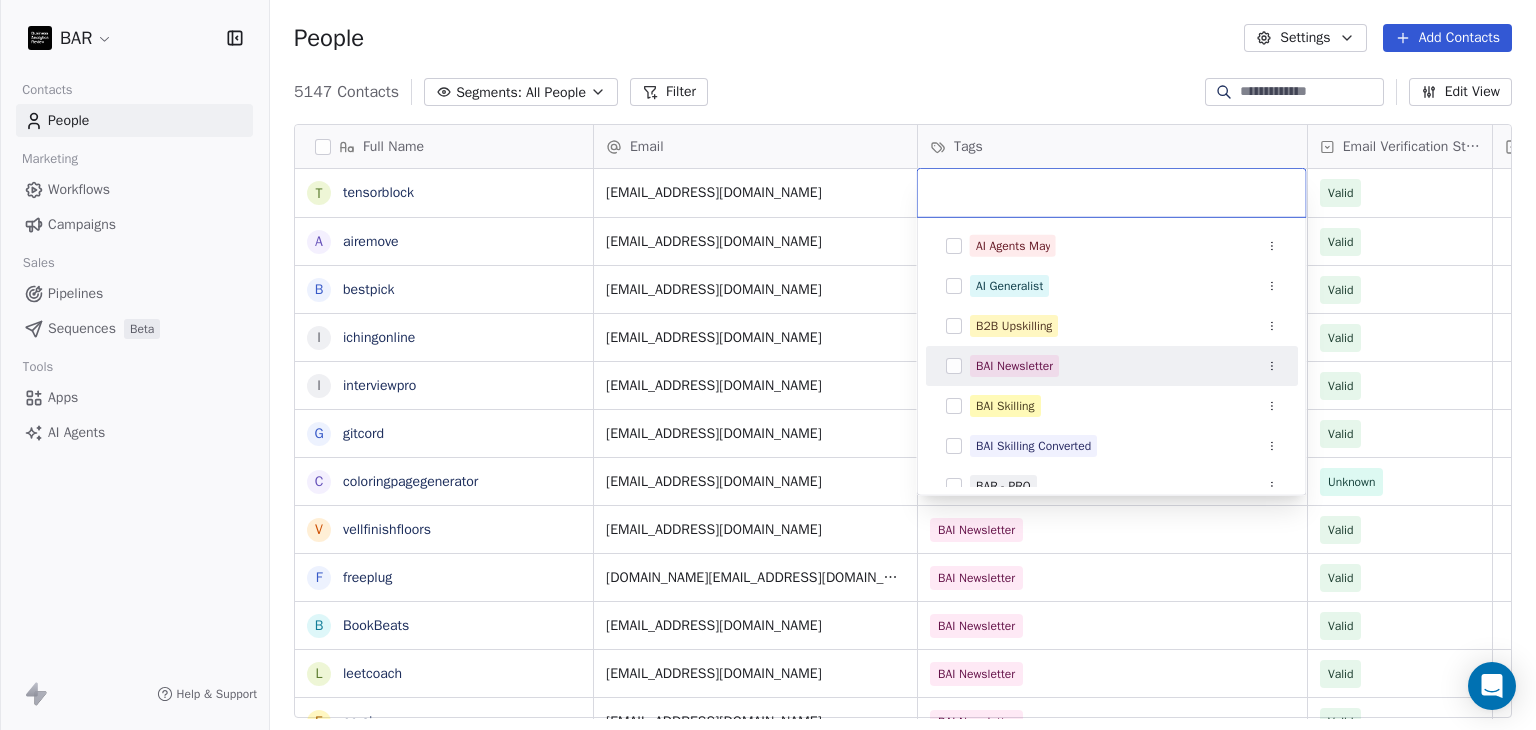 click on "BAI Newsletter" at bounding box center (1014, 366) 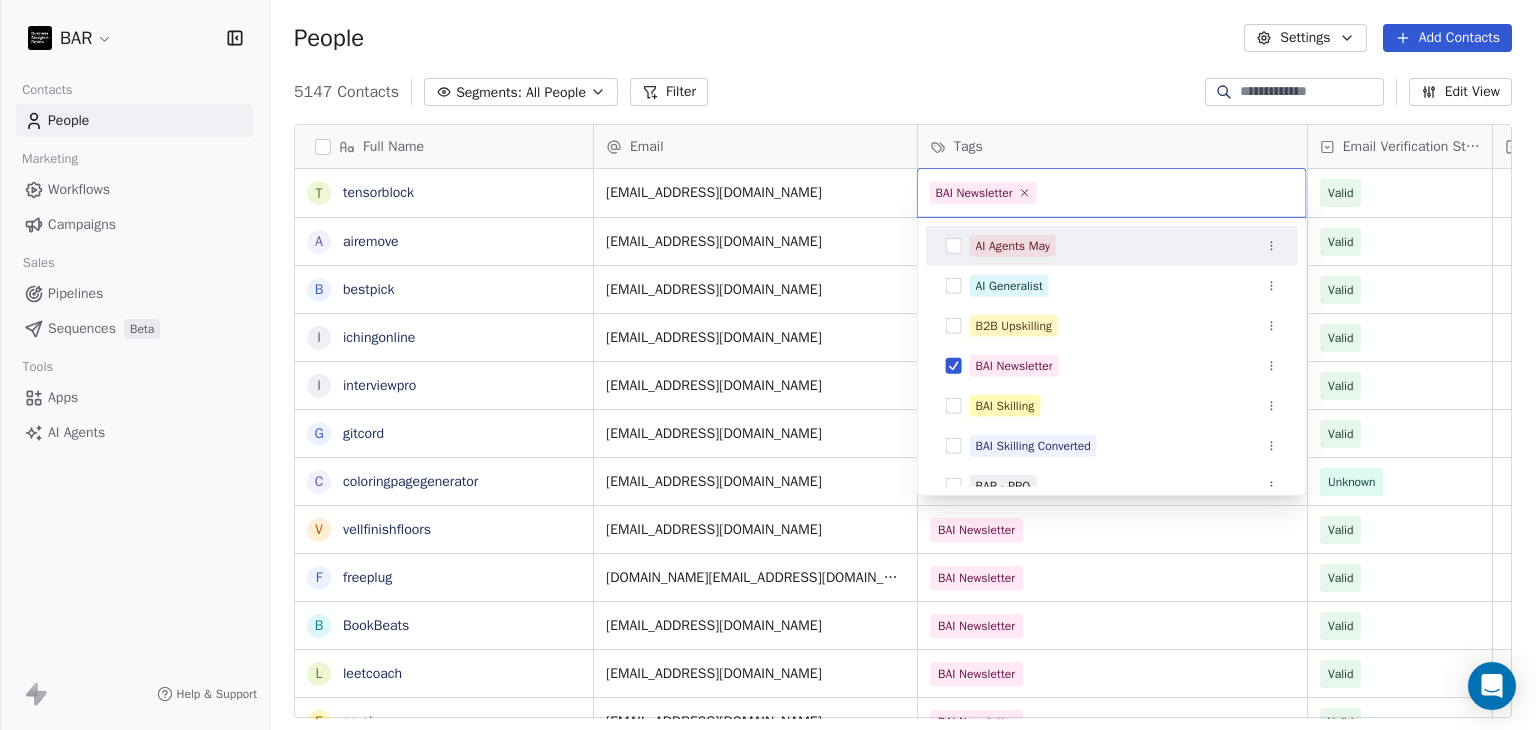 click on "BAR Contacts People Marketing Workflows Campaigns Sales Pipelines Sequences Beta Tools Apps AI Agents Help & Support People Settings  Add Contacts 5147 Contacts Segments: All People Filter  Edit View Tag Add to Sequence Full Name t tensorblock a airemove b bestpick i ichingonline i interviewpro g gitcord c coloringpagegenerator v vellfinishfloors f freeplug B BookBeats l leetcoach e ec-ai i imagupscaler a animerecbert p perfect-circle g gpt4oimageprompt o offchess y yardpro i indiegoodies p planmyvacation p pinosave q quizkraft M [PERSON_NAME] D Deepak F Favour [PERSON_NAME] K [PERSON_NAME] M [PERSON_NAME] [PERSON_NAME] [PERSON_NAME] M [PERSON_NAME] J Jackarintr Sasinin A [PERSON_NAME] m [PERSON_NAME] H [PERSON_NAME] Email Tags Email Verification Status Status [EMAIL_ADDRESS][DOMAIN_NAME] Valid [EMAIL_ADDRESS][DOMAIN_NAME] BAI Newsletter Valid [EMAIL_ADDRESS][DOMAIN_NAME] BAI Newsletter Valid [EMAIL_ADDRESS][DOMAIN_NAME] BAI Newsletter Valid [EMAIL_ADDRESS][DOMAIN_NAME] BAI Newsletter Valid [EMAIL_ADDRESS][DOMAIN_NAME] BAI Newsletter Valid BAI Newsletter" at bounding box center [768, 365] 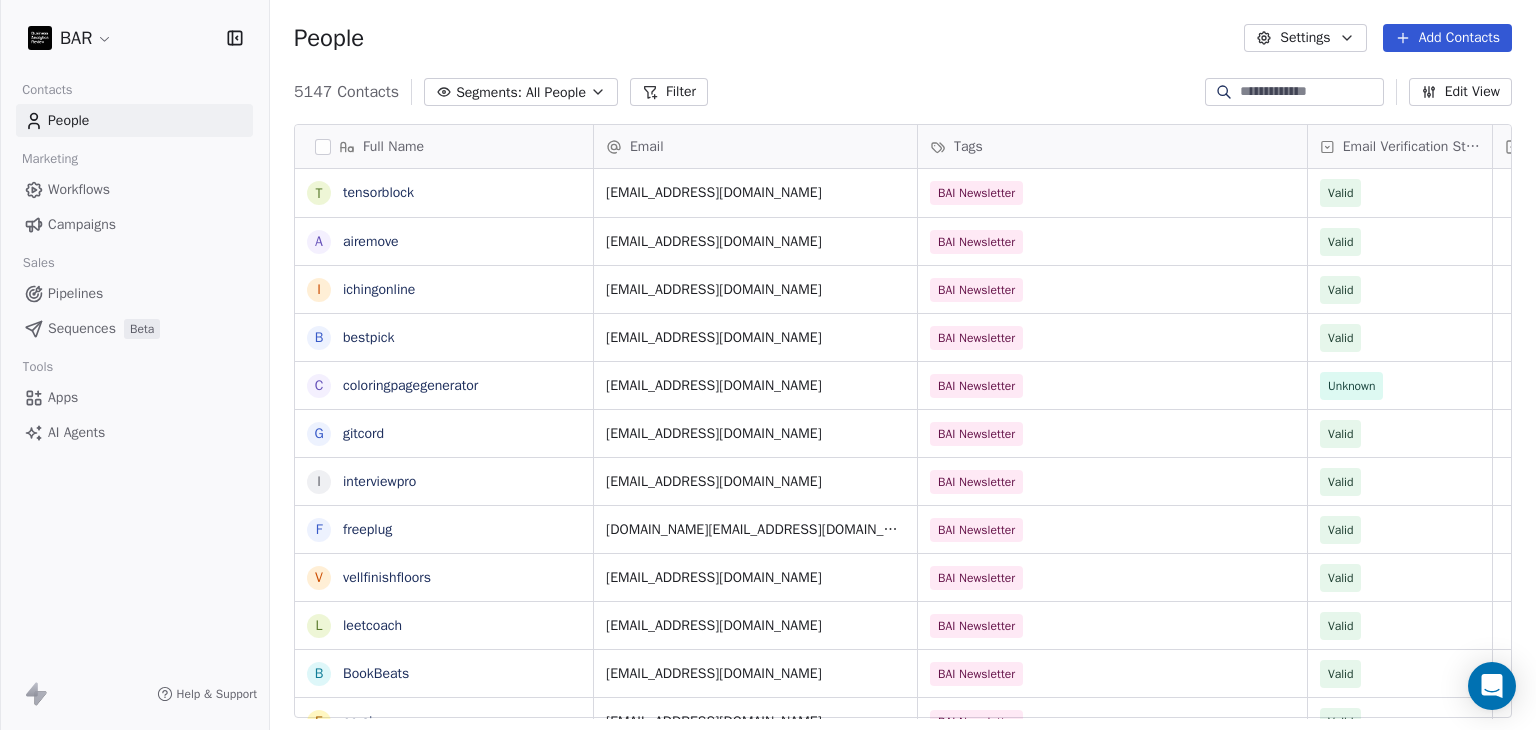 click on "Add Contacts" at bounding box center [1447, 38] 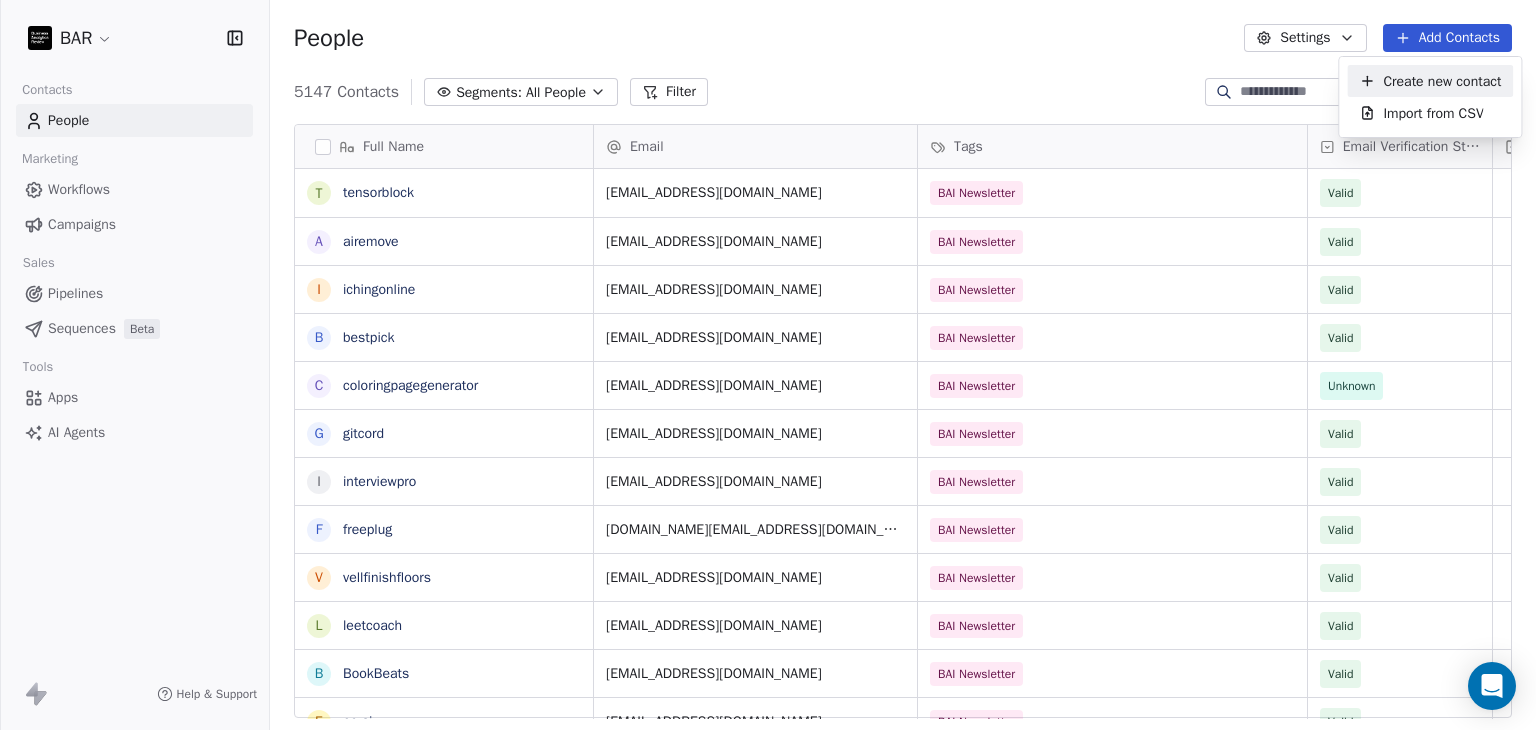 click on "Create new contact" at bounding box center [1442, 81] 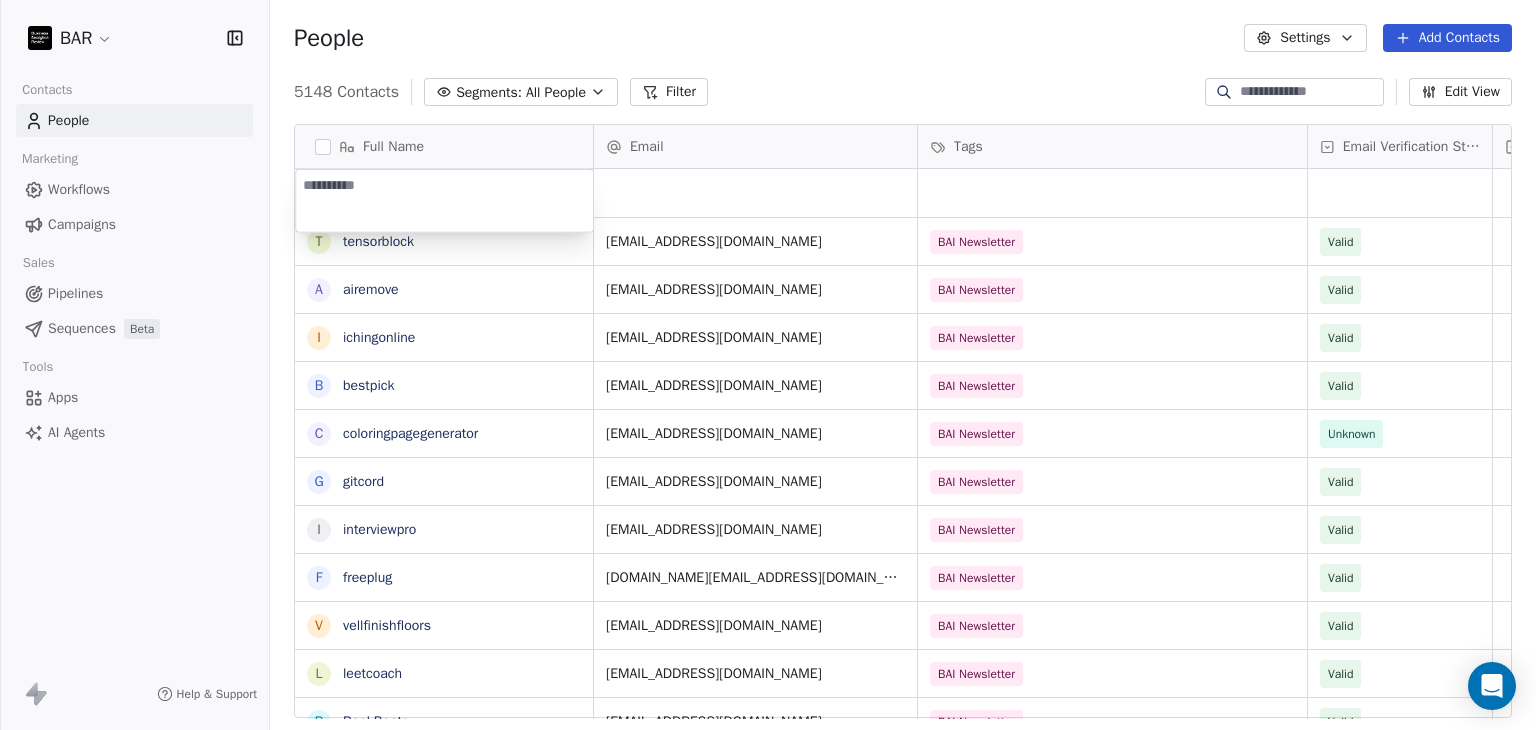 paste on "*******" 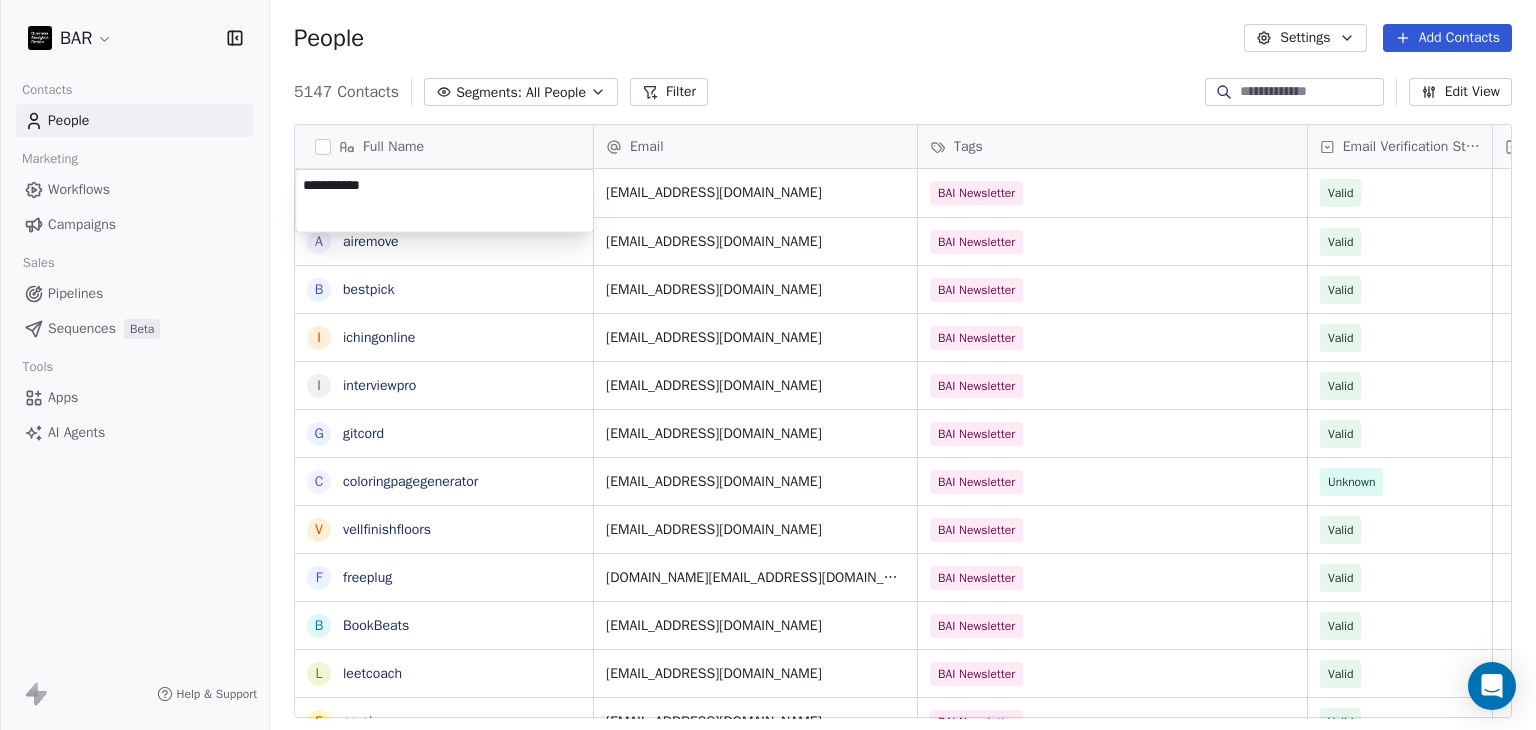 click on "BAR Contacts People Marketing Workflows Campaigns Sales Pipelines Sequences Beta Tools Apps AI Agents Help & Support People Settings  Add Contacts 5147 Contacts Segments: All People Filter  Edit View Tag Add to Sequence Full Name t tensorblock a airemove b bestpick i ichingonline i interviewpro g gitcord c coloringpagegenerator v vellfinishfloors f freeplug B BookBeats l leetcoach e ec-ai i imagupscaler a animerecbert p perfect-circle g gpt4oimageprompt o offchess y yardpro i indiegoodies p planmyvacation p pinosave q quizkraft M [PERSON_NAME] D Deepak F Favour [PERSON_NAME] K [PERSON_NAME] M [PERSON_NAME] [PERSON_NAME] [PERSON_NAME] M [PERSON_NAME] J Jackarintr Sasinin A [PERSON_NAME] m [PERSON_NAME] H [PERSON_NAME] Email Tags Email Verification Status Status [EMAIL_ADDRESS][DOMAIN_NAME] BAI Newsletter Valid [EMAIL_ADDRESS][DOMAIN_NAME] BAI Newsletter Valid [EMAIL_ADDRESS][DOMAIN_NAME] BAI Newsletter Valid [EMAIL_ADDRESS][DOMAIN_NAME] BAI Newsletter Valid [EMAIL_ADDRESS][DOMAIN_NAME] BAI Newsletter Valid [EMAIL_ADDRESS][DOMAIN_NAME] BAI Newsletter Valid" at bounding box center (768, 365) 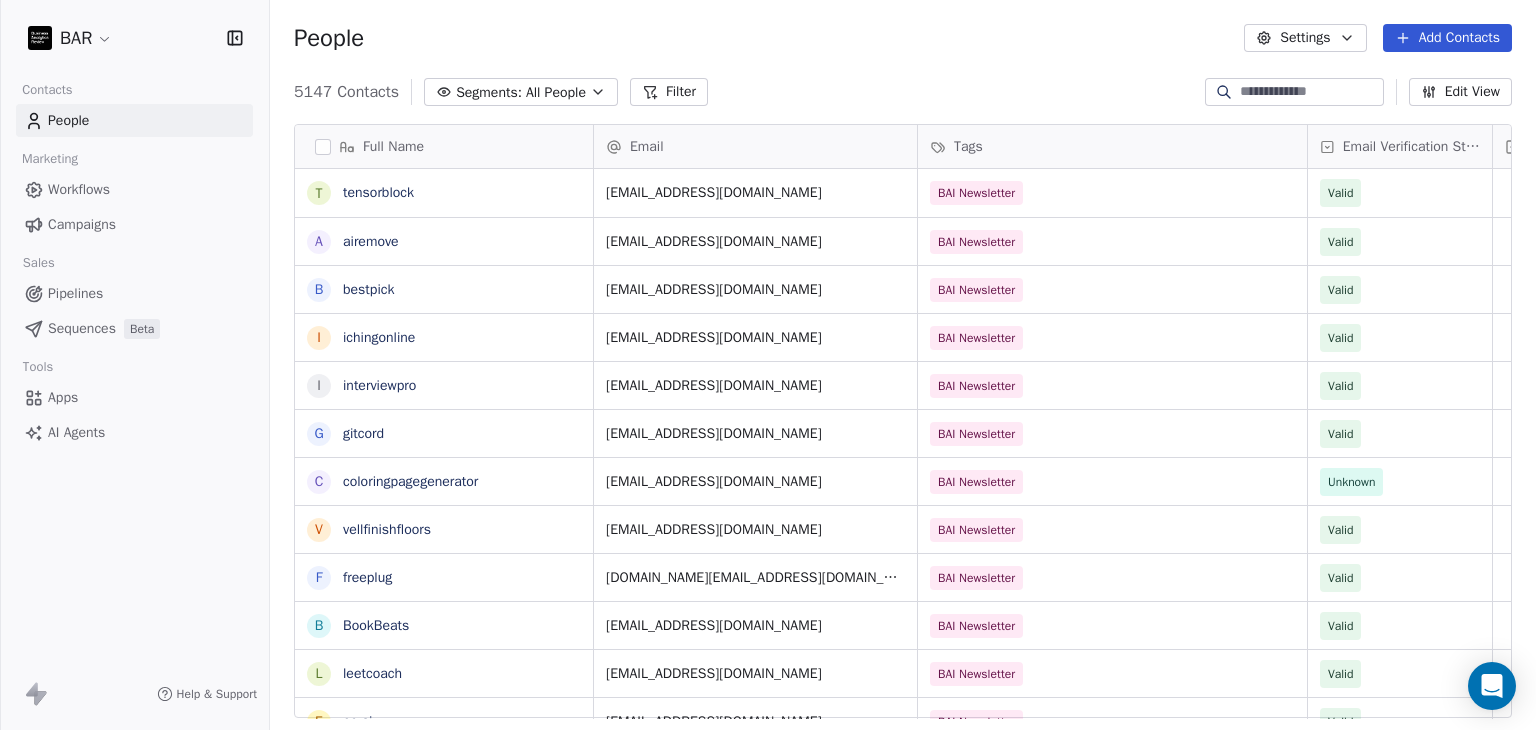 click on "Add Contacts" at bounding box center [1447, 38] 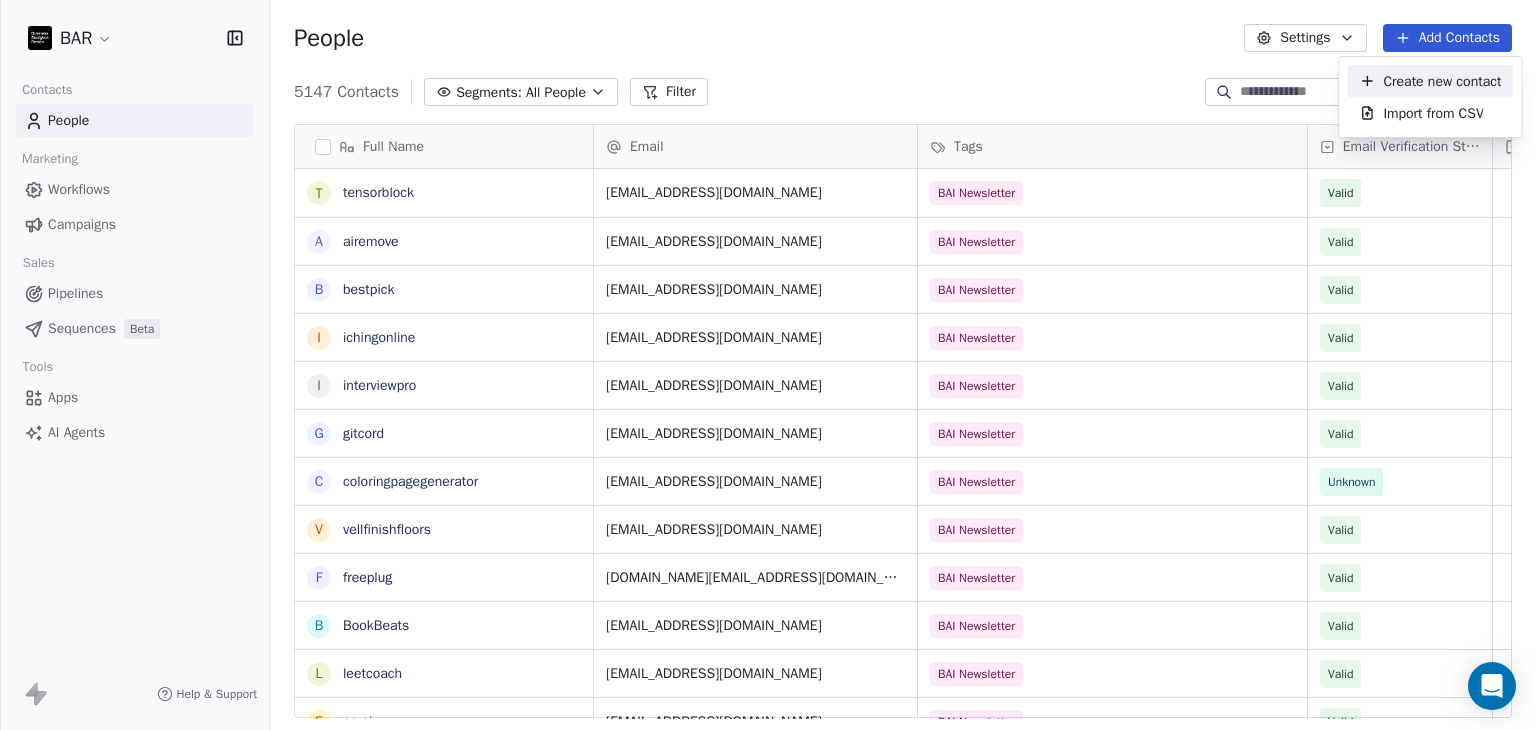 click on "Create new contact" at bounding box center (1442, 81) 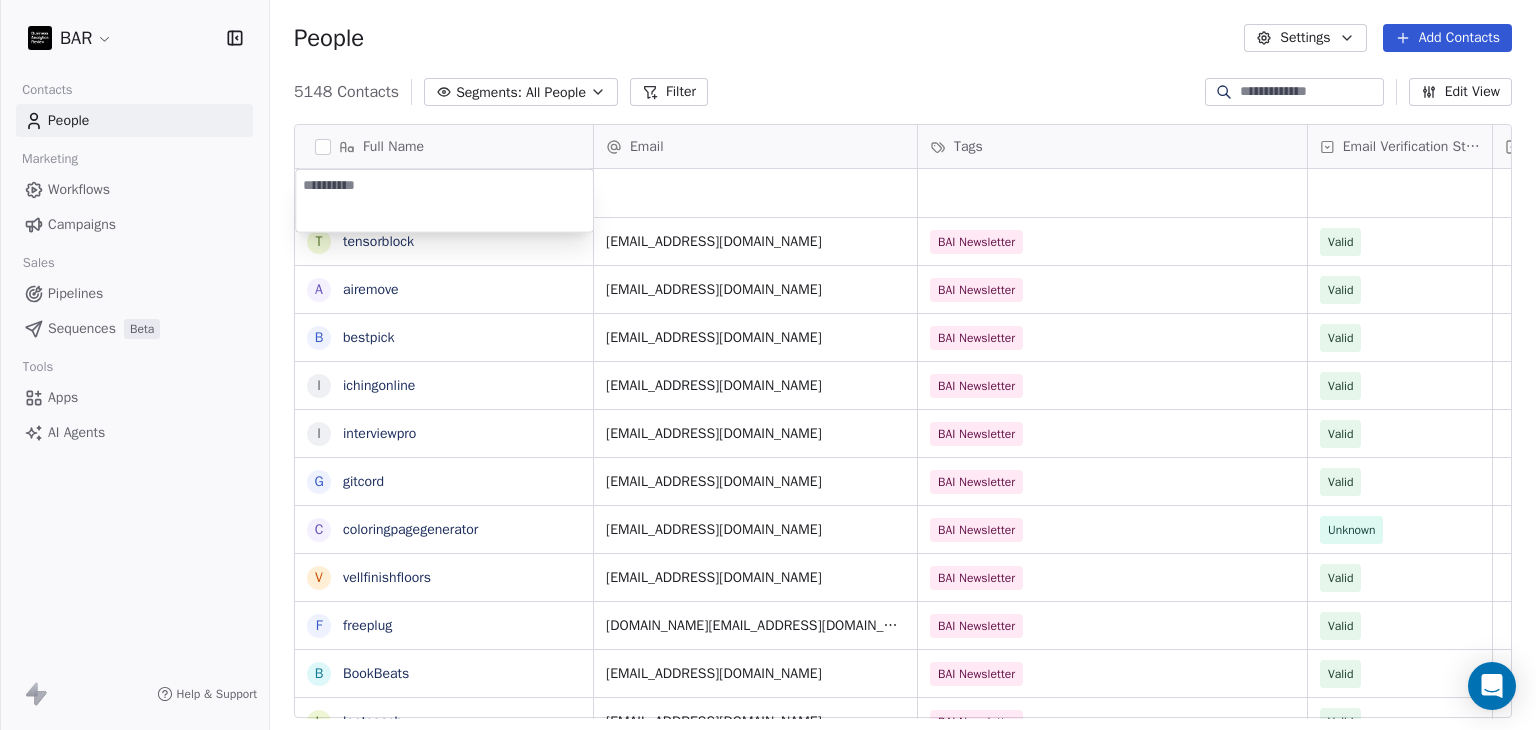 type on "*******" 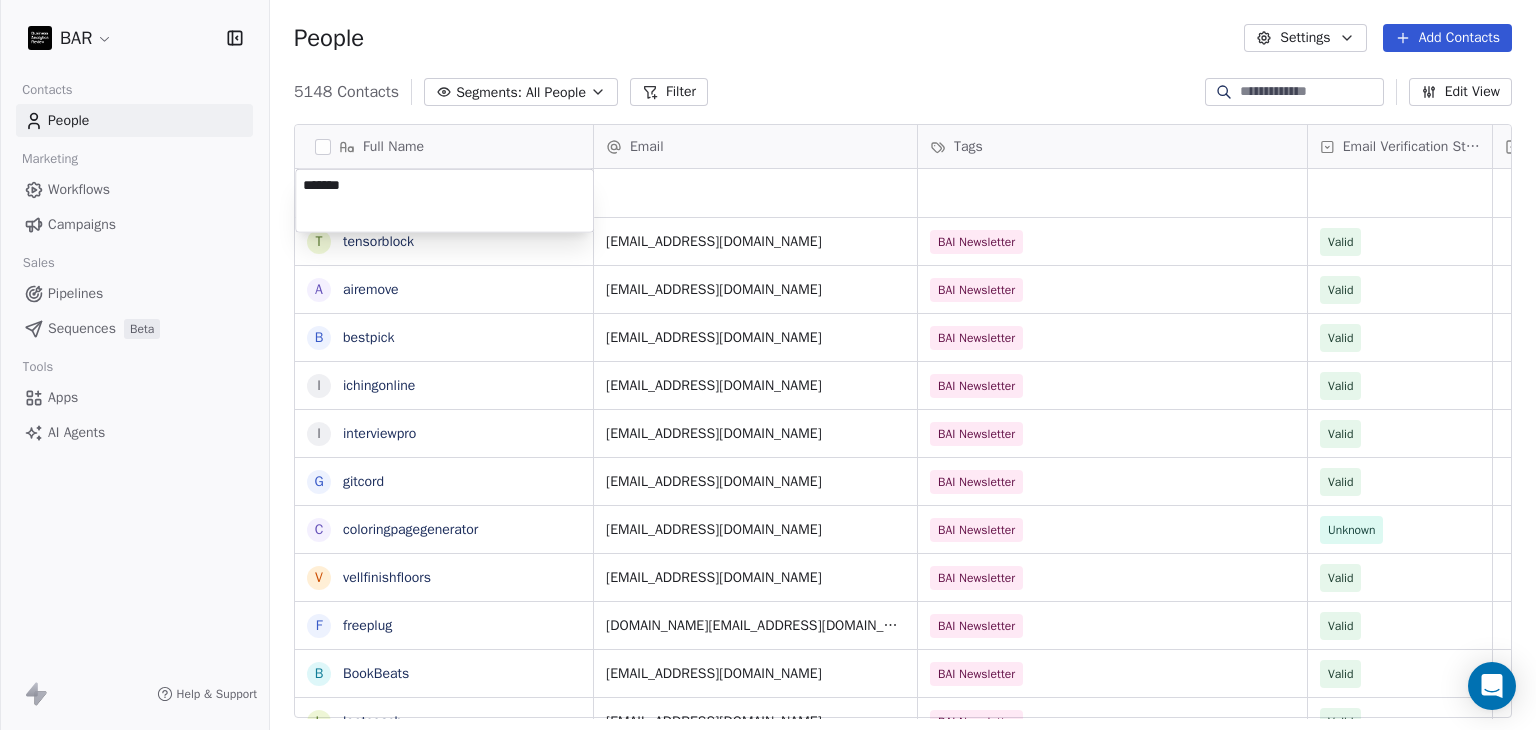 click on "BAR Contacts People Marketing Workflows Campaigns Sales Pipelines Sequences Beta Tools Apps AI Agents Help & Support People Settings  Add Contacts 5148 Contacts Segments: All People Filter  Edit View Tag Add to Sequence Full Name t tensorblock a airemove b bestpick i ichingonline i interviewpro g gitcord c coloringpagegenerator v vellfinishfloors f freeplug B BookBeats l leetcoach e ec-ai i imagupscaler a animerecbert p perfect-circle g gpt4oimageprompt o offchess y yardpro i indiegoodies p planmyvacation p pinosave q quizkraft M [PERSON_NAME] D Deepak F Favour [PERSON_NAME] K [PERSON_NAME] M [PERSON_NAME] [PERSON_NAME] [PERSON_NAME] M [PERSON_NAME] J Jackarintr Sasinin A [PERSON_NAME] m [PERSON_NAME] Email Tags Email Verification Status Status [EMAIL_ADDRESS][DOMAIN_NAME] BAI Newsletter Valid [EMAIL_ADDRESS][DOMAIN_NAME] BAI Newsletter Valid [EMAIL_ADDRESS][DOMAIN_NAME] BAI Newsletter Valid [EMAIL_ADDRESS][DOMAIN_NAME] BAI Newsletter Valid [EMAIL_ADDRESS][DOMAIN_NAME] BAI Newsletter Valid [EMAIL_ADDRESS][DOMAIN_NAME] BAI Newsletter Valid Unknown" at bounding box center [768, 365] 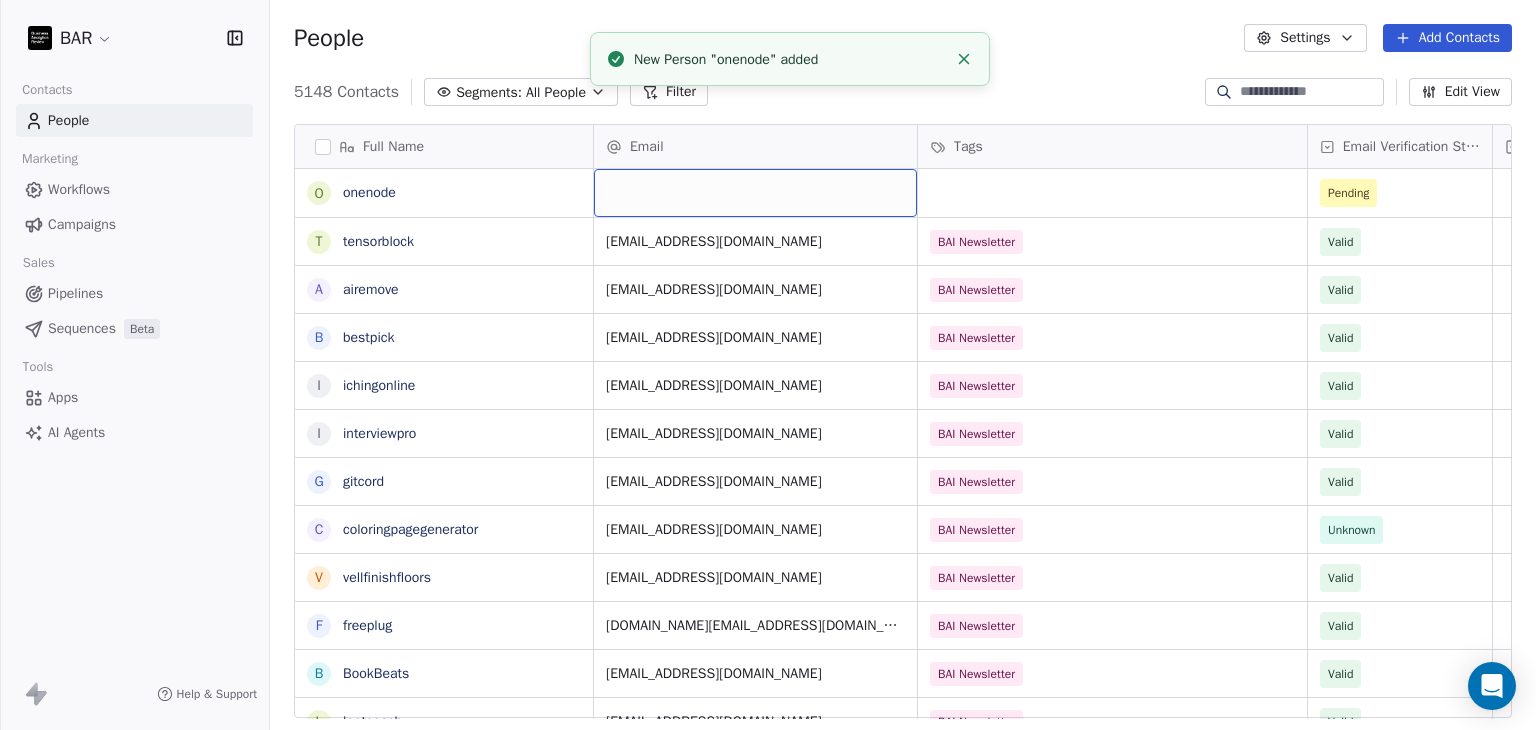 click at bounding box center [755, 193] 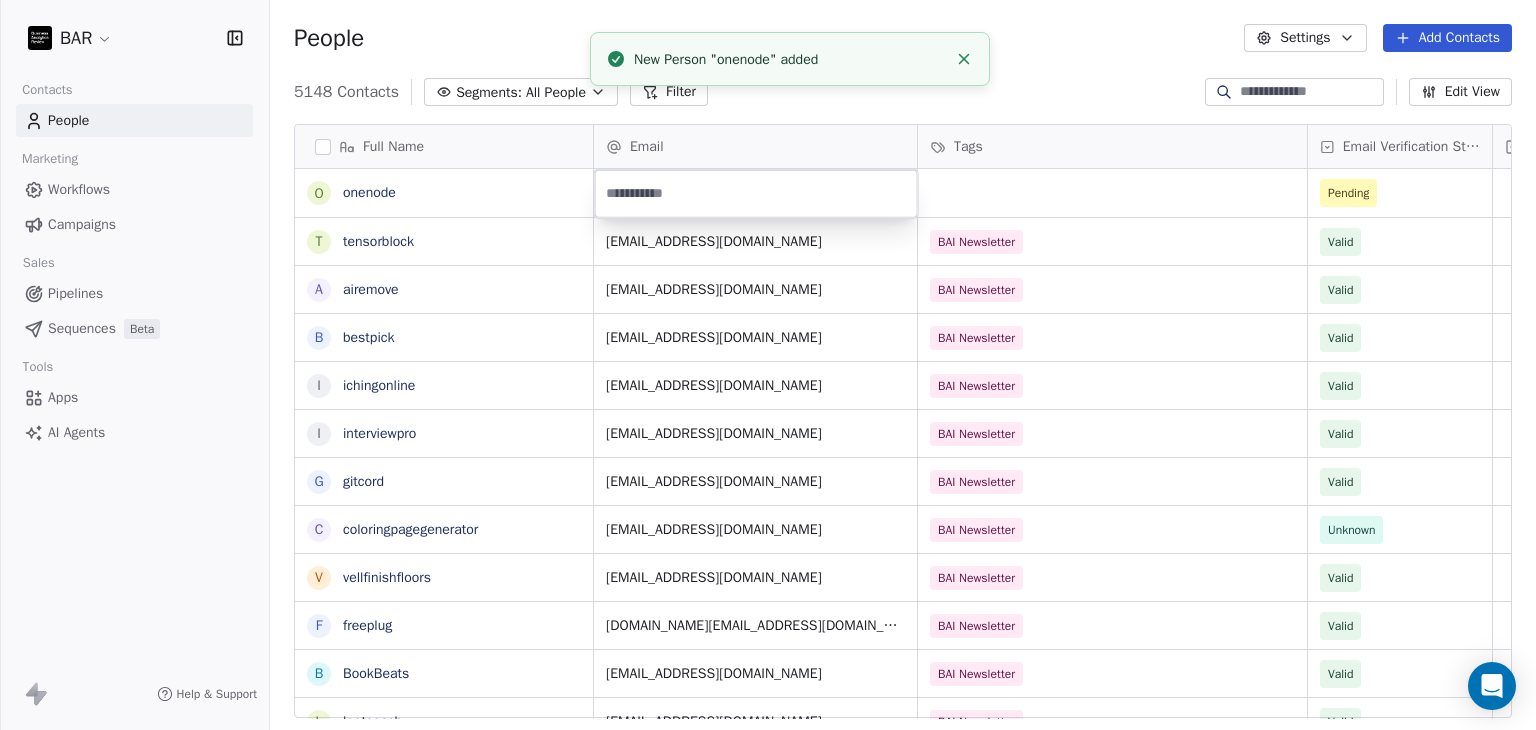 type on "**********" 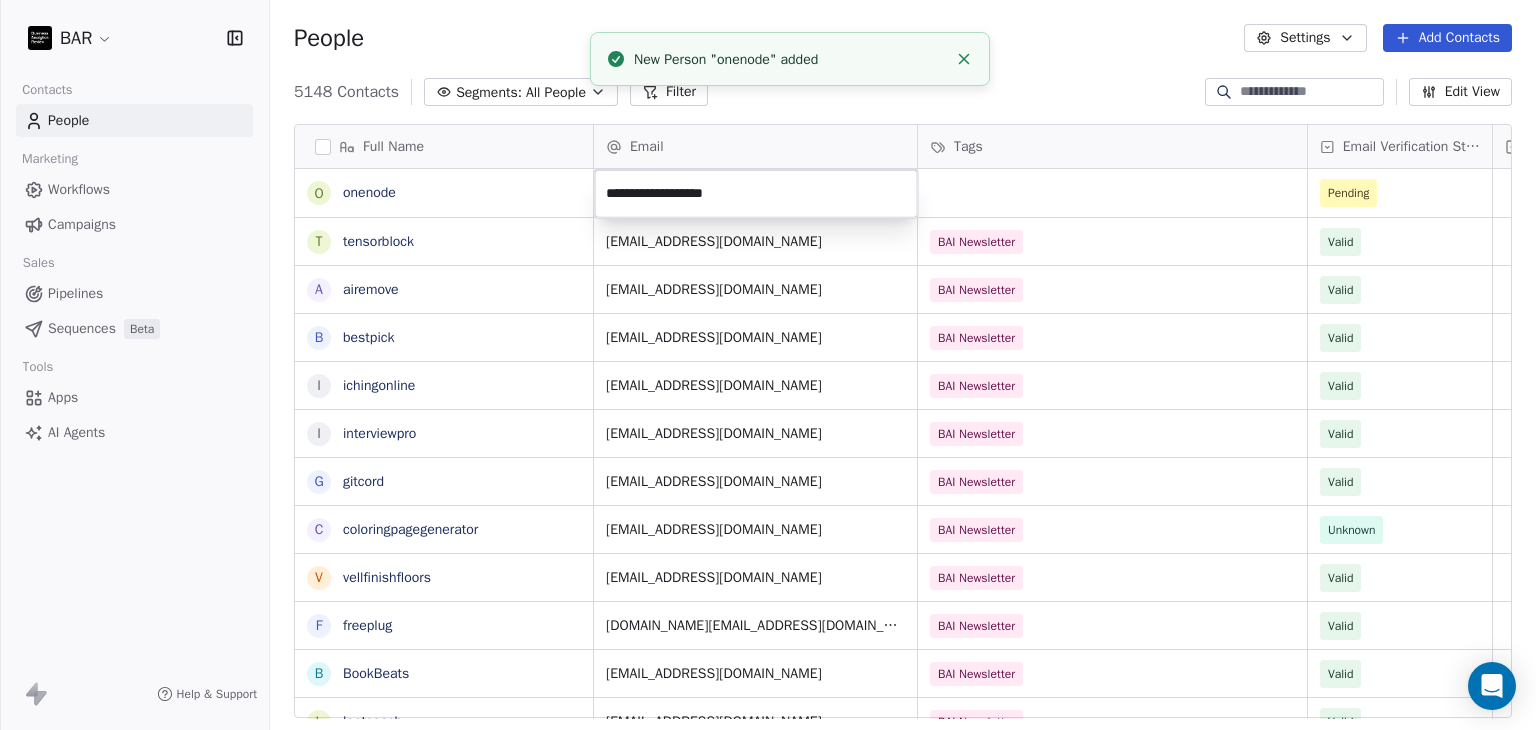 click on "BAR Contacts People Marketing Workflows Campaigns Sales Pipelines Sequences Beta Tools Apps AI Agents Help & Support People Settings  Add Contacts 5148 Contacts Segments: All People Filter  Edit View Tag Add to Sequence Full Name o onenode t tensorblock a airemove b bestpick i ichingonline i interviewpro g gitcord c coloringpagegenerator v vellfinishfloors f freeplug B BookBeats l leetcoach e ec-ai i imagupscaler a animerecbert p perfect-circle g gpt4oimageprompt o offchess y yardpro i indiegoodies p planmyvacation p pinosave q quizkraft M [PERSON_NAME] D Deepak F Favour [PERSON_NAME] K [PERSON_NAME] M [PERSON_NAME] [PERSON_NAME] [PERSON_NAME] M [PERSON_NAME] J Jackarintr Sasinin A [PERSON_NAME] m [PERSON_NAME] Email Tags Email Verification Status Status Pending [EMAIL_ADDRESS][DOMAIN_NAME] BAI Newsletter Valid [EMAIL_ADDRESS][DOMAIN_NAME] BAI Newsletter Valid [EMAIL_ADDRESS][DOMAIN_NAME] BAI Newsletter Valid [EMAIL_ADDRESS][DOMAIN_NAME] BAI Newsletter Valid [EMAIL_ADDRESS][DOMAIN_NAME] BAI Newsletter Valid [EMAIL_ADDRESS][DOMAIN_NAME] Valid Unknown" at bounding box center (768, 365) 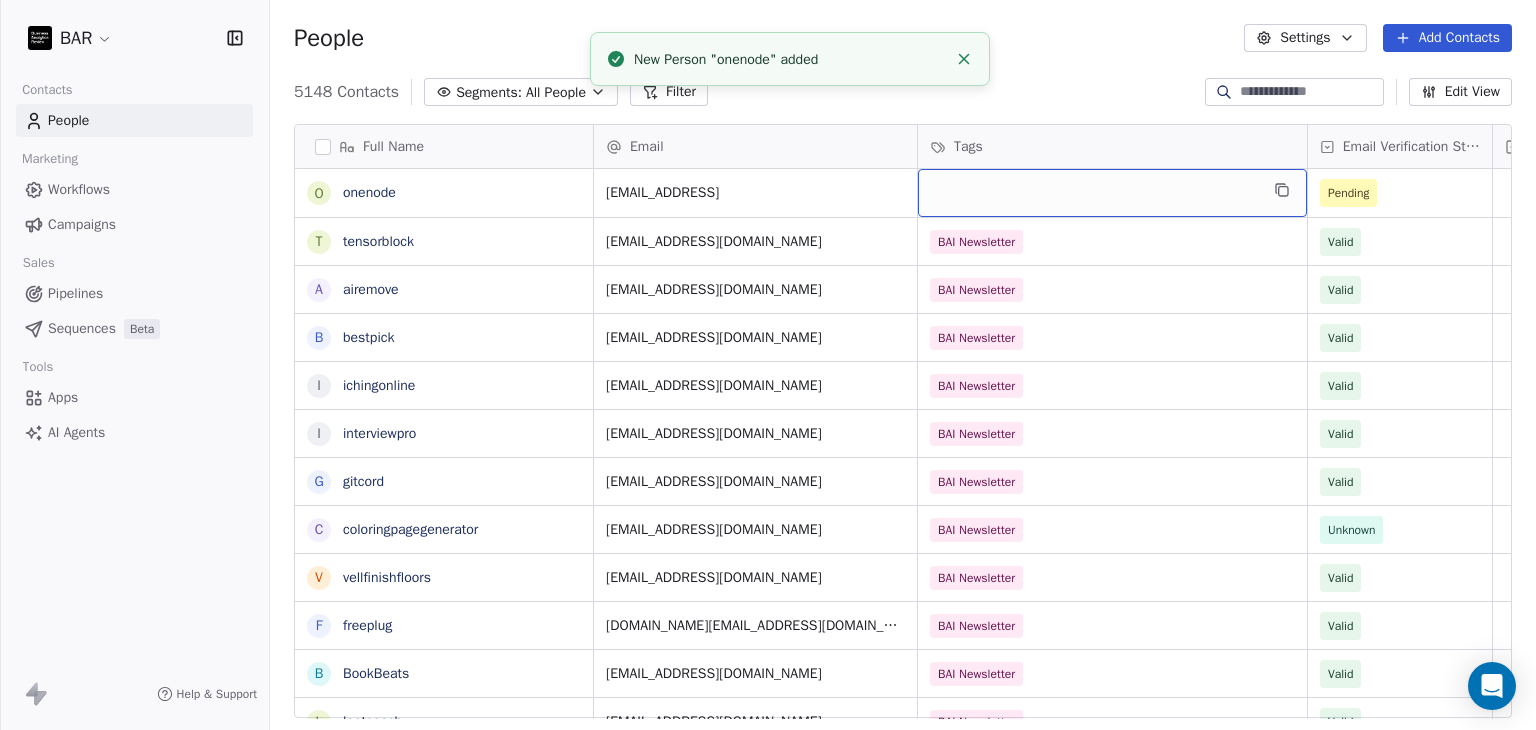 click at bounding box center (1112, 193) 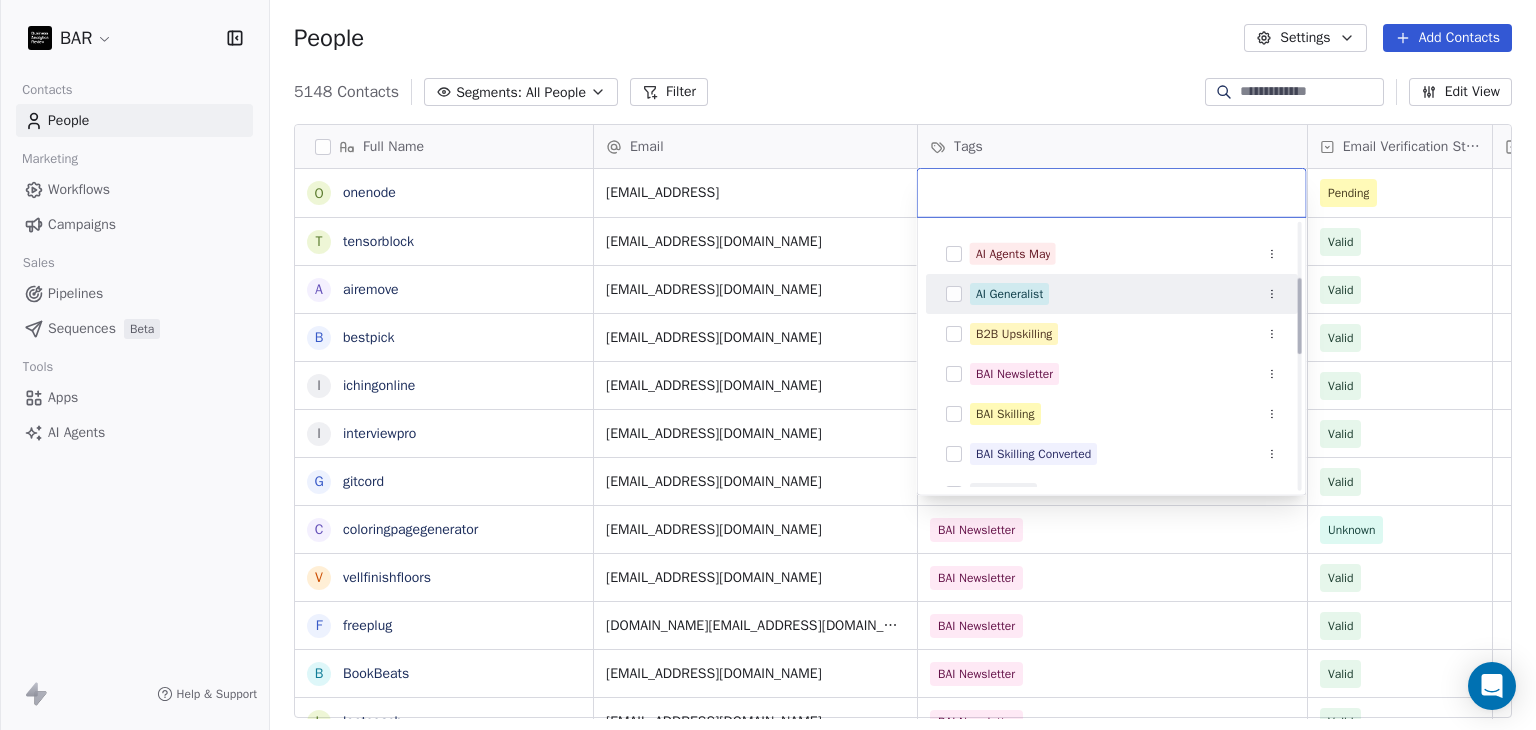 scroll, scrollTop: 200, scrollLeft: 0, axis: vertical 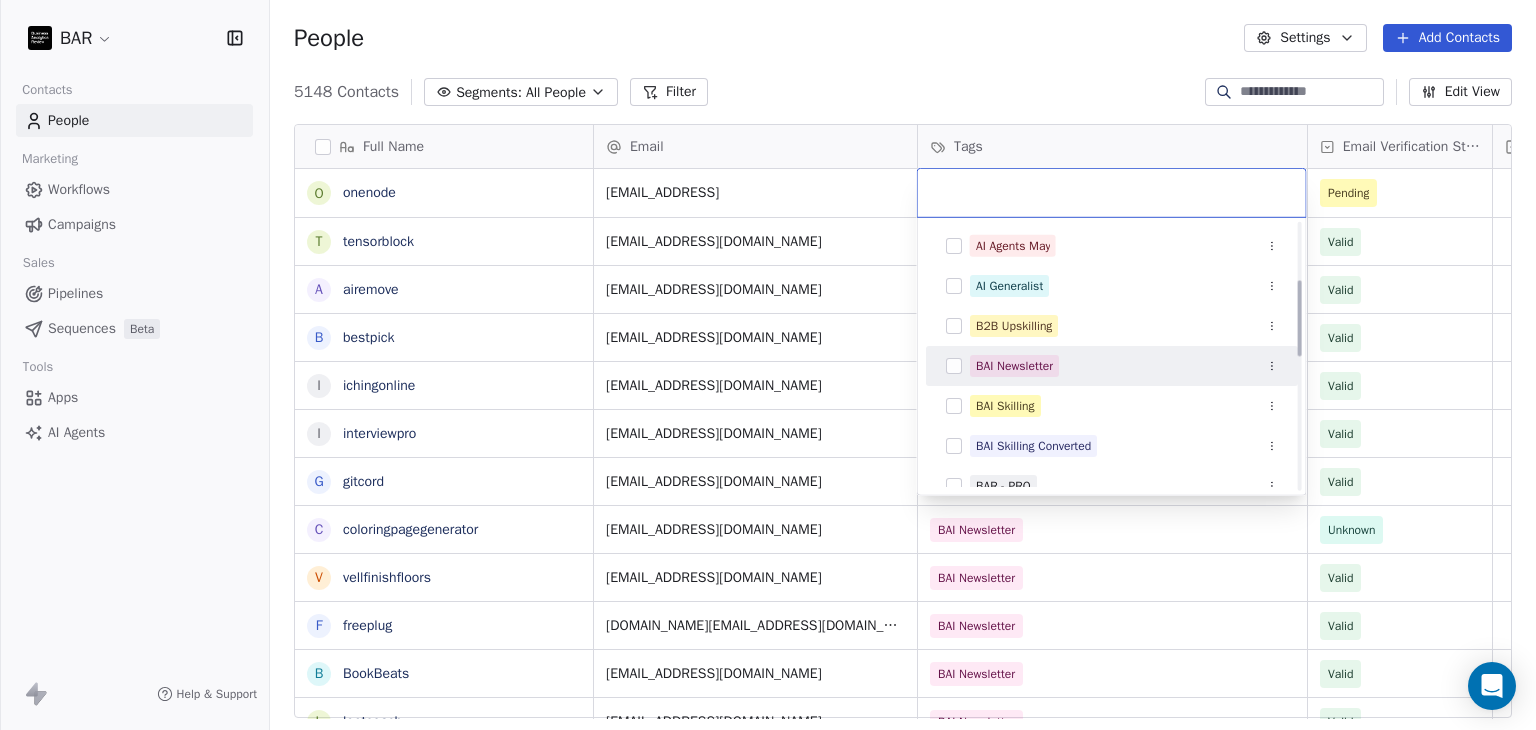 click on "BAI Newsletter" at bounding box center (1014, 366) 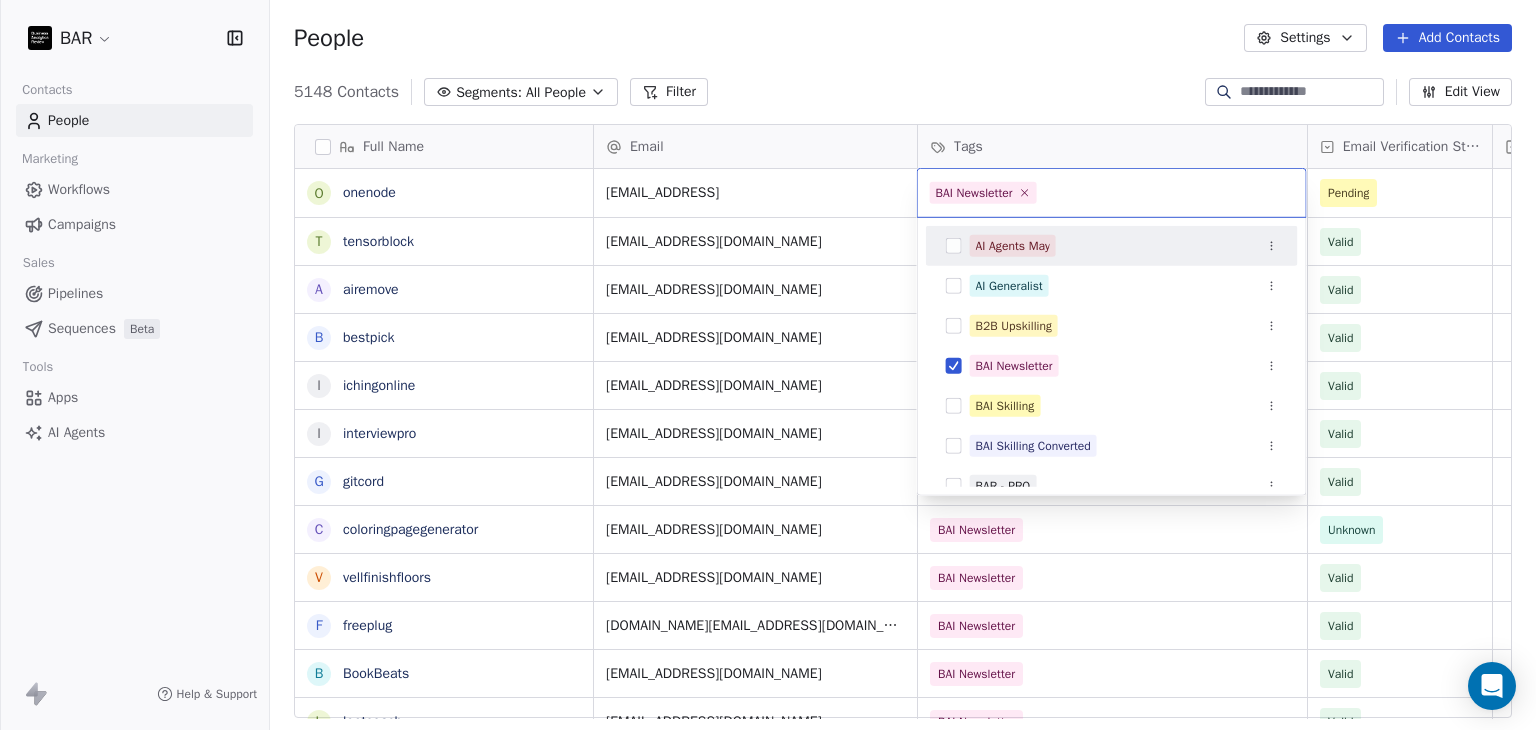 click on "BAR Contacts People Marketing Workflows Campaigns Sales Pipelines Sequences Beta Tools Apps AI Agents Help & Support People Settings  Add Contacts 5148 Contacts Segments: All People Filter  Edit View Tag Add to Sequence Full Name o onenode t tensorblock a airemove b bestpick i ichingonline i interviewpro g gitcord c coloringpagegenerator v vellfinishfloors f freeplug B BookBeats l leetcoach e ec-ai i imagupscaler a animerecbert p perfect-circle g gpt4oimageprompt o offchess y yardpro i indiegoodies p planmyvacation p pinosave q quizkraft M [PERSON_NAME] D Deepak F Favour [PERSON_NAME] K [PERSON_NAME] M [PERSON_NAME] [PERSON_NAME] [PERSON_NAME] M [PERSON_NAME] J Jackarintr Sasinin A [PERSON_NAME] m [PERSON_NAME] Email Tags Email Verification Status Status [EMAIL_ADDRESS] Pending [EMAIL_ADDRESS][DOMAIN_NAME] BAI Newsletter Valid [EMAIL_ADDRESS][DOMAIN_NAME] BAI Newsletter Valid [EMAIL_ADDRESS][DOMAIN_NAME] BAI Newsletter Valid [EMAIL_ADDRESS][DOMAIN_NAME] BAI Newsletter Valid [EMAIL_ADDRESS][DOMAIN_NAME] BAI Newsletter Valid BAI Newsletter" at bounding box center (768, 365) 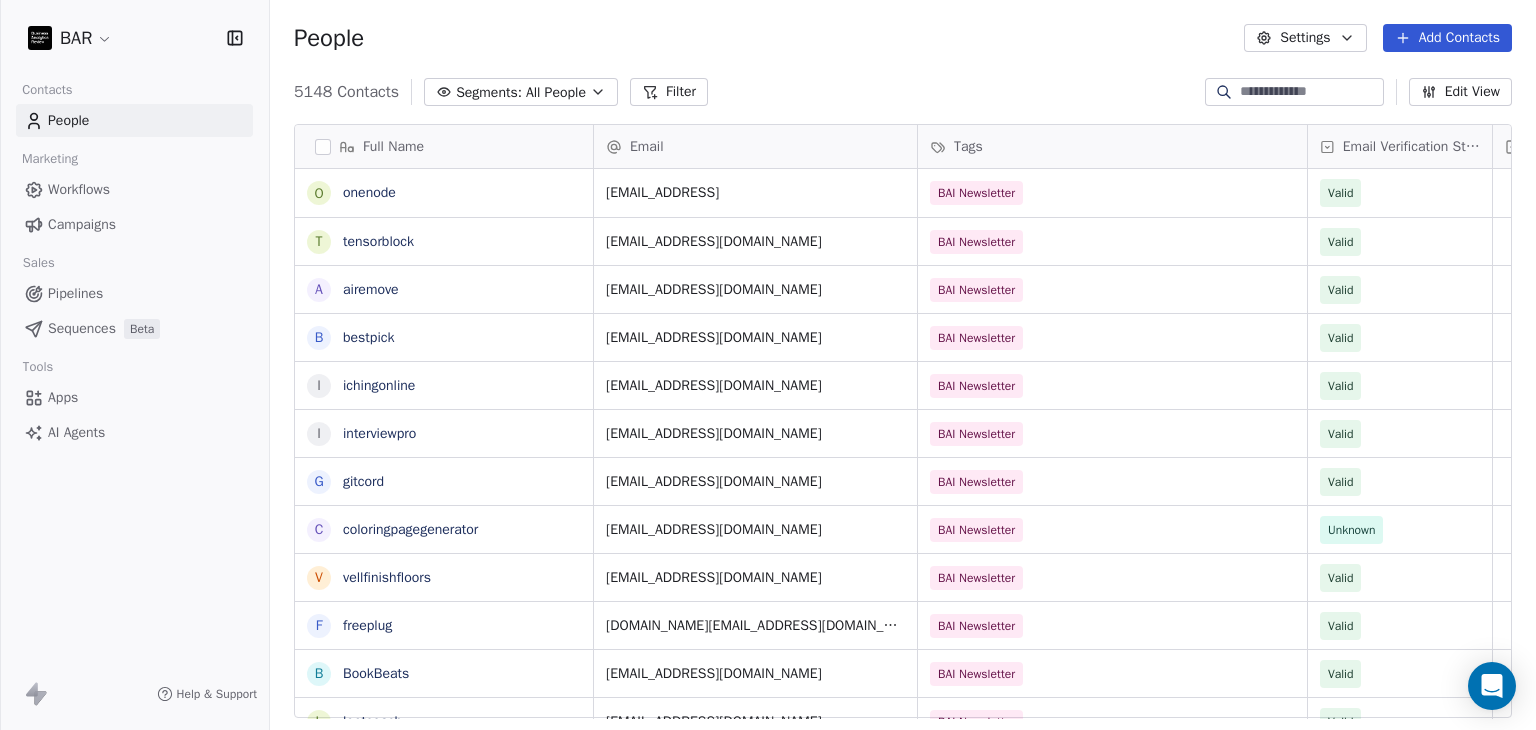 click 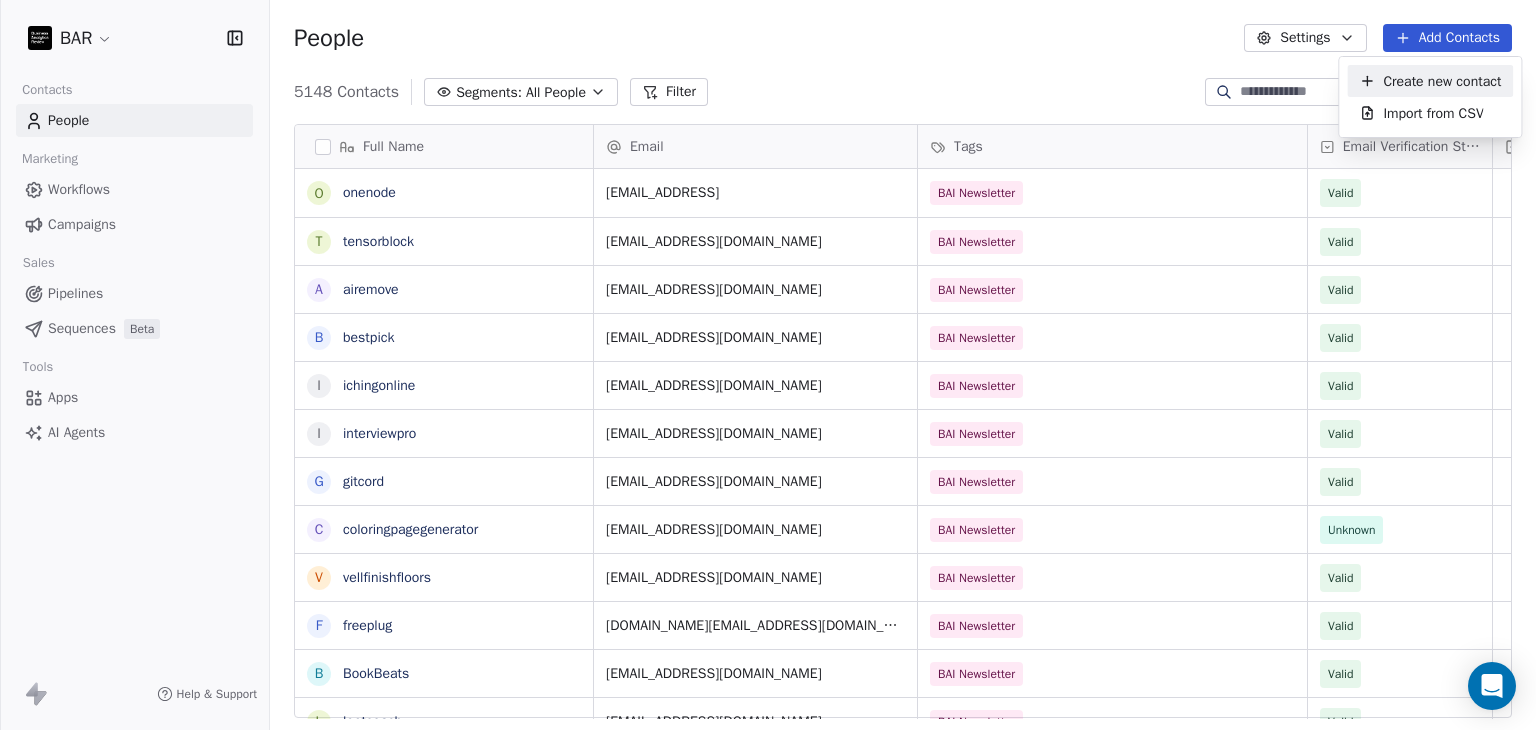 click on "Create new contact" at bounding box center [1442, 81] 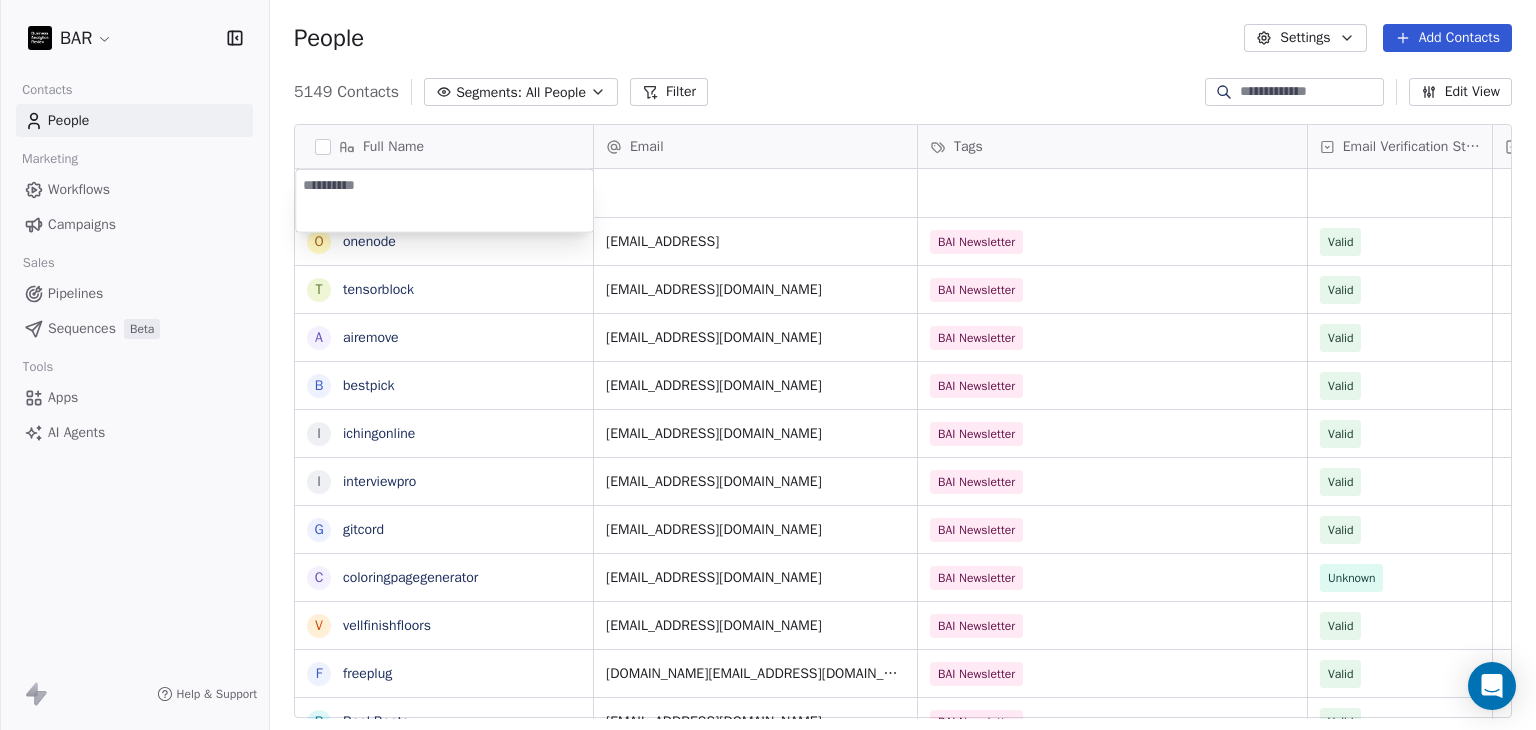 click at bounding box center (444, 201) 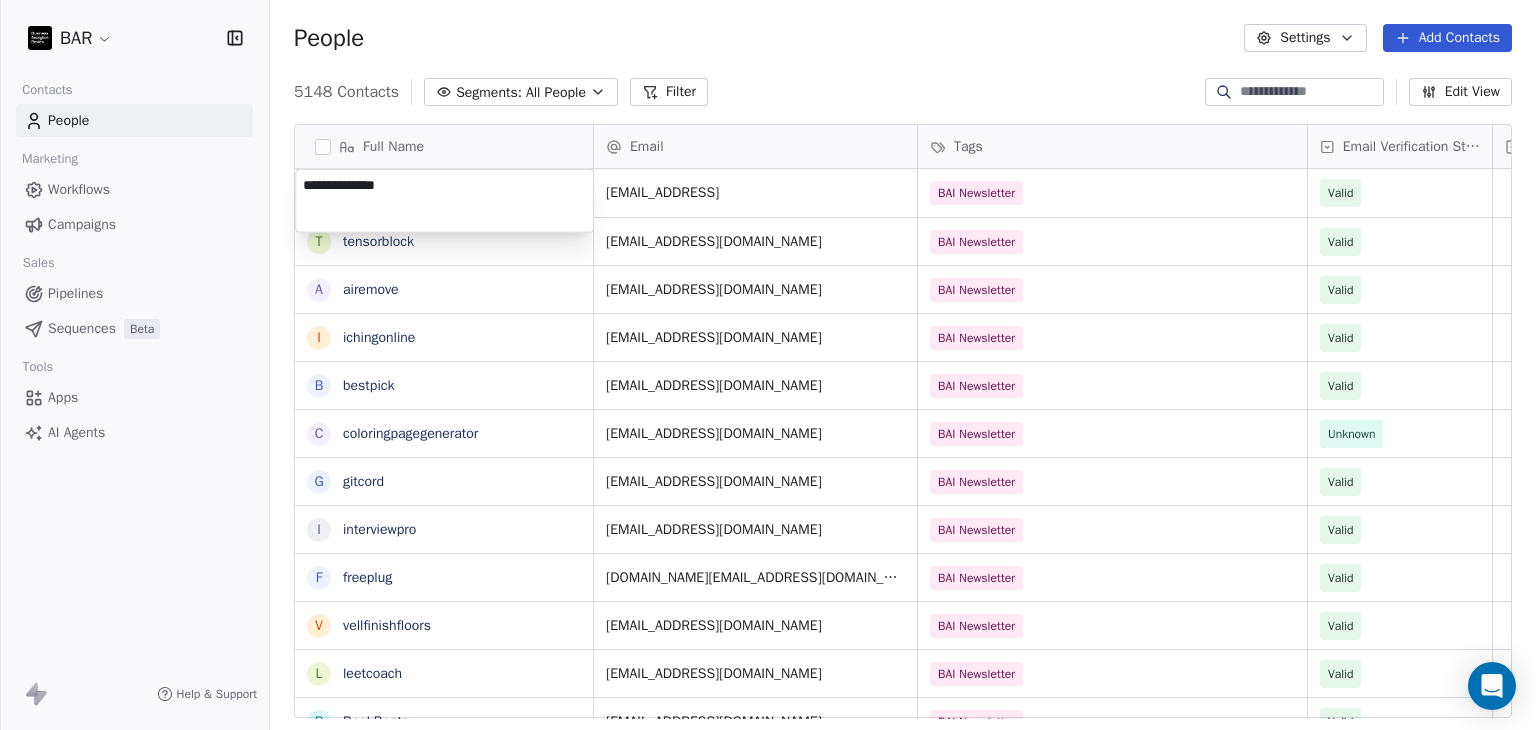 type on "*******" 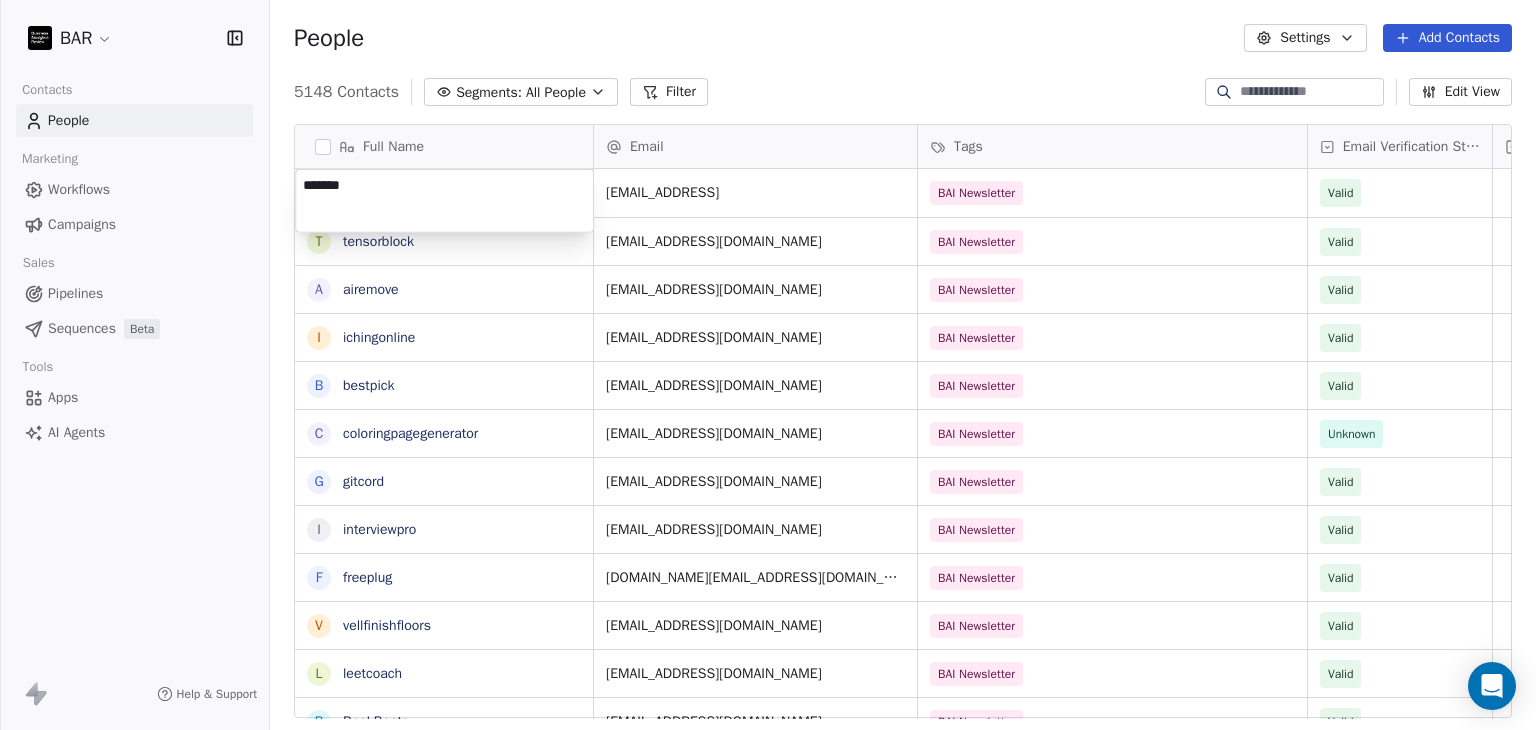click on "BAR Contacts People Marketing Workflows Campaigns Sales Pipelines Sequences Beta Tools Apps AI Agents Help & Support People Settings  Add Contacts 5148 Contacts Segments: All People Filter  Edit View Tag Add to Sequence Full Name o onenode t tensorblock a airemove i ichingonline b bestpick c coloringpagegenerator g gitcord i interviewpro f freeplug v vellfinishfloors l leetcoach B BookBeats e ec-ai i imagupscaler a animerecbert p perfect-circle g gpt4oimageprompt o offchess y yardpro i indiegoodies q quizkraft p pinosave p planmyvacation M [PERSON_NAME] D Deepak F Favour [PERSON_NAME] M [PERSON_NAME] [PERSON_NAME] [PERSON_NAME] K [PERSON_NAME] M [PERSON_NAME] J Jackarintr Sasinin A [PERSON_NAME] m [PERSON_NAME] Email Tags Email Verification Status Status [EMAIL_ADDRESS] BAI Newsletter Valid [EMAIL_ADDRESS][DOMAIN_NAME] BAI Newsletter Valid [EMAIL_ADDRESS][DOMAIN_NAME] BAI Newsletter Valid [EMAIL_ADDRESS][DOMAIN_NAME] BAI Newsletter Valid [EMAIL_ADDRESS][DOMAIN_NAME] BAI Newsletter Valid [EMAIL_ADDRESS][DOMAIN_NAME] Unknown" at bounding box center [768, 365] 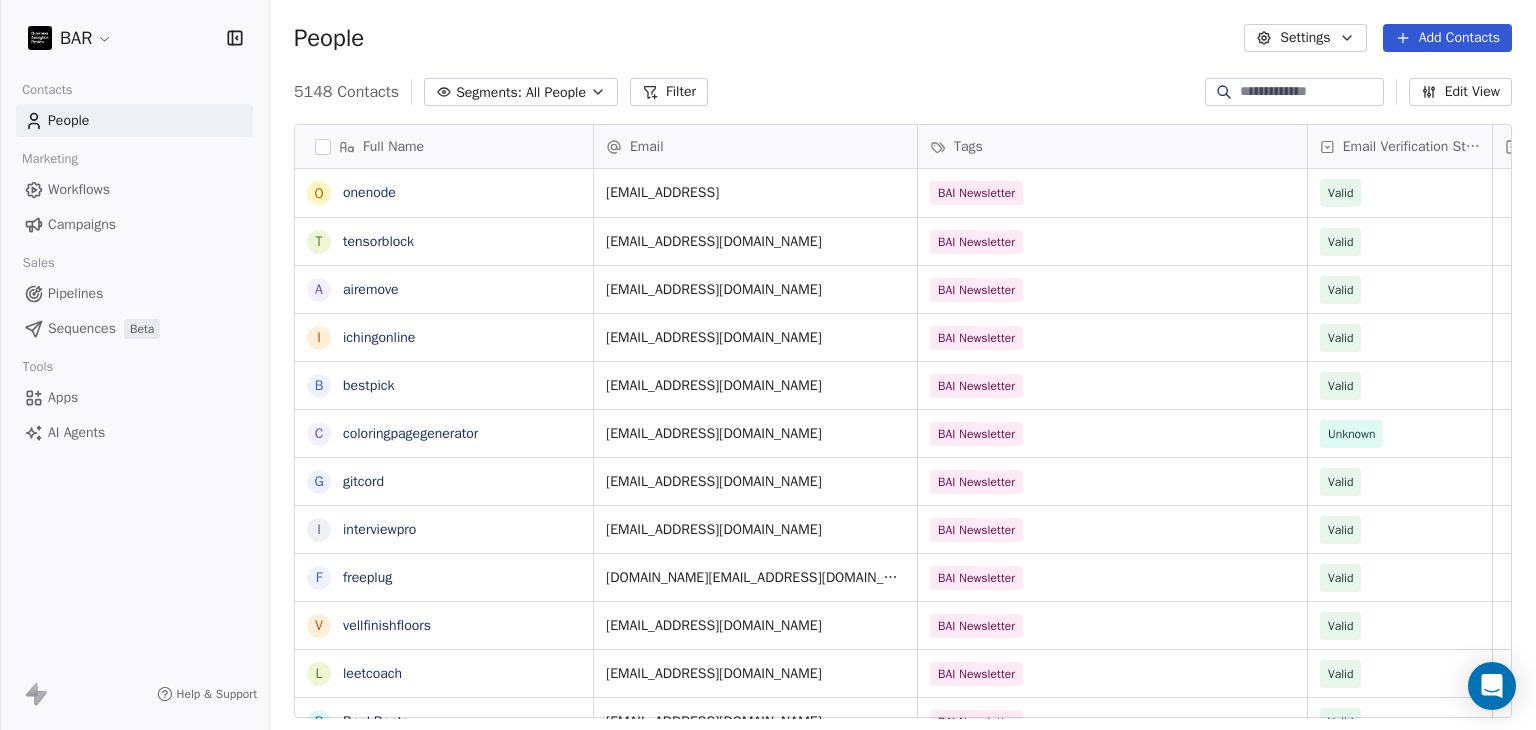 click on "People Settings  Add Contacts" at bounding box center [903, 38] 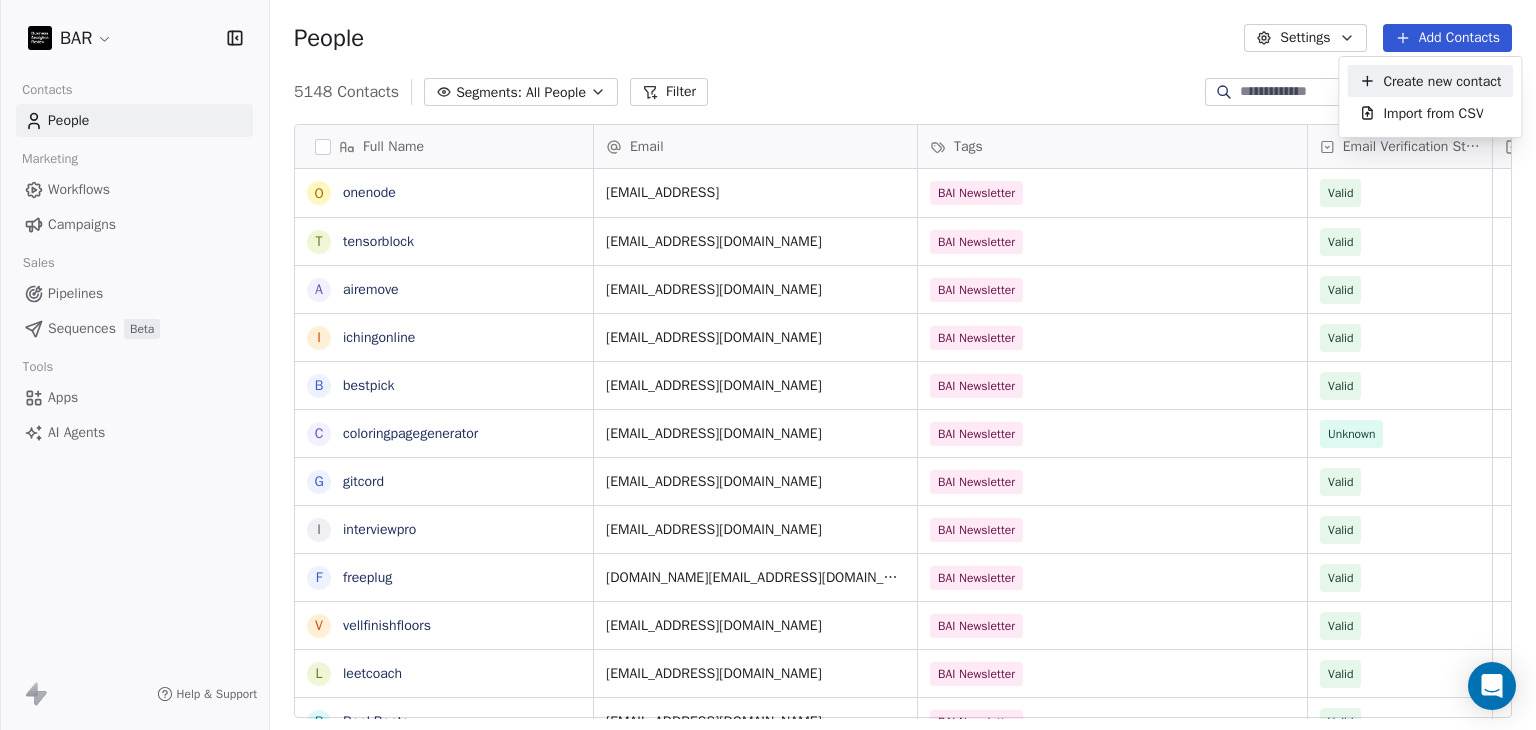 drag, startPoint x: 1409, startPoint y: 87, endPoint x: 808, endPoint y: 107, distance: 601.3327 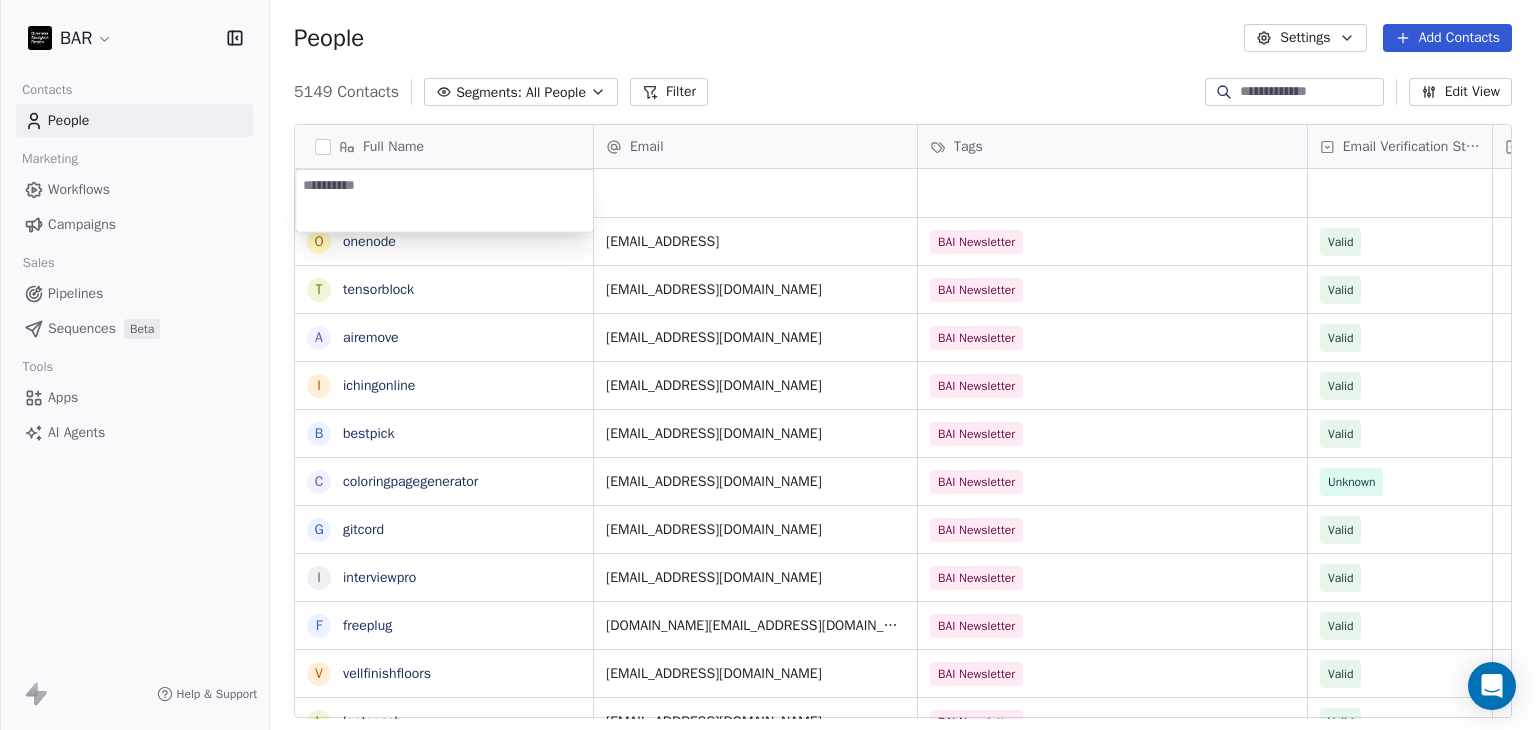 type on "*******" 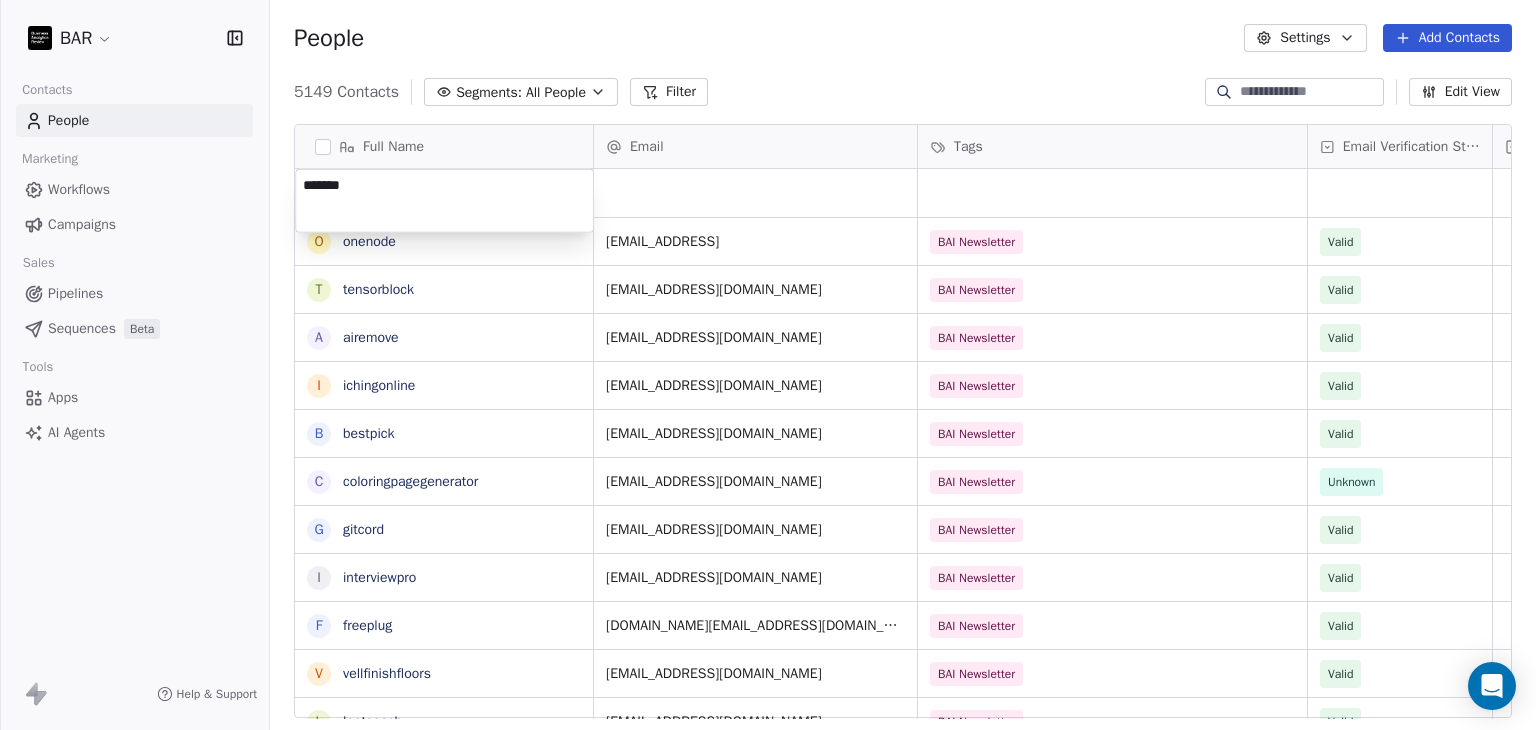 click on "BAR Contacts People Marketing Workflows Campaigns Sales Pipelines Sequences Beta Tools Apps AI Agents Help & Support People Settings  Add Contacts 5149 Contacts Segments: All People Filter  Edit View Tag Add to Sequence Full Name o onenode t tensorblock a airemove i ichingonline b bestpick c coloringpagegenerator g gitcord i interviewpro f freeplug v vellfinishfloors l leetcoach B BookBeats e ec-ai i imagupscaler a animerecbert p perfect-circle g gpt4oimageprompt o offchess y yardpro i indiegoodies q quizkraft p pinosave p planmyvacation M [PERSON_NAME] D Deepak F Favour [PERSON_NAME] M [PERSON_NAME] [PERSON_NAME] [PERSON_NAME] K [PERSON_NAME] M [PERSON_NAME] J Jackarintr Sasinin A [PERSON_NAME] Email Tags Email Verification Status Status [EMAIL_ADDRESS] BAI Newsletter Valid [EMAIL_ADDRESS][DOMAIN_NAME] BAI Newsletter Valid [EMAIL_ADDRESS][DOMAIN_NAME] BAI Newsletter Valid [EMAIL_ADDRESS][DOMAIN_NAME] BAI Newsletter Valid [EMAIL_ADDRESS][DOMAIN_NAME] BAI Newsletter Valid [EMAIL_ADDRESS][DOMAIN_NAME] BAI Newsletter Unknown Valid" at bounding box center [768, 365] 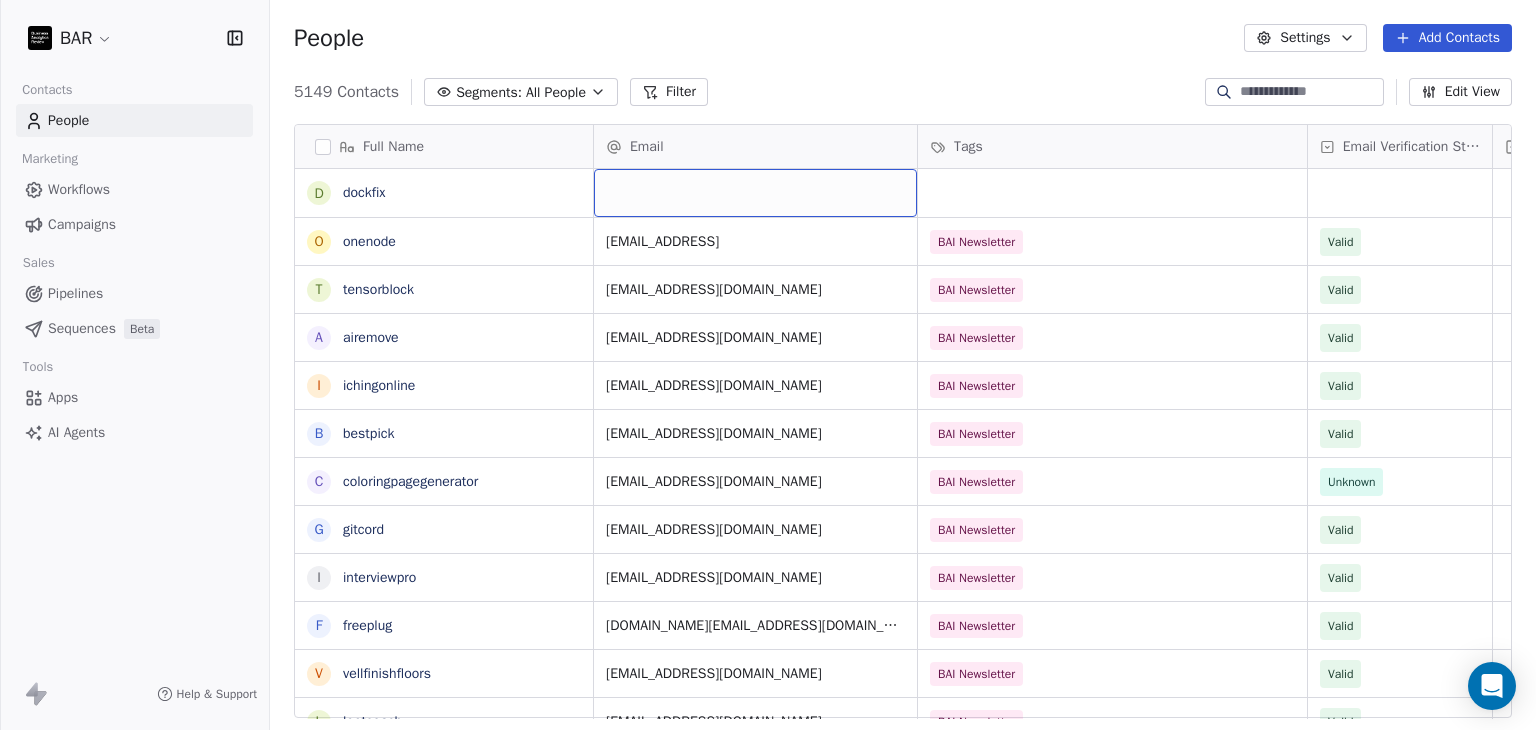 click at bounding box center [755, 193] 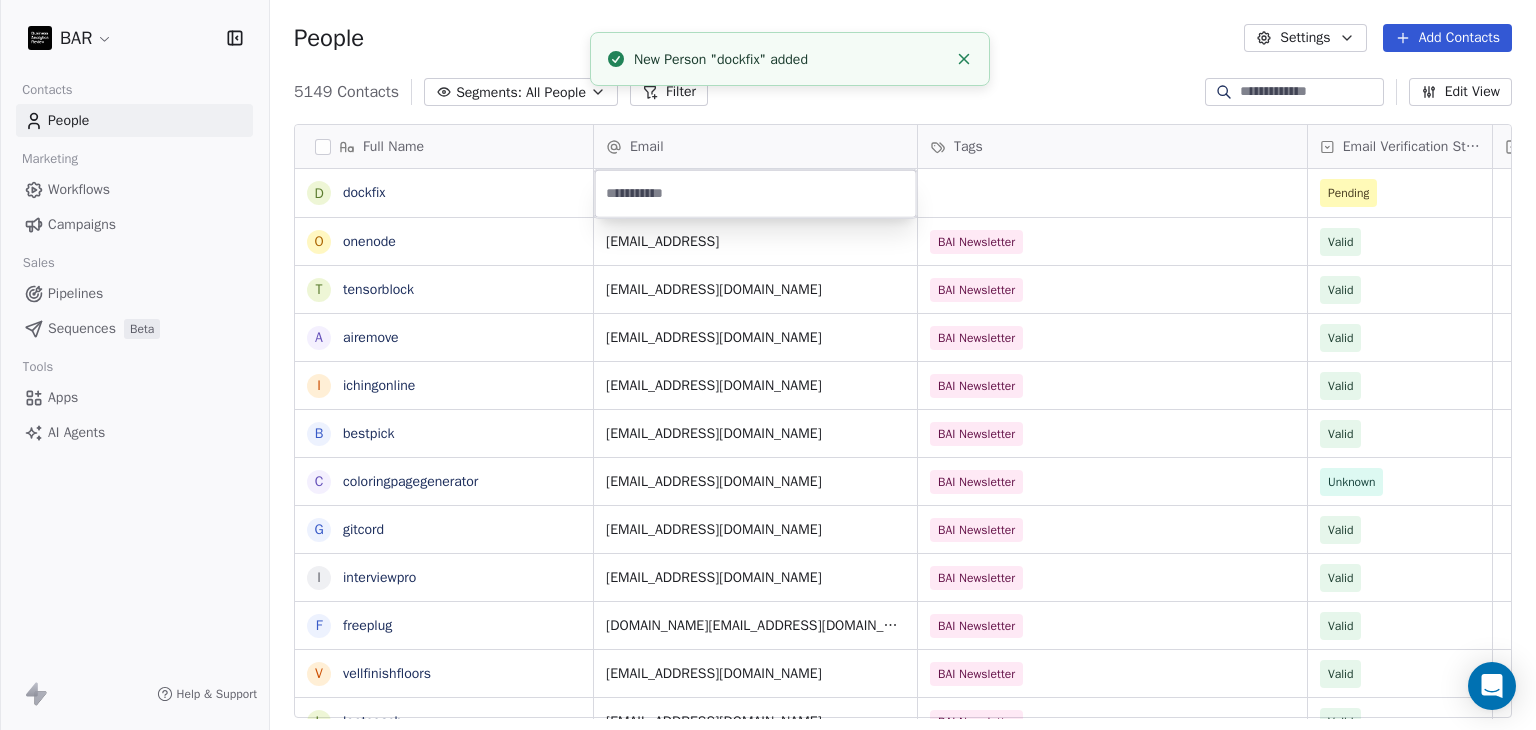 paste on "**********" 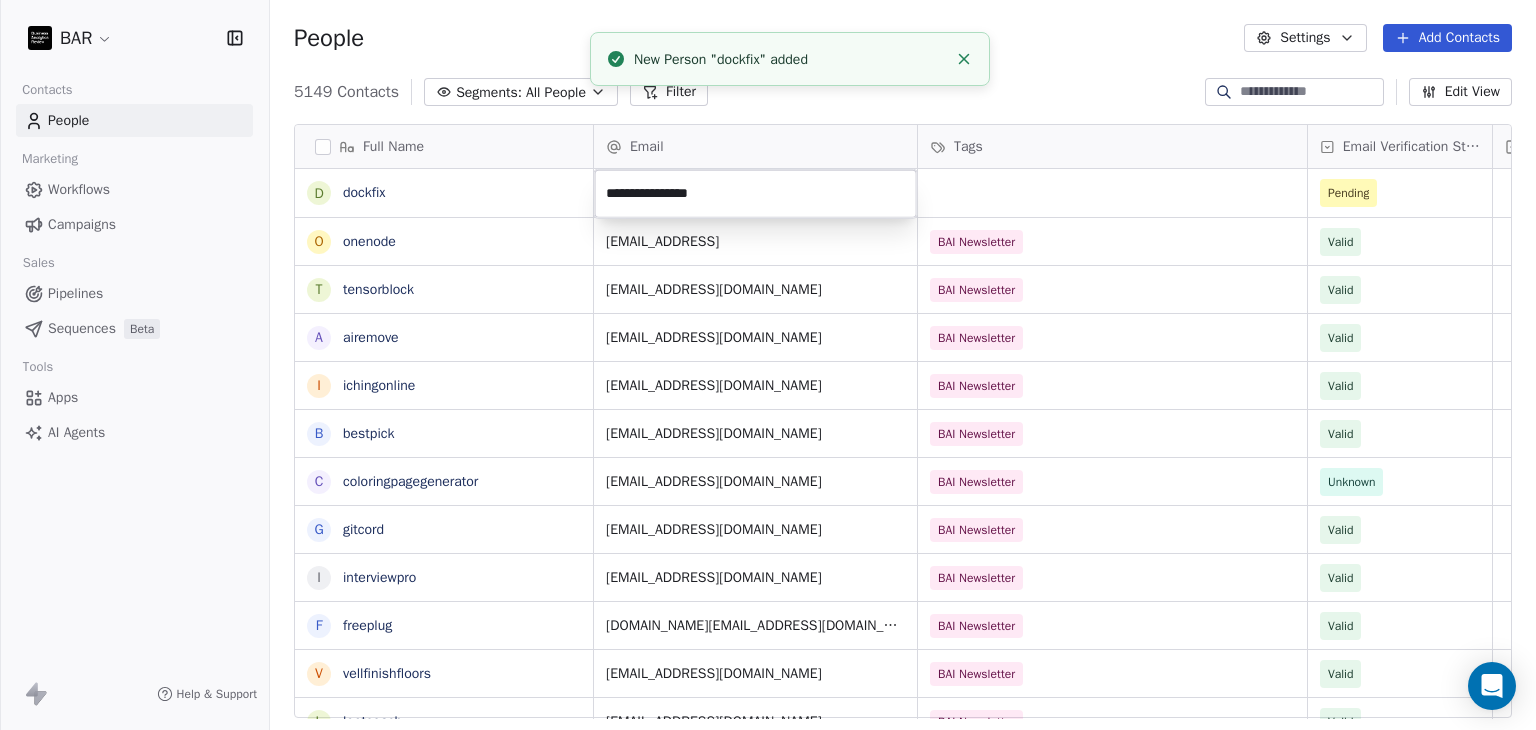 click on "BAR Contacts People Marketing Workflows Campaigns Sales Pipelines Sequences Beta Tools Apps AI Agents Help & Support People Settings  Add Contacts 5149 Contacts Segments: All People Filter  Edit View Tag Add to Sequence Full Name d dockfix o onenode t tensorblock a airemove i ichingonline b bestpick c coloringpagegenerator g gitcord i interviewpro f freeplug v vellfinishfloors l leetcoach B BookBeats e ec-ai i imagupscaler a animerecbert p perfect-circle g gpt4oimageprompt o offchess y yardpro i indiegoodies q quizkraft p pinosave p planmyvacation M [PERSON_NAME] D Deepak F Favour [PERSON_NAME] M [PERSON_NAME] [PERSON_NAME] [PERSON_NAME] K [PERSON_NAME] M [PERSON_NAME] J Jackarintr Sasinin A [PERSON_NAME] Email Tags Email Verification Status Status Pending [EMAIL_ADDRESS] BAI Newsletter Valid [EMAIL_ADDRESS][DOMAIN_NAME] BAI Newsletter Valid [EMAIL_ADDRESS][DOMAIN_NAME] BAI Newsletter Valid [EMAIL_ADDRESS][DOMAIN_NAME] BAI Newsletter Valid [EMAIL_ADDRESS][DOMAIN_NAME] BAI Newsletter Valid [EMAIL_ADDRESS][DOMAIN_NAME] Unknown" at bounding box center (768, 365) 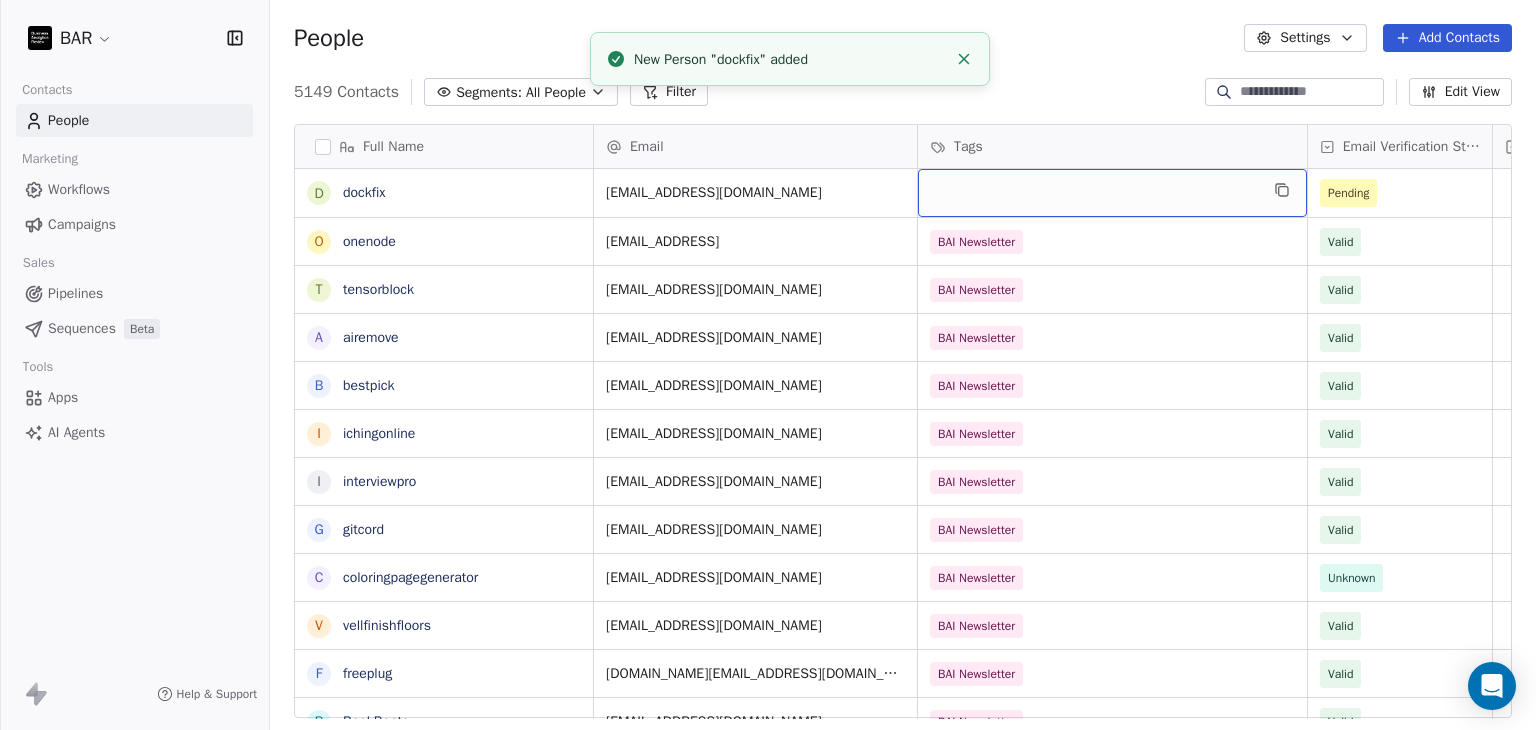 click at bounding box center [1112, 193] 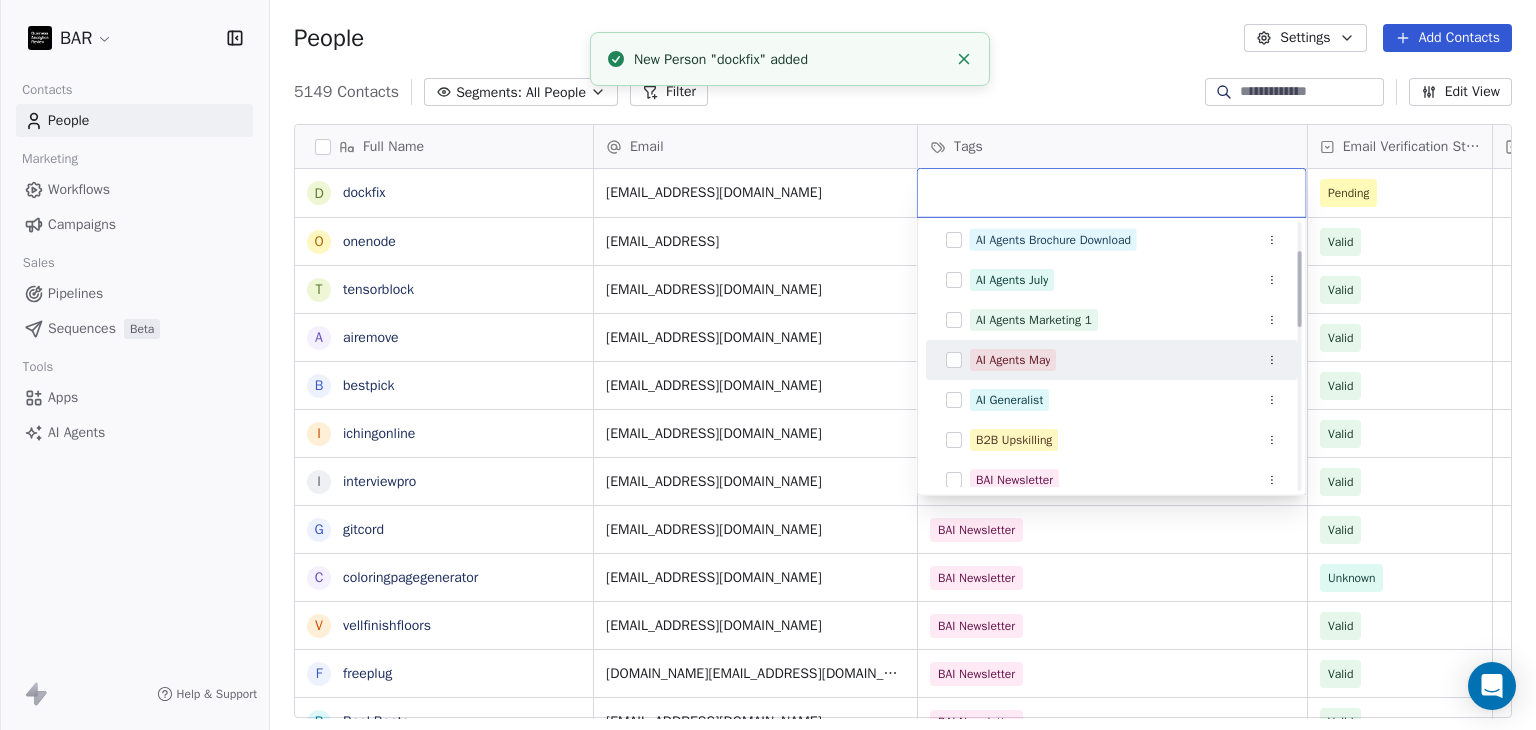 scroll, scrollTop: 100, scrollLeft: 0, axis: vertical 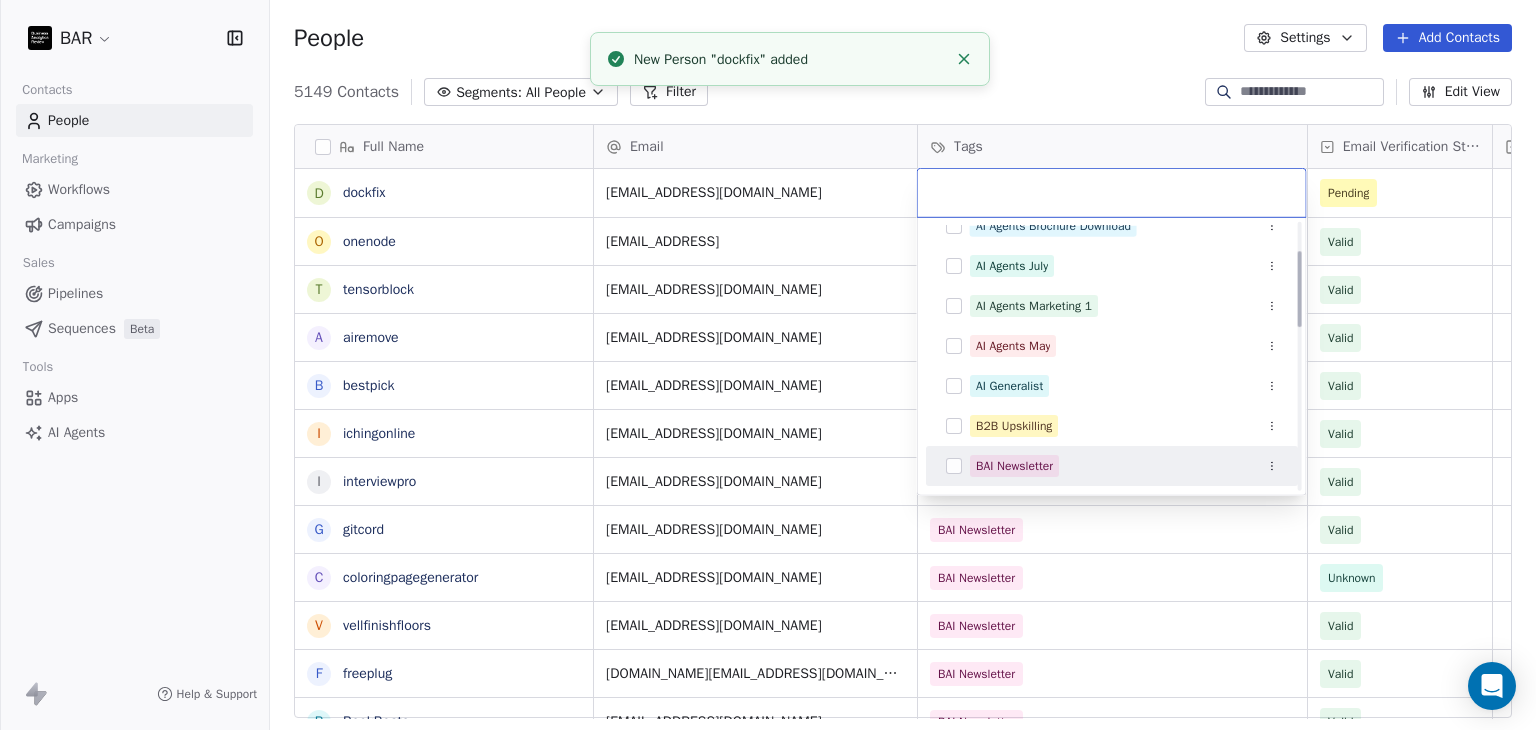 click on "BAI Newsletter" at bounding box center (1014, 466) 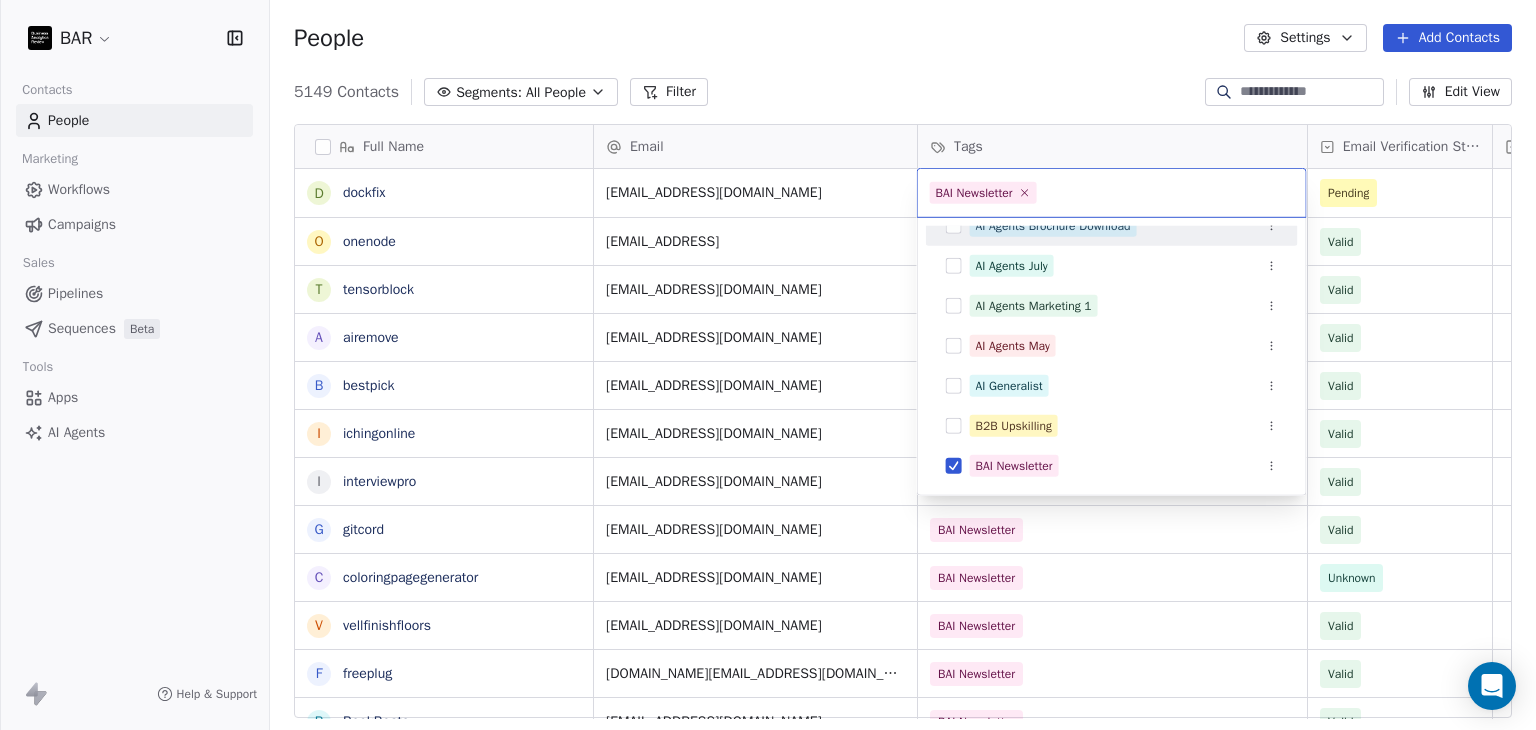 click on "BAR Contacts People Marketing Workflows Campaigns Sales Pipelines Sequences Beta Tools Apps AI Agents Help & Support People Settings  Add Contacts 5149 Contacts Segments: All People Filter  Edit View Tag Add to Sequence Full Name d dockfix o onenode t tensorblock a airemove b bestpick i ichingonline i interviewpro g gitcord c coloringpagegenerator v vellfinishfloors f freeplug B BookBeats l leetcoach e ec-ai i imagupscaler a animerecbert p perfect-circle g gpt4oimageprompt o offchess y yardpro i indiegoodies p planmyvacation p pinosave q quizkraft M [PERSON_NAME] D Deepak F Favour [PERSON_NAME] K [PERSON_NAME] M [PERSON_NAME] [PERSON_NAME] [PERSON_NAME] M [PERSON_NAME] J Jackarintr Sasinin A [PERSON_NAME] Email Tags Email Verification Status Status [EMAIL_ADDRESS][DOMAIN_NAME] Pending [EMAIL_ADDRESS] BAI Newsletter Valid [EMAIL_ADDRESS][DOMAIN_NAME] BAI Newsletter Valid [EMAIL_ADDRESS][DOMAIN_NAME] BAI Newsletter Valid [EMAIL_ADDRESS][DOMAIN_NAME] BAI Newsletter Valid [EMAIL_ADDRESS][DOMAIN_NAME] BAI Newsletter Valid [EMAIL_ADDRESS][DOMAIN_NAME] Valid" at bounding box center (768, 365) 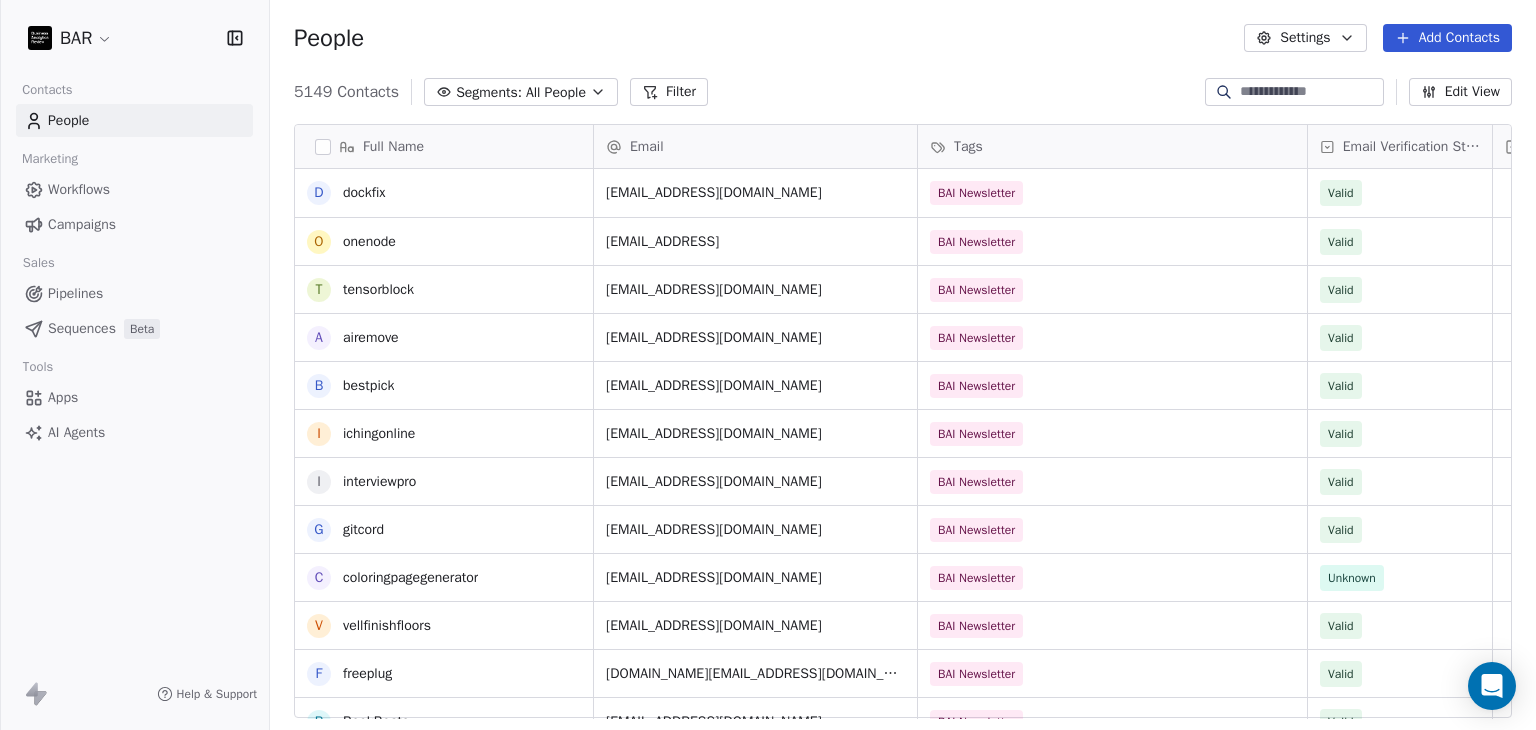 scroll, scrollTop: 496, scrollLeft: 0, axis: vertical 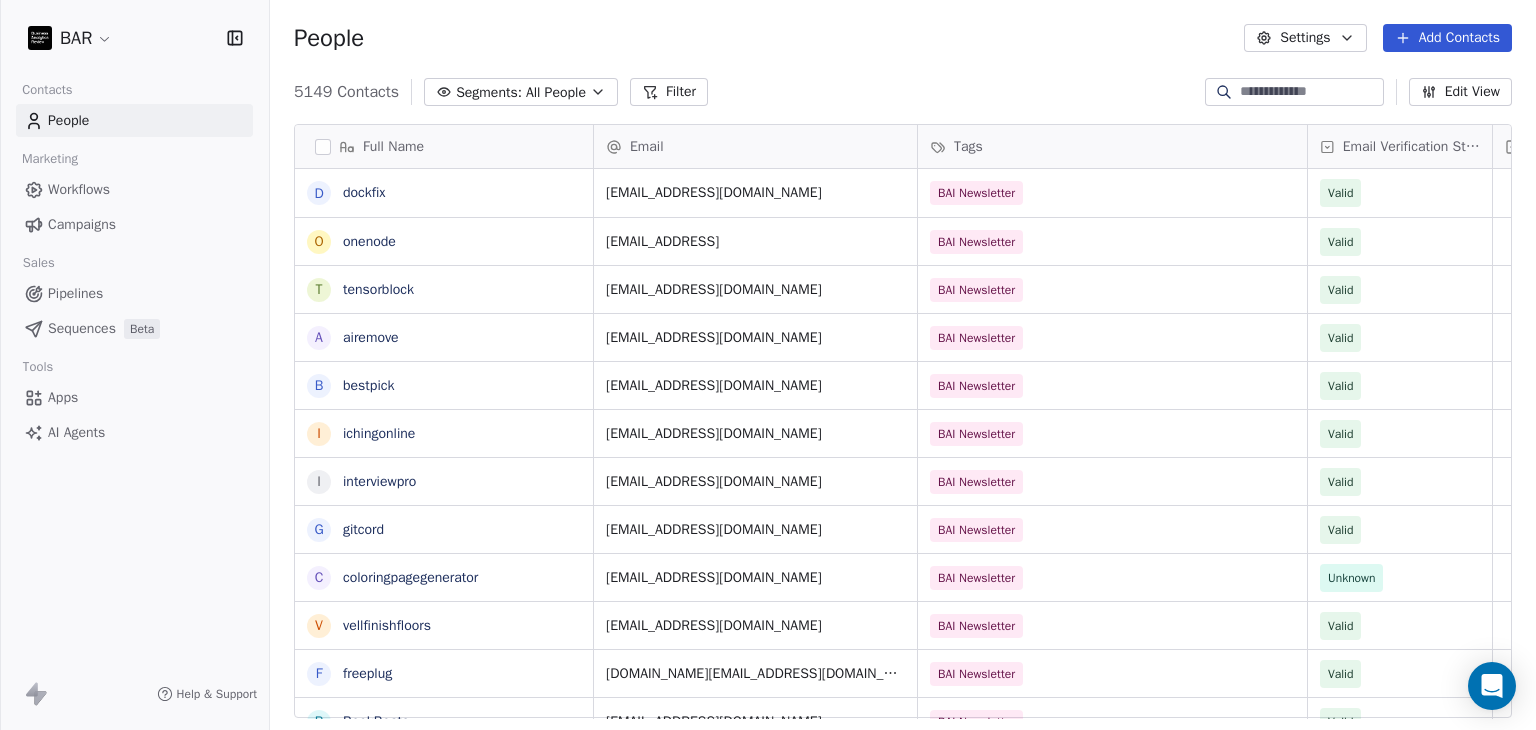 click on "Full Name d dockfix o onenode t tensorblock a airemove b bestpick i ichingonline i interviewpro g gitcord c coloringpagegenerator v vellfinishfloors f freeplug B BookBeats l leetcoach e ec-ai i imagupscaler a animerecbert p perfect-circle g gpt4oimageprompt o offchess y yardpro i indiegoodies p planmyvacation p pinosave q quizkraft M [PERSON_NAME] D Deepak F Favour [PERSON_NAME] K [PERSON_NAME] M [PERSON_NAME] [PERSON_NAME] [PERSON_NAME] M [PERSON_NAME] J Jackarintr Sasinin A [PERSON_NAME] Email Tags Email Verification Status Status [EMAIL_ADDRESS][DOMAIN_NAME] BAI Newsletter Valid [EMAIL_ADDRESS] BAI Newsletter Valid [EMAIL_ADDRESS][DOMAIN_NAME] BAI Newsletter Valid [EMAIL_ADDRESS][DOMAIN_NAME] BAI Newsletter Valid [EMAIL_ADDRESS][DOMAIN_NAME] BAI Newsletter Valid [EMAIL_ADDRESS][DOMAIN_NAME] BAI Newsletter Valid [EMAIL_ADDRESS][DOMAIN_NAME] BAI Newsletter Valid [EMAIL_ADDRESS][DOMAIN_NAME] BAI Newsletter Valid [EMAIL_ADDRESS][DOMAIN_NAME] BAI Newsletter Unknown [EMAIL_ADDRESS][DOMAIN_NAME] BAI Newsletter Valid [DOMAIN_NAME][EMAIL_ADDRESS][DOMAIN_NAME] BAI Newsletter Valid" at bounding box center (903, 429) 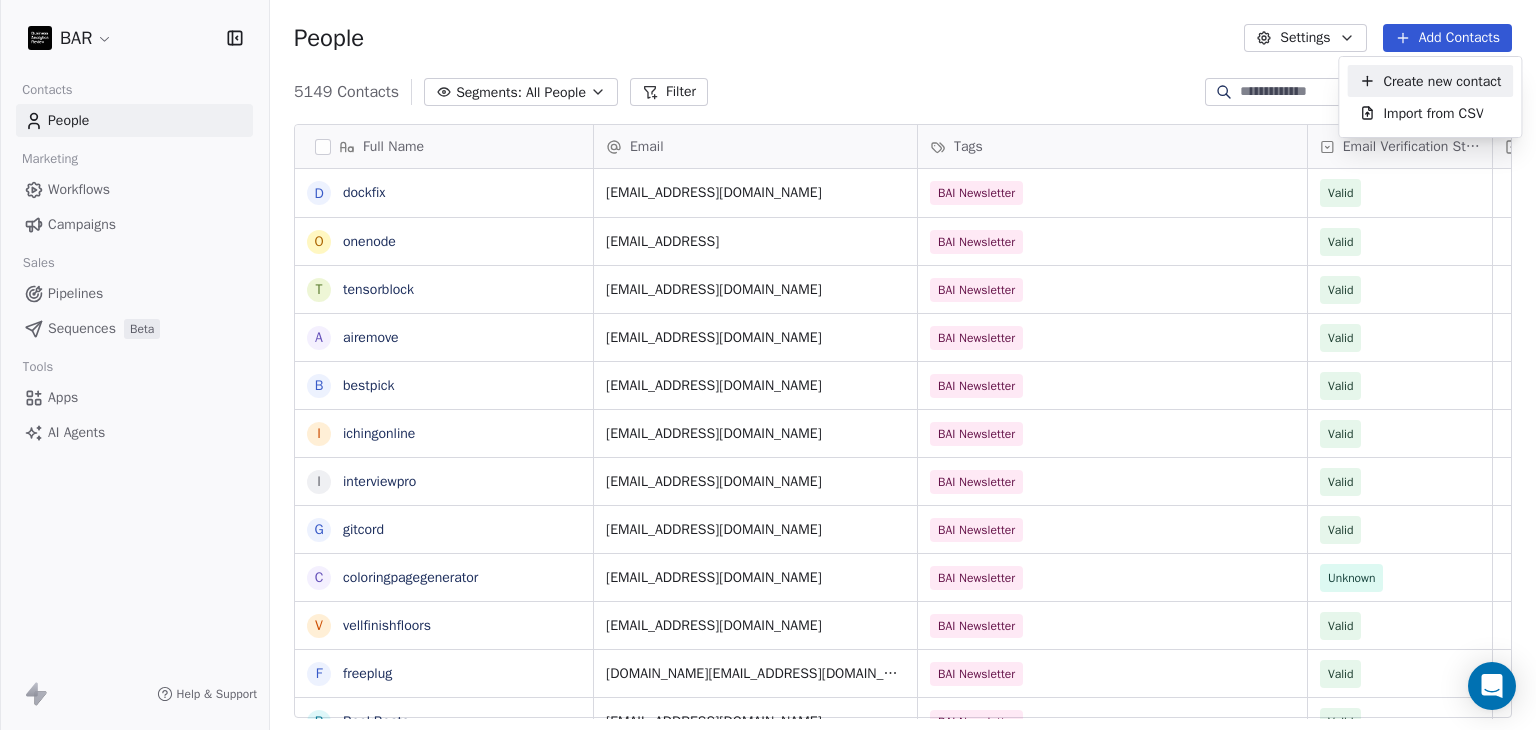 click on "Create new contact" at bounding box center [1442, 81] 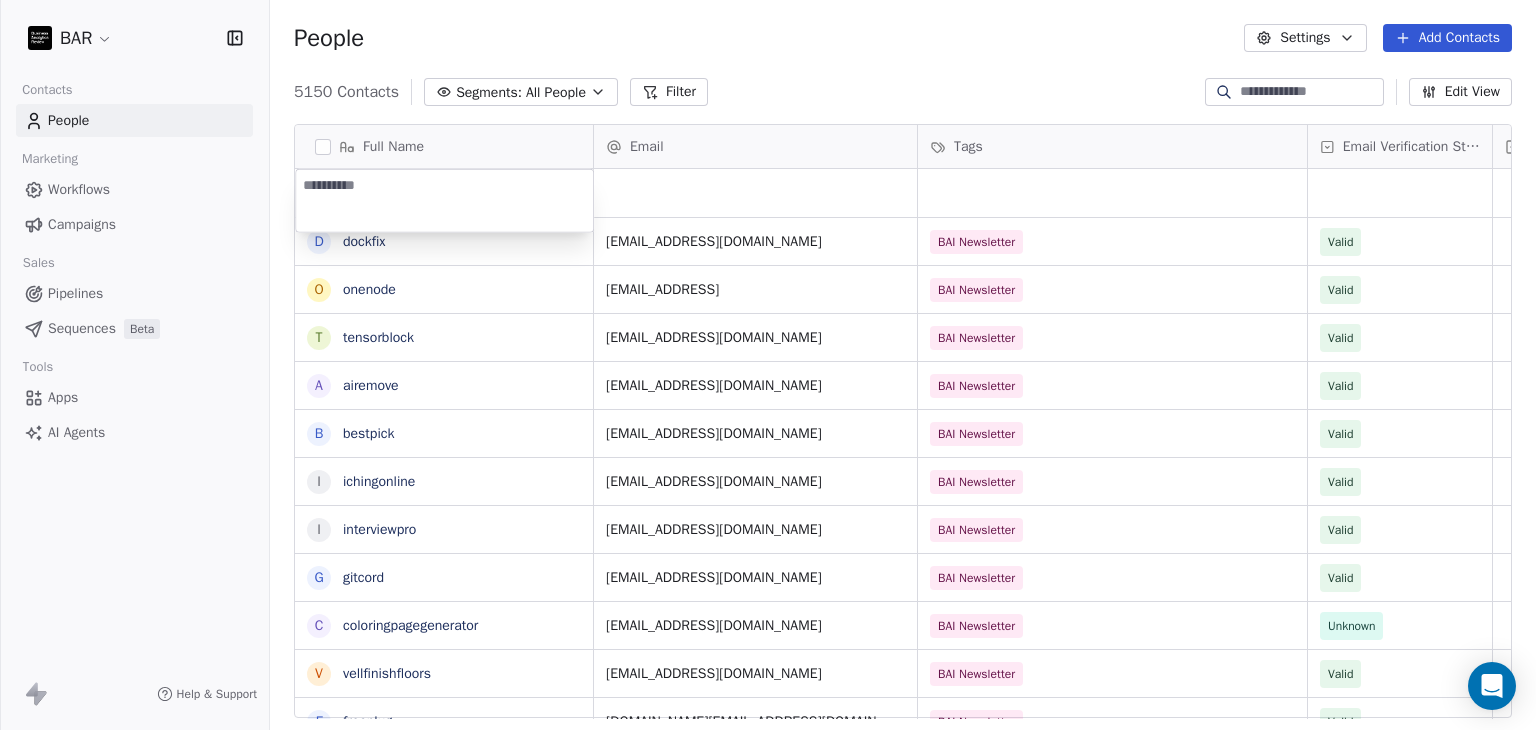 click at bounding box center (444, 201) 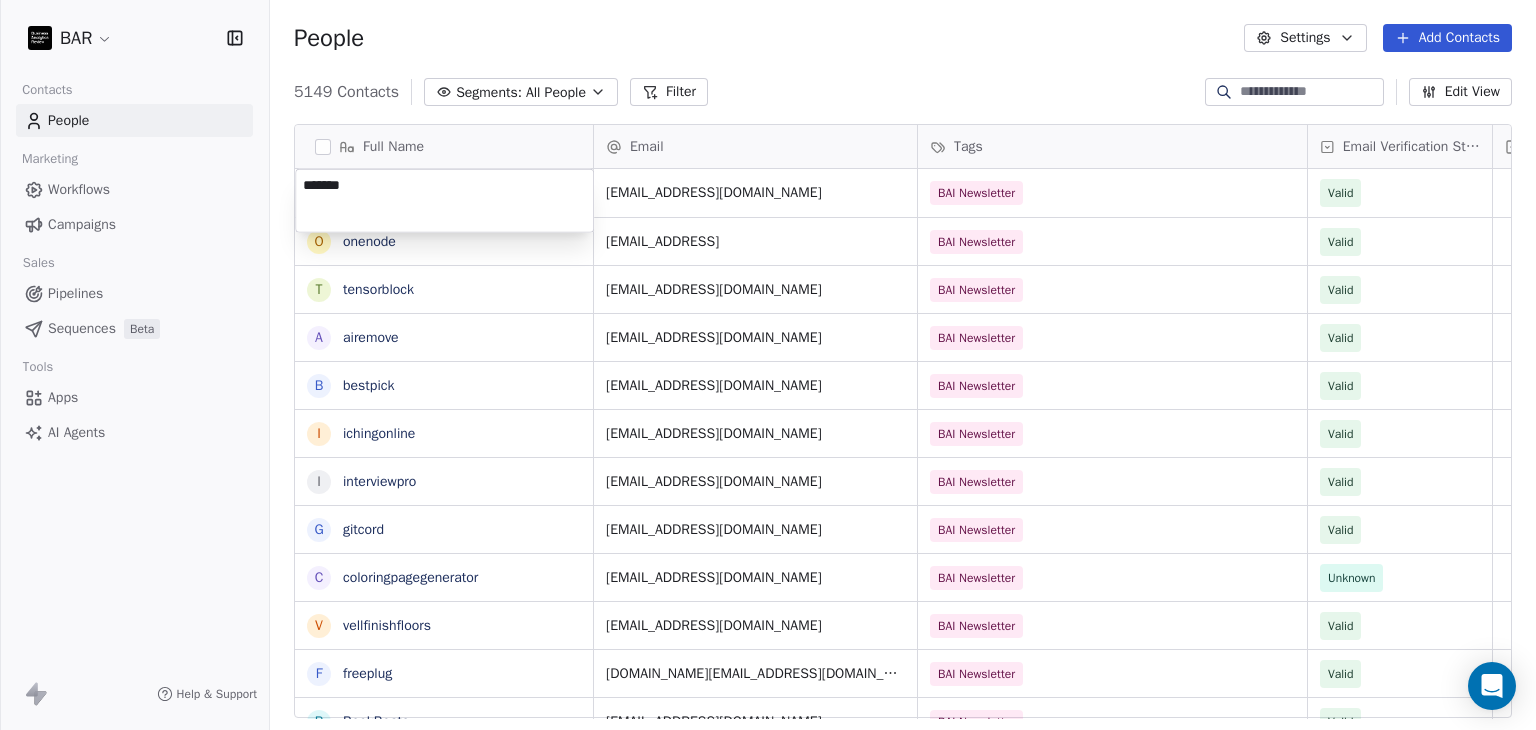 click on "BAR Contacts People Marketing Workflows Campaigns Sales Pipelines Sequences Beta Tools Apps AI Agents Help & Support People Settings  Add Contacts 5149 Contacts Segments: All People Filter  Edit View Tag Add to Sequence Full Name d dockfix o onenode t tensorblock a airemove b bestpick i ichingonline i interviewpro g gitcord c coloringpagegenerator v vellfinishfloors f freeplug B BookBeats l leetcoach e ec-ai i imagupscaler a animerecbert p perfect-circle g gpt4oimageprompt o offchess y yardpro i indiegoodies p planmyvacation p pinosave q quizkraft M [PERSON_NAME] D Deepak F Favour [PERSON_NAME] K [PERSON_NAME] M [PERSON_NAME] [PERSON_NAME] [PERSON_NAME] M [PERSON_NAME] J Jackarintr Sasinin A [PERSON_NAME] Email Tags Email Verification Status Status [EMAIL_ADDRESS][DOMAIN_NAME] BAI Newsletter Valid [EMAIL_ADDRESS] BAI Newsletter Valid [EMAIL_ADDRESS][DOMAIN_NAME] BAI Newsletter Valid [EMAIL_ADDRESS][DOMAIN_NAME] BAI Newsletter Valid [EMAIL_ADDRESS][DOMAIN_NAME] BAI Newsletter Valid [EMAIL_ADDRESS][DOMAIN_NAME] BAI Newsletter Valid BAI Newsletter Valid" at bounding box center (768, 365) 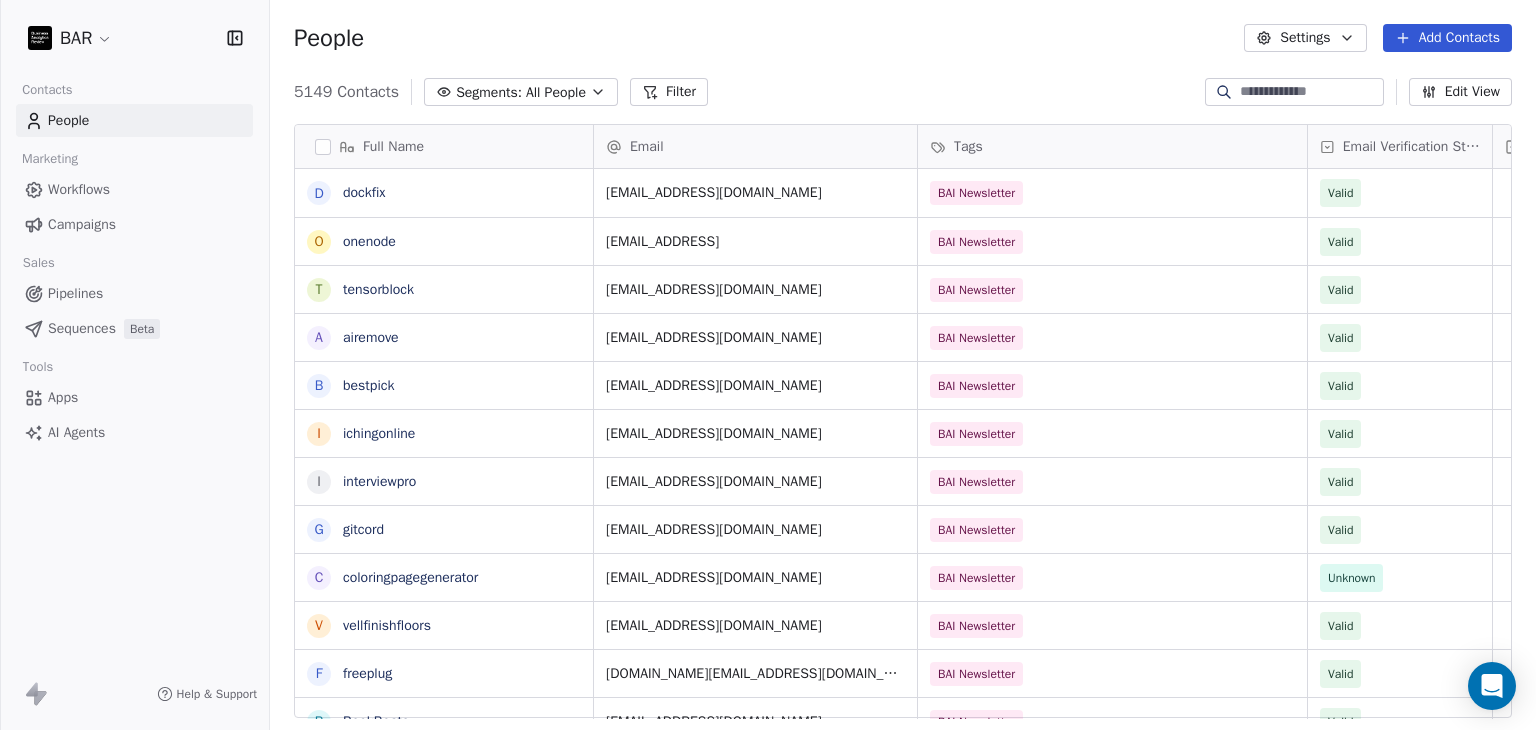 click on "People Settings  Add Contacts" at bounding box center [903, 38] 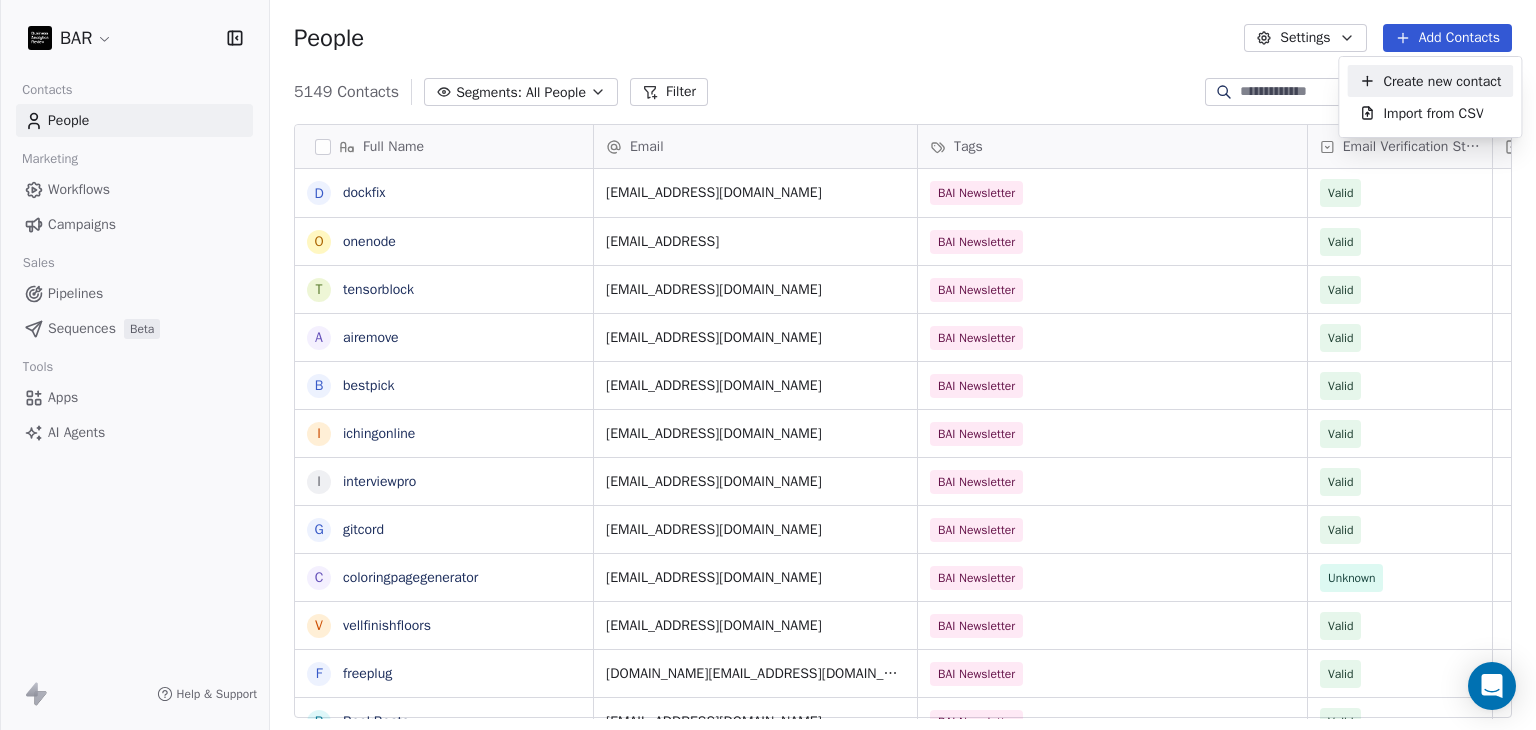 click on "Create new contact" at bounding box center (1442, 81) 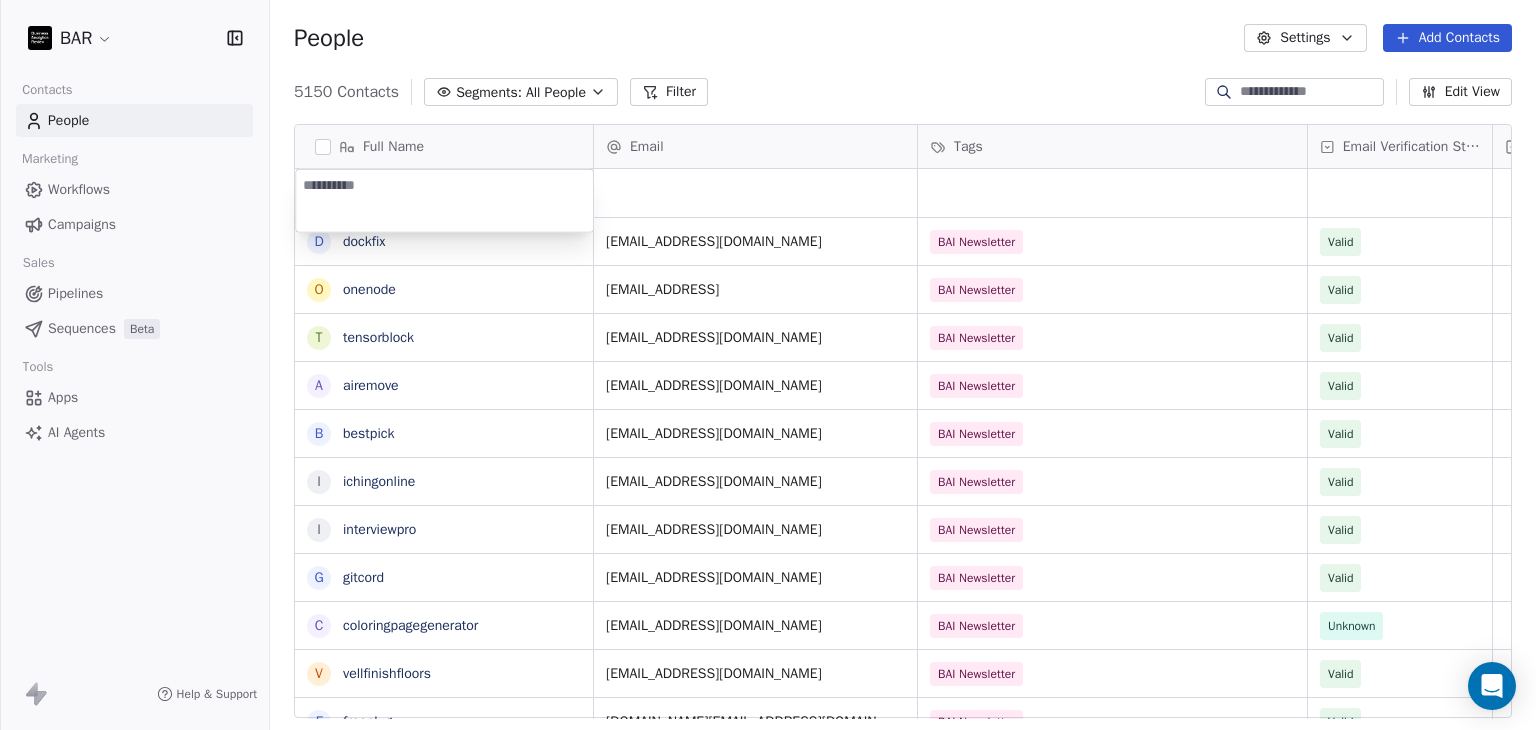 type on "******" 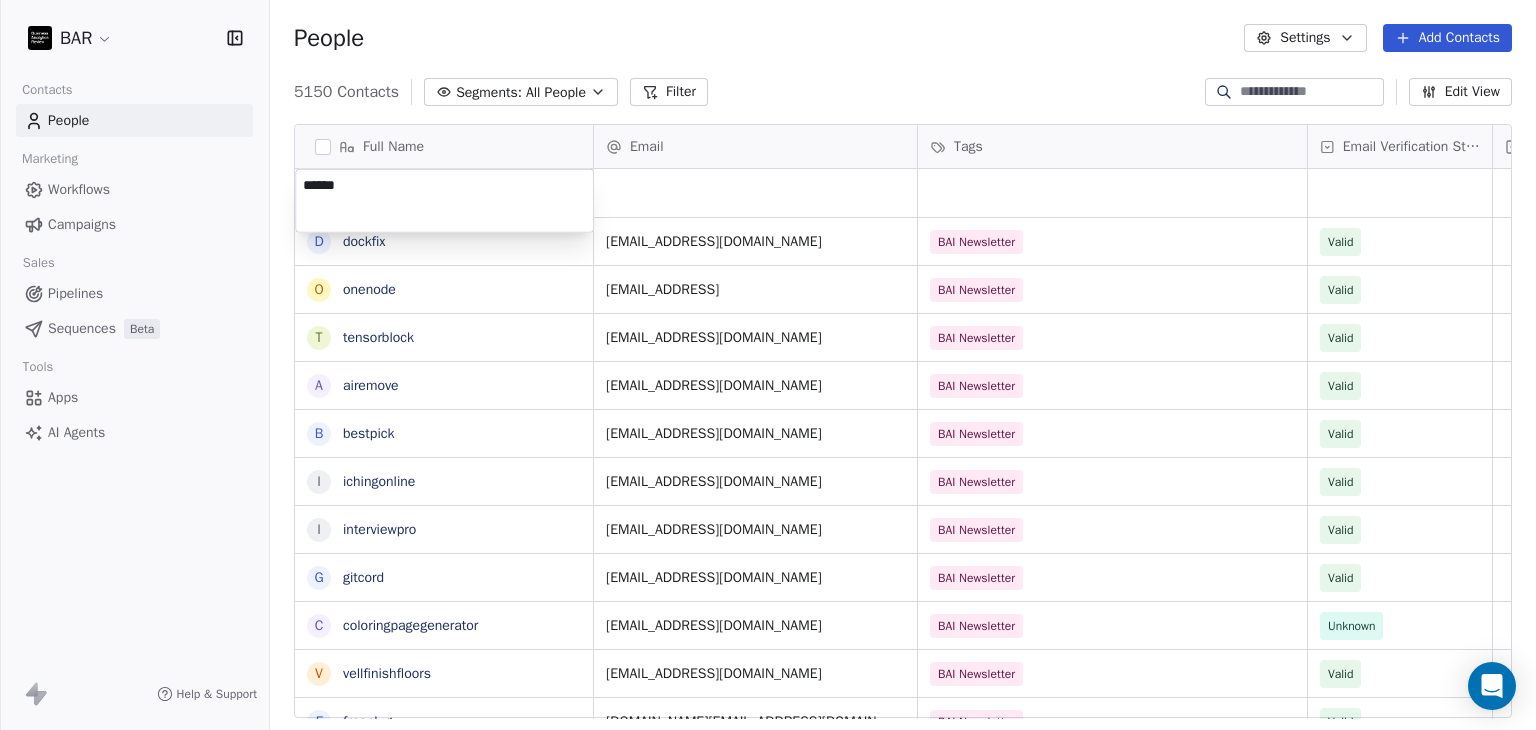 click on "BAR Contacts People Marketing Workflows Campaigns Sales Pipelines Sequences Beta Tools Apps AI Agents Help & Support People Settings  Add Contacts 5150 Contacts Segments: All People Filter  Edit View Tag Add to Sequence Full Name d dockfix o onenode t tensorblock a airemove b bestpick i ichingonline i interviewpro g gitcord c coloringpagegenerator v vellfinishfloors f freeplug B BookBeats l leetcoach e ec-ai i imagupscaler a animerecbert p perfect-circle g gpt4oimageprompt o offchess y yardpro i indiegoodies p planmyvacation p pinosave q quizkraft M [PERSON_NAME] D Deepak F Favour [PERSON_NAME] K [PERSON_NAME] M [PERSON_NAME] [PERSON_NAME] [PERSON_NAME] M [PERSON_NAME] J Jackarintr Sasinin Email Tags Email Verification Status Status [EMAIL_ADDRESS][DOMAIN_NAME] BAI Newsletter Valid [EMAIL_ADDRESS] BAI Newsletter Valid [EMAIL_ADDRESS][DOMAIN_NAME] BAI Newsletter Valid [EMAIL_ADDRESS][DOMAIN_NAME] BAI Newsletter Valid [EMAIL_ADDRESS][DOMAIN_NAME] BAI Newsletter Valid [EMAIL_ADDRESS][DOMAIN_NAME] BAI Newsletter Valid [EMAIL_ADDRESS][DOMAIN_NAME] Valid" at bounding box center [768, 365] 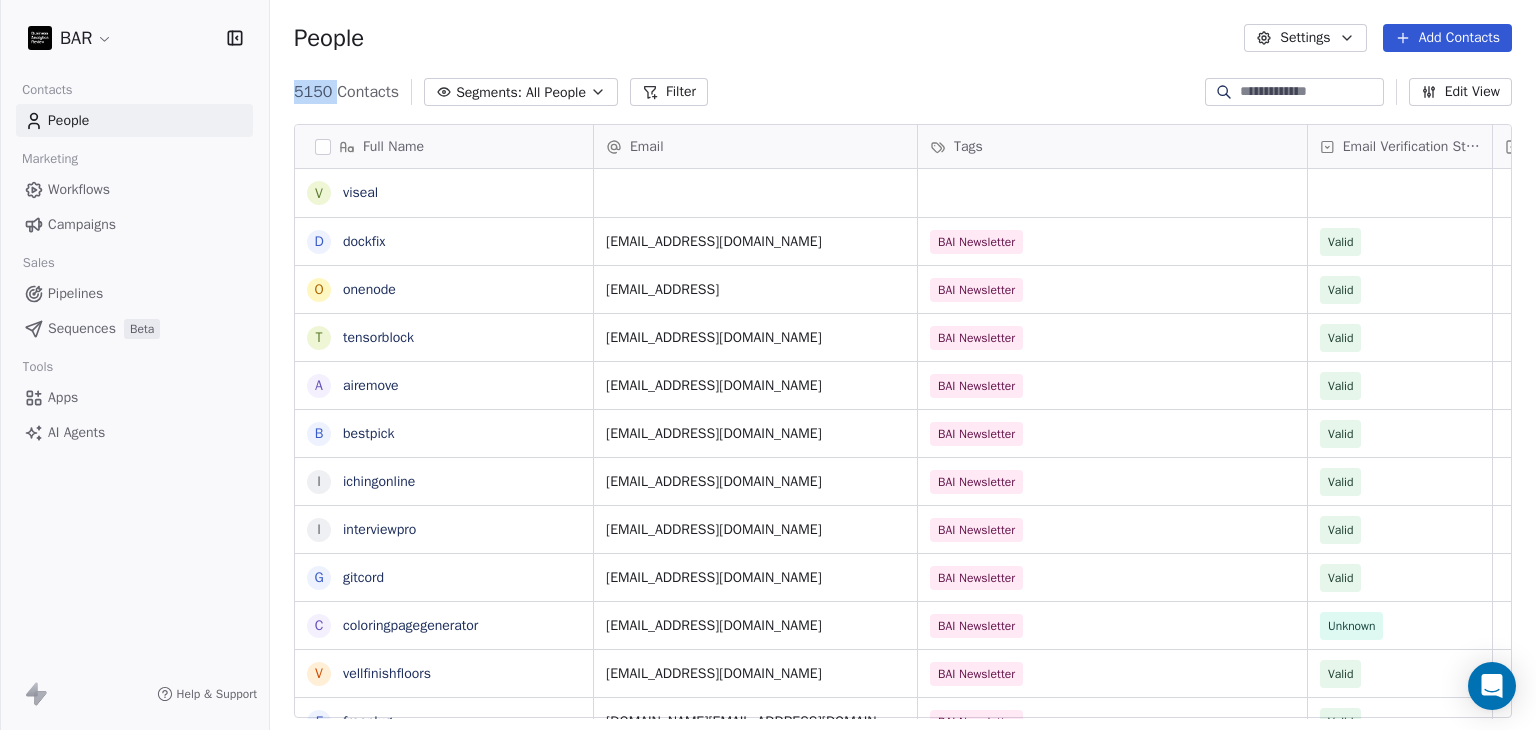 click on "People Settings  Add Contacts" at bounding box center (903, 38) 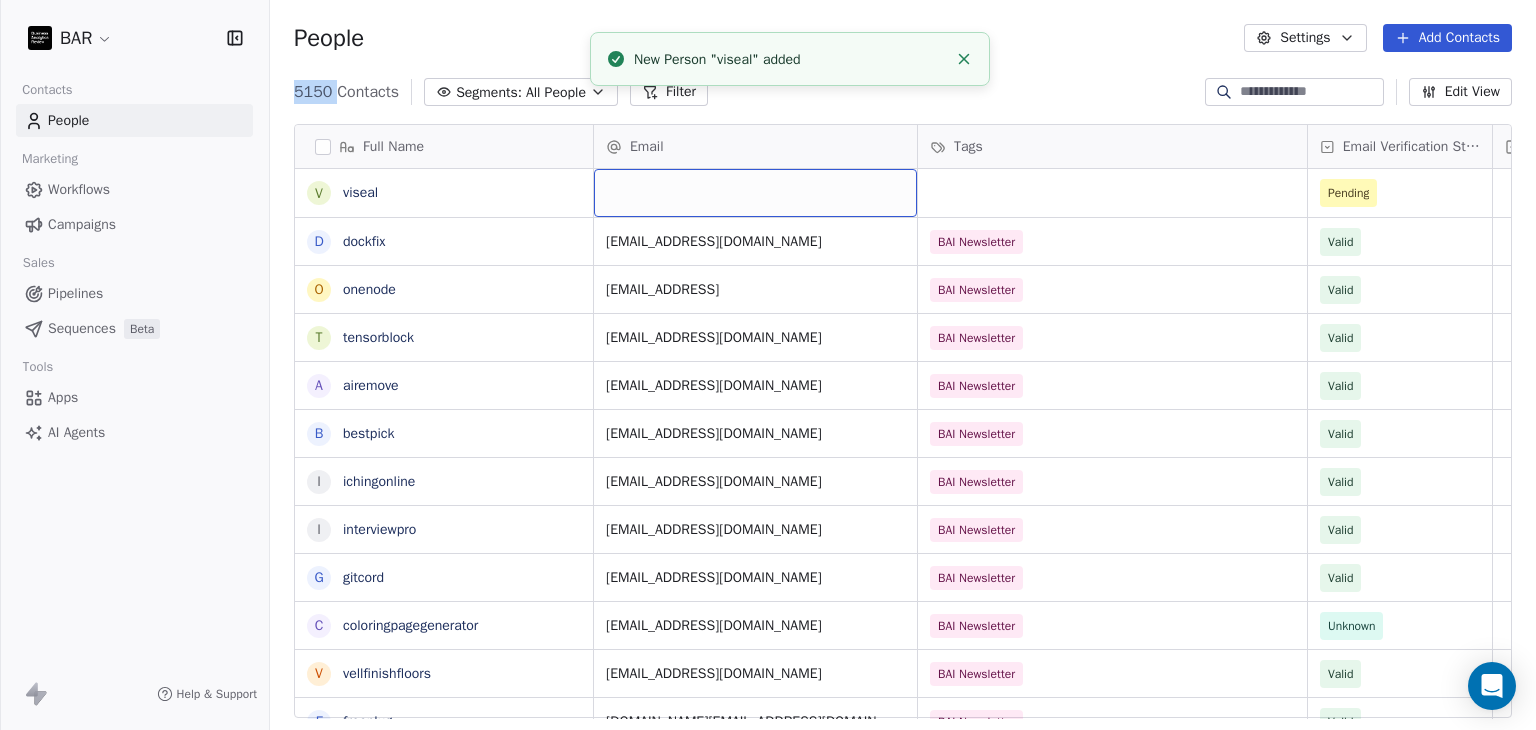 click at bounding box center (755, 193) 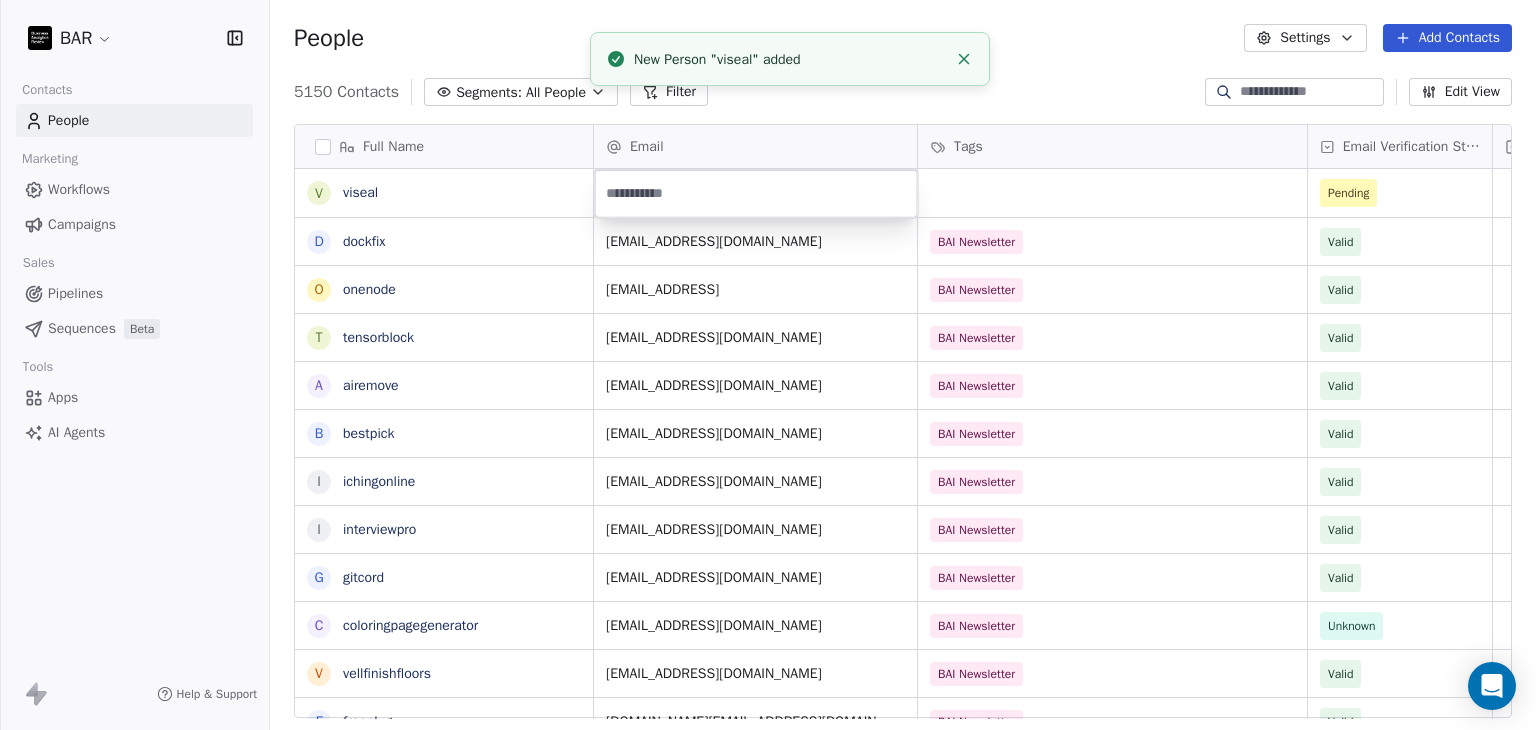 type on "**********" 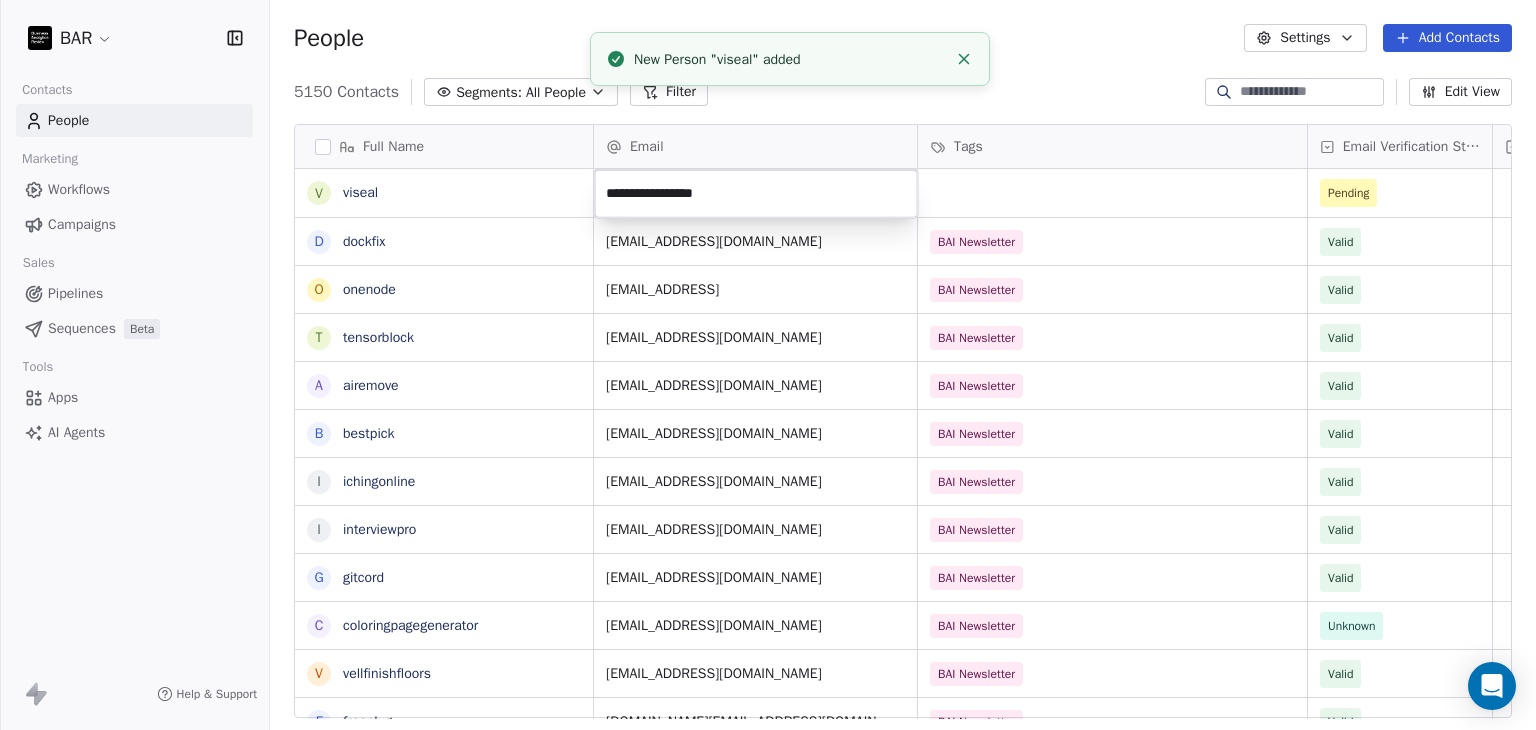 click on "BAR Contacts People Marketing Workflows Campaigns Sales Pipelines Sequences Beta Tools Apps AI Agents Help & Support People Settings  Add Contacts 5150 Contacts Segments: All People Filter  Edit View Tag Add to Sequence Full Name v viseal d dockfix o onenode t tensorblock a airemove b bestpick i ichingonline i interviewpro g gitcord c coloringpagegenerator v vellfinishfloors f freeplug B BookBeats l leetcoach e ec-ai i imagupscaler a animerecbert p perfect-circle g gpt4oimageprompt o offchess y yardpro i indiegoodies p planmyvacation p pinosave q quizkraft M [PERSON_NAME] D Deepak F Favour [PERSON_NAME] K [PERSON_NAME] M [PERSON_NAME] [PERSON_NAME] [PERSON_NAME] M [PERSON_NAME] J Jackarintr Sasinin Email Tags Email Verification Status Status Pending [EMAIL_ADDRESS][DOMAIN_NAME] BAI Newsletter Valid [EMAIL_ADDRESS] BAI Newsletter Valid [EMAIL_ADDRESS][DOMAIN_NAME] BAI Newsletter Valid [EMAIL_ADDRESS][DOMAIN_NAME] BAI Newsletter Valid [EMAIL_ADDRESS][DOMAIN_NAME] BAI Newsletter Valid [EMAIL_ADDRESS][DOMAIN_NAME] BAI Newsletter Valid BAI Newsletter" at bounding box center [768, 365] 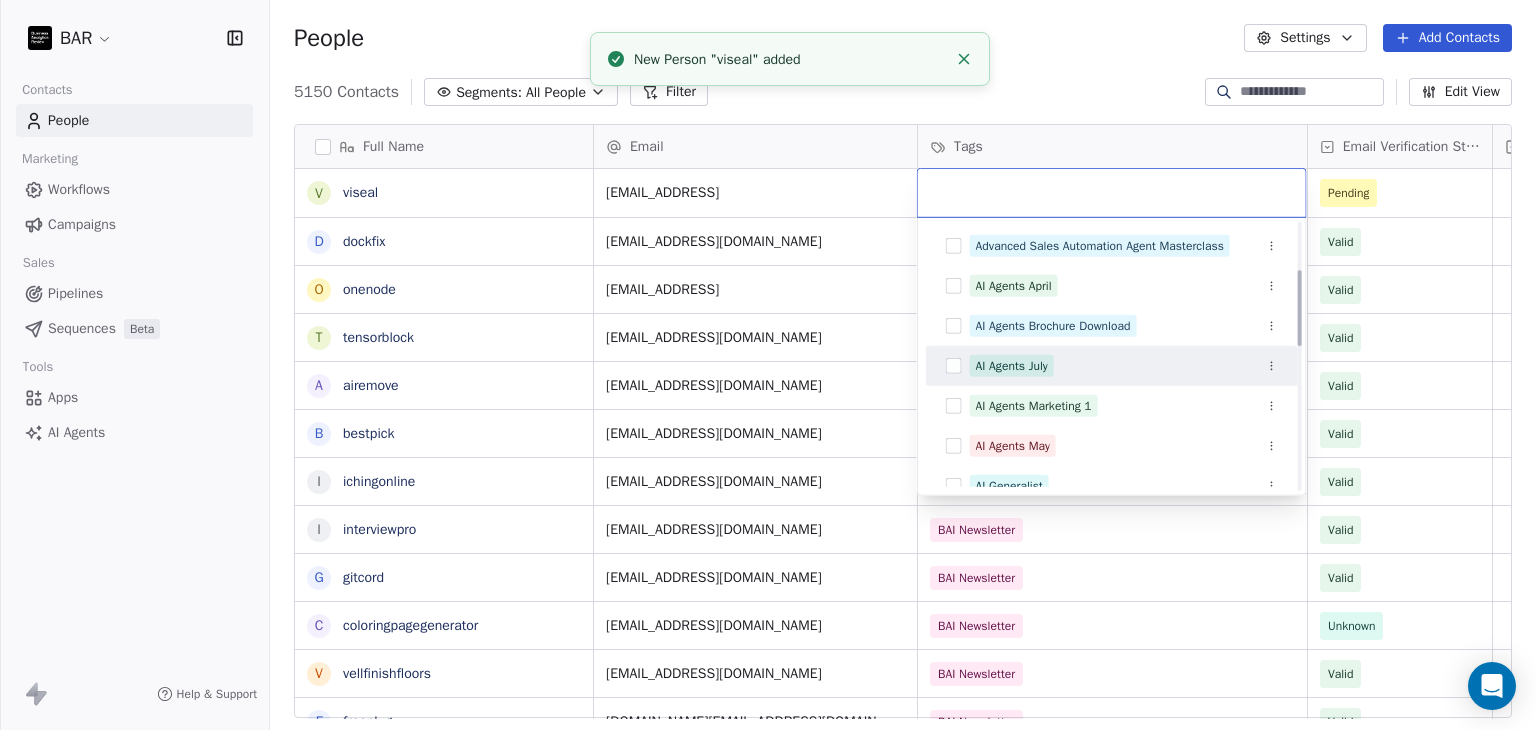 scroll, scrollTop: 200, scrollLeft: 0, axis: vertical 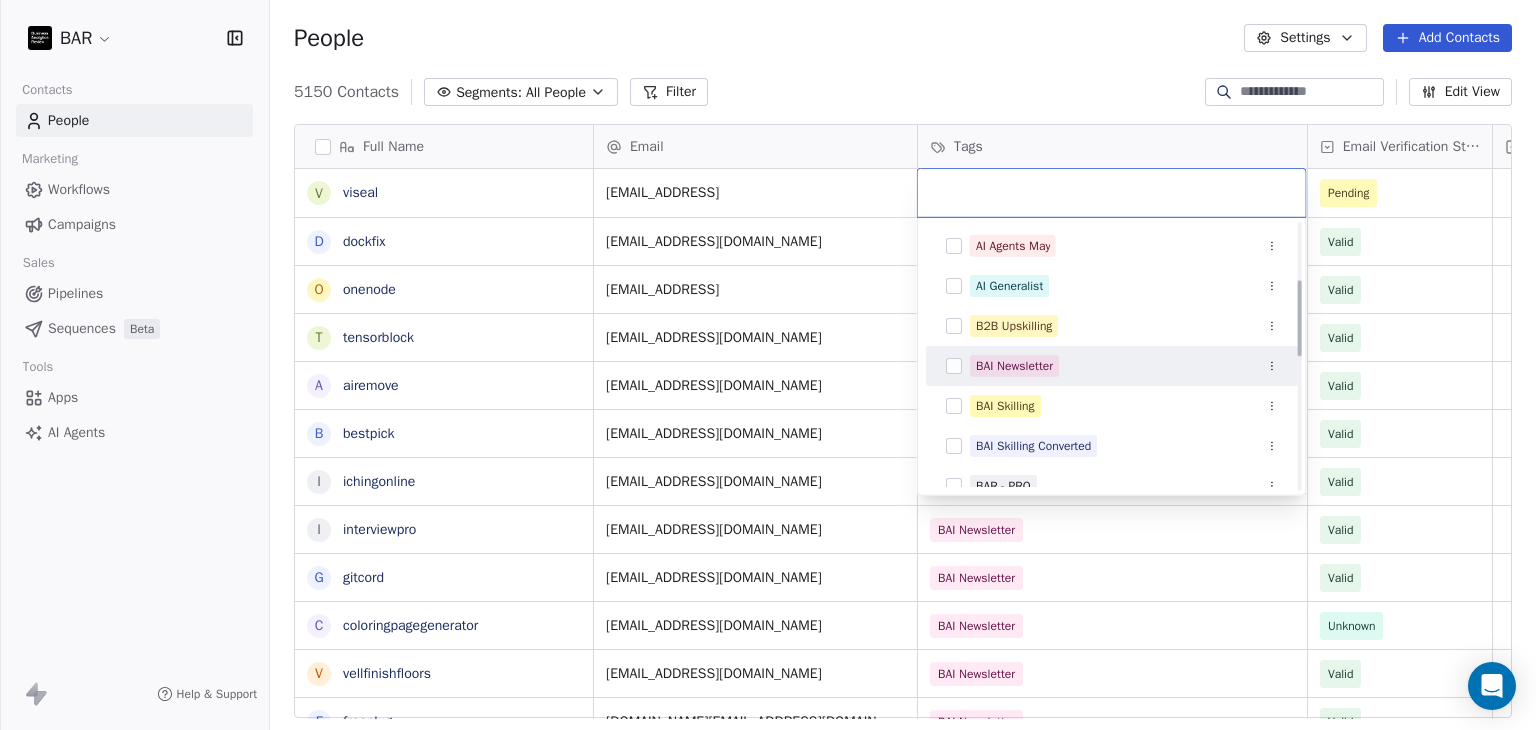 click on "BAI Newsletter" at bounding box center (1014, 366) 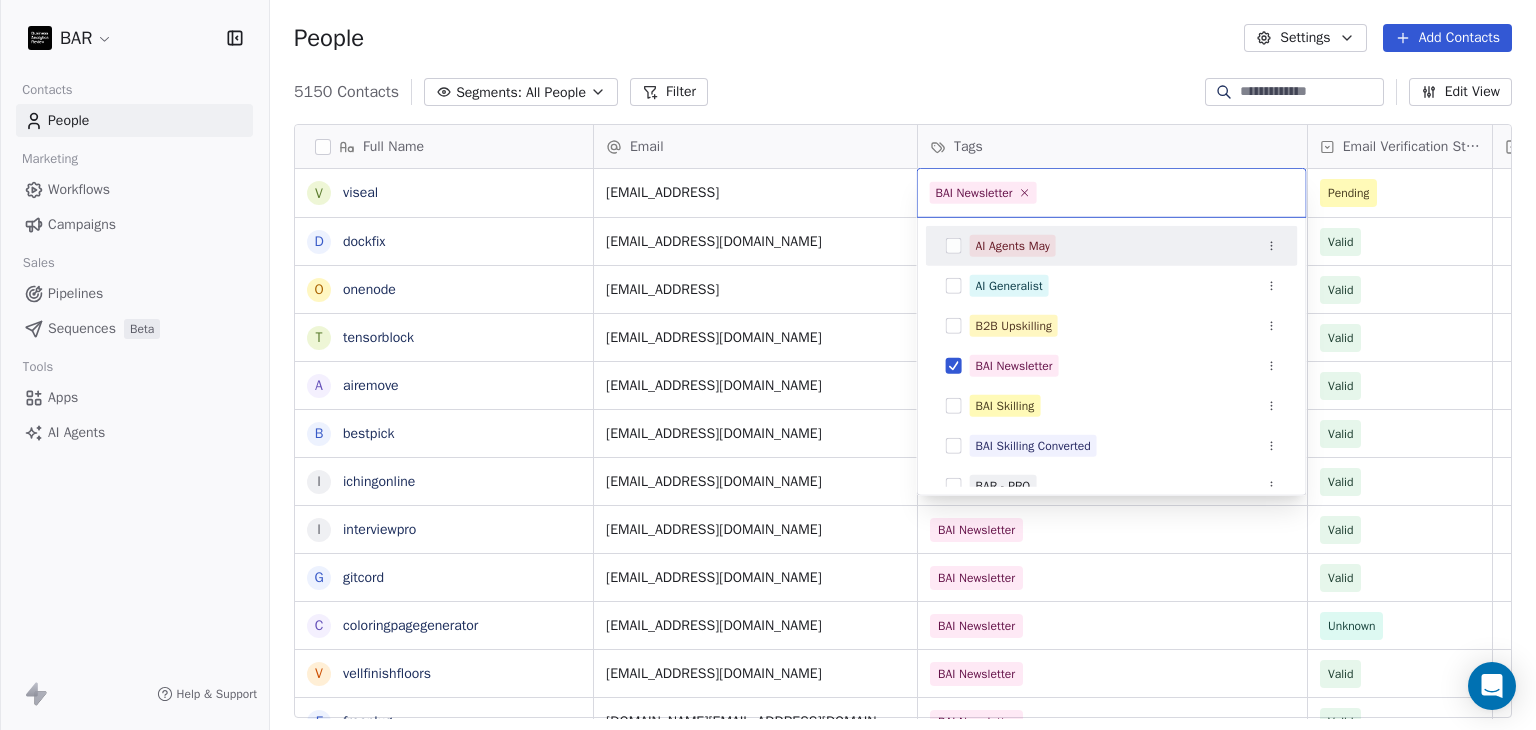 click on "BAR Contacts People Marketing Workflows Campaigns Sales Pipelines Sequences Beta Tools Apps AI Agents Help & Support People Settings  Add Contacts 5150 Contacts Segments: All People Filter  Edit View Tag Add to Sequence Full Name v viseal d dockfix o onenode t tensorblock a airemove b bestpick i ichingonline i interviewpro g gitcord c coloringpagegenerator v vellfinishfloors f freeplug B BookBeats l leetcoach e ec-ai i imagupscaler a animerecbert p perfect-circle g gpt4oimageprompt o offchess y yardpro i indiegoodies p planmyvacation p pinosave q quizkraft M [PERSON_NAME] D Deepak F Favour [PERSON_NAME] K [PERSON_NAME] M [PERSON_NAME] [PERSON_NAME] [PERSON_NAME] M [PERSON_NAME] J Jackarintr Sasinin Email Tags Email Verification Status Status [EMAIL_ADDRESS] Pending [EMAIL_ADDRESS][DOMAIN_NAME] BAI Newsletter Valid [EMAIL_ADDRESS] BAI Newsletter Valid [EMAIL_ADDRESS][DOMAIN_NAME] BAI Newsletter Valid [EMAIL_ADDRESS][DOMAIN_NAME] BAI Newsletter Valid [EMAIL_ADDRESS][DOMAIN_NAME] BAI Newsletter Valid [EMAIL_ADDRESS][DOMAIN_NAME] BAI Newsletter Valid" at bounding box center [768, 365] 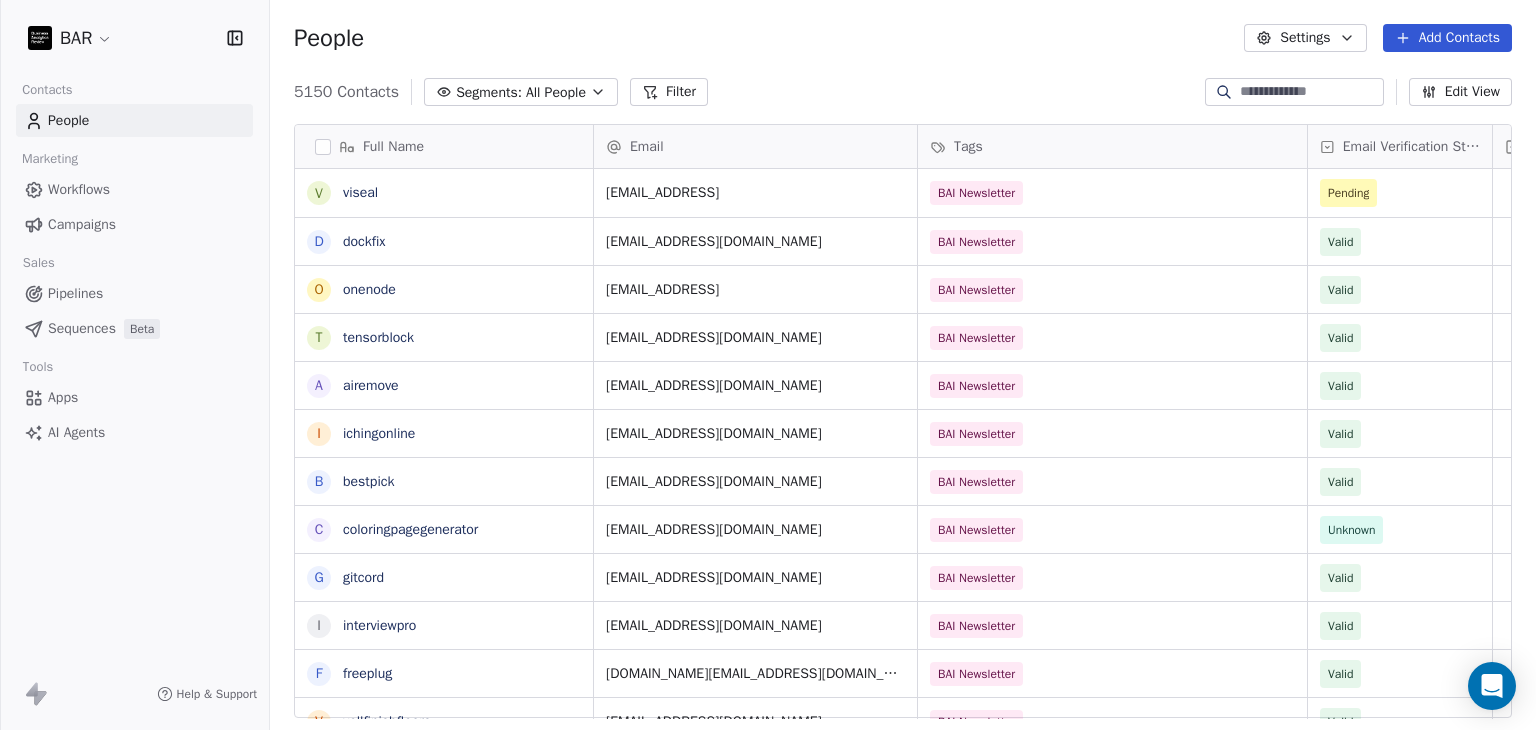 click on "Add Contacts" at bounding box center [1447, 38] 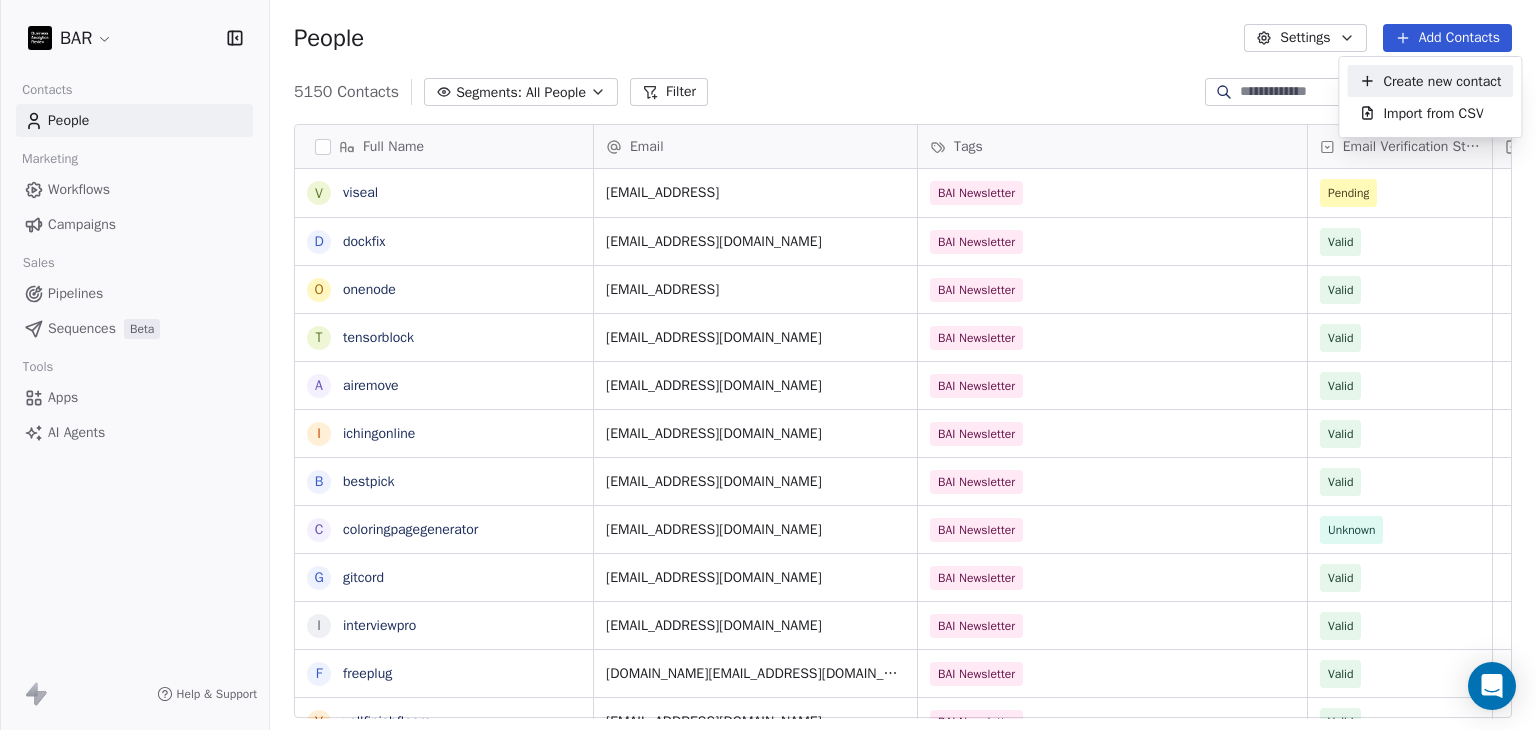 drag, startPoint x: 1424, startPoint y: 77, endPoint x: 1394, endPoint y: 78, distance: 30.016663 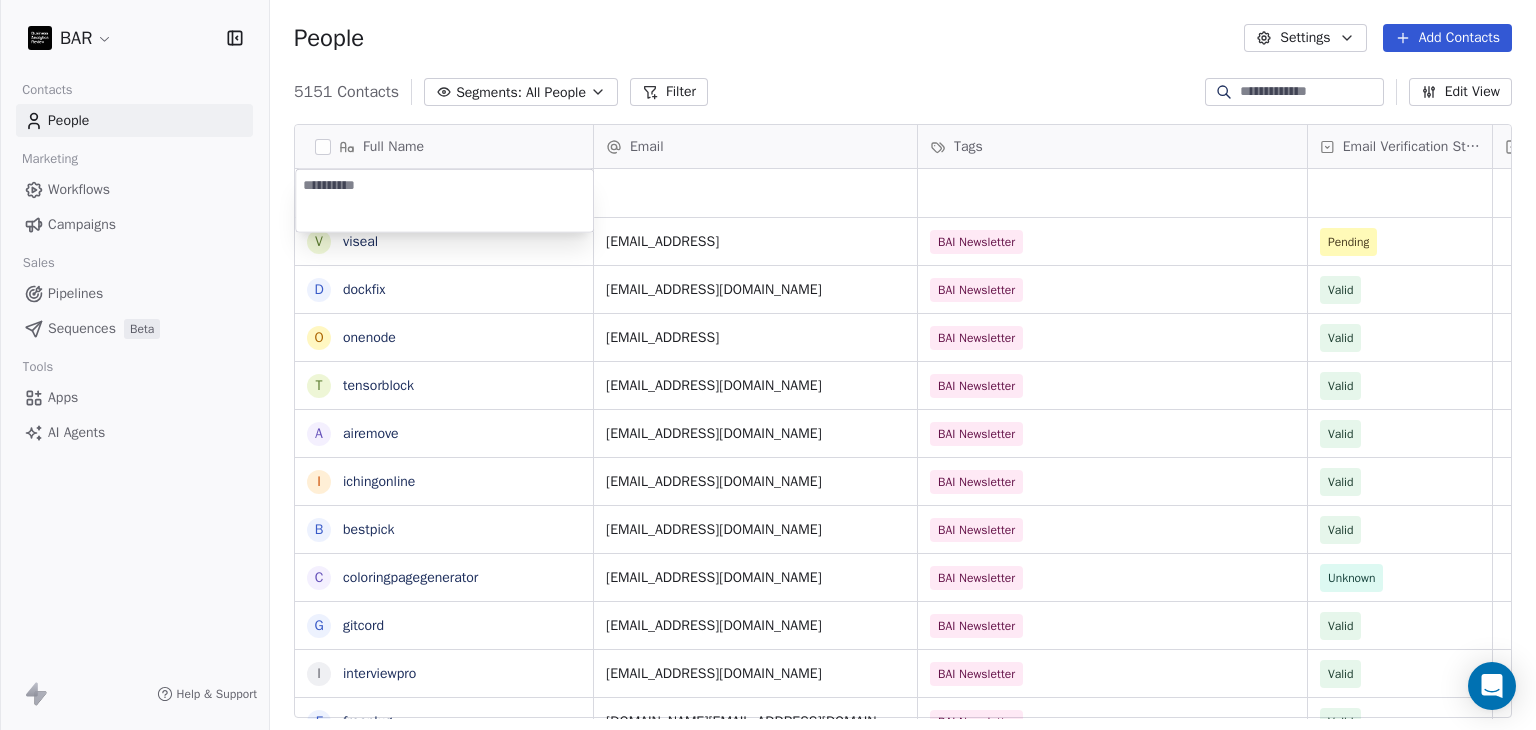 paste on "**********" 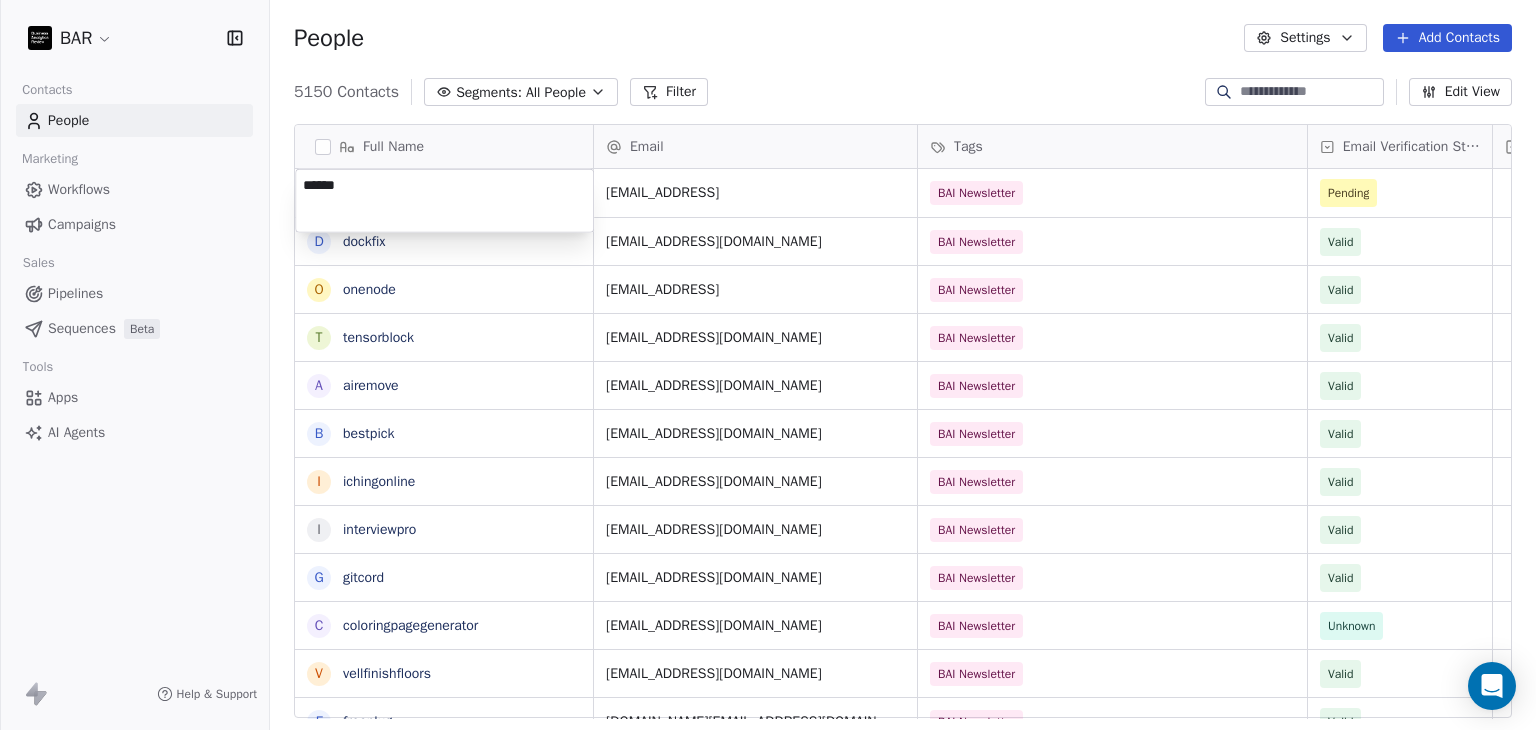 click on "******" at bounding box center [444, 201] 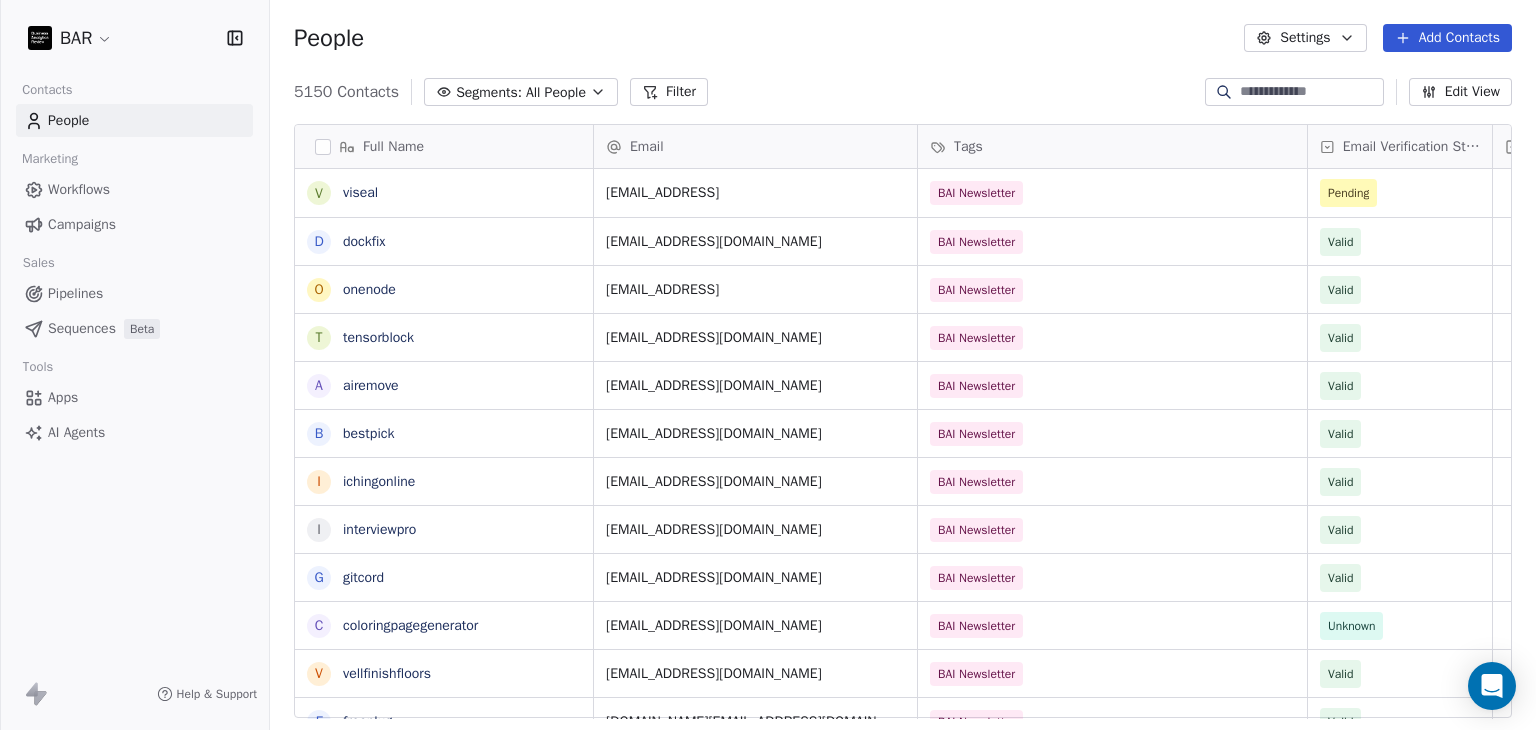 click on "Add Contacts" at bounding box center (1447, 38) 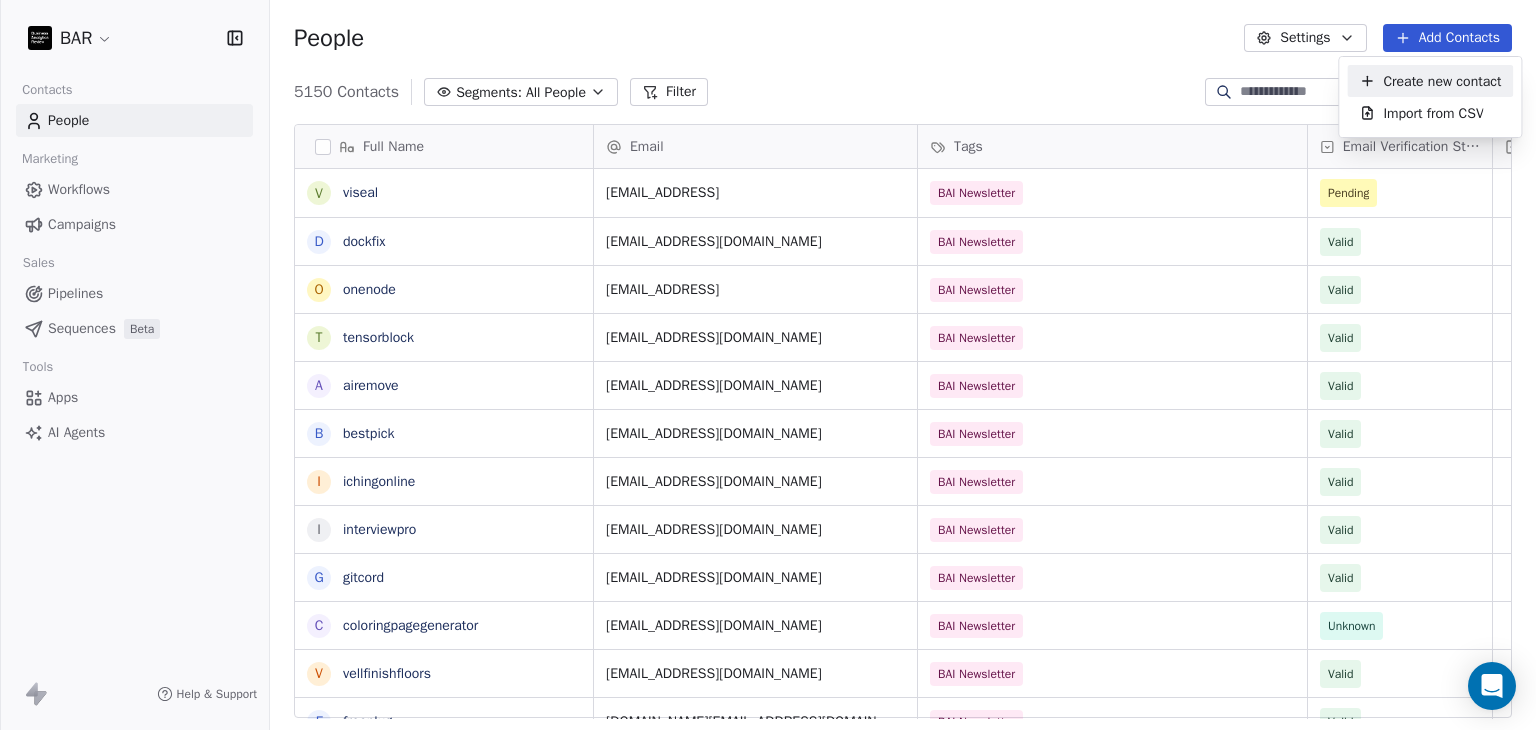 click on "Create new contact" at bounding box center (1442, 81) 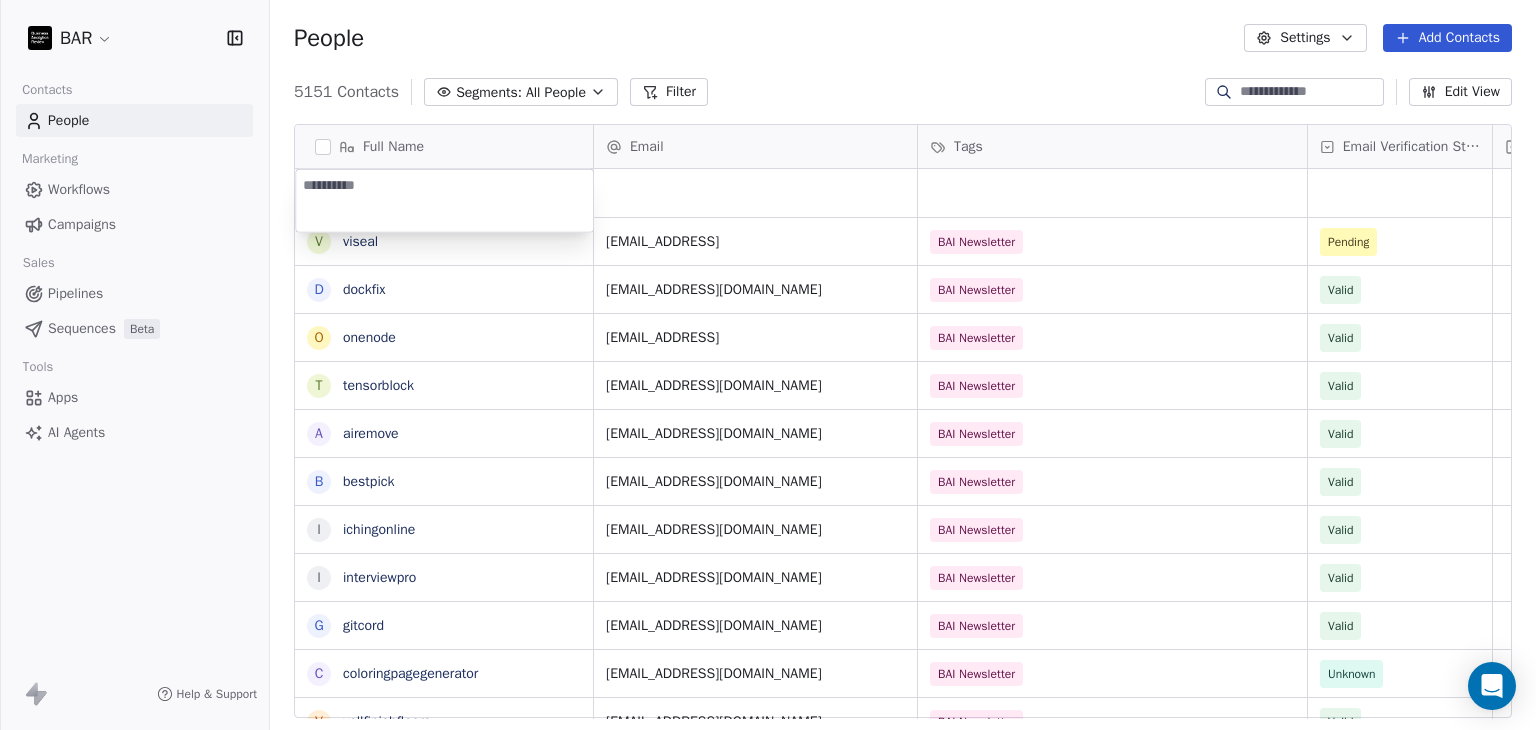 type on "**********" 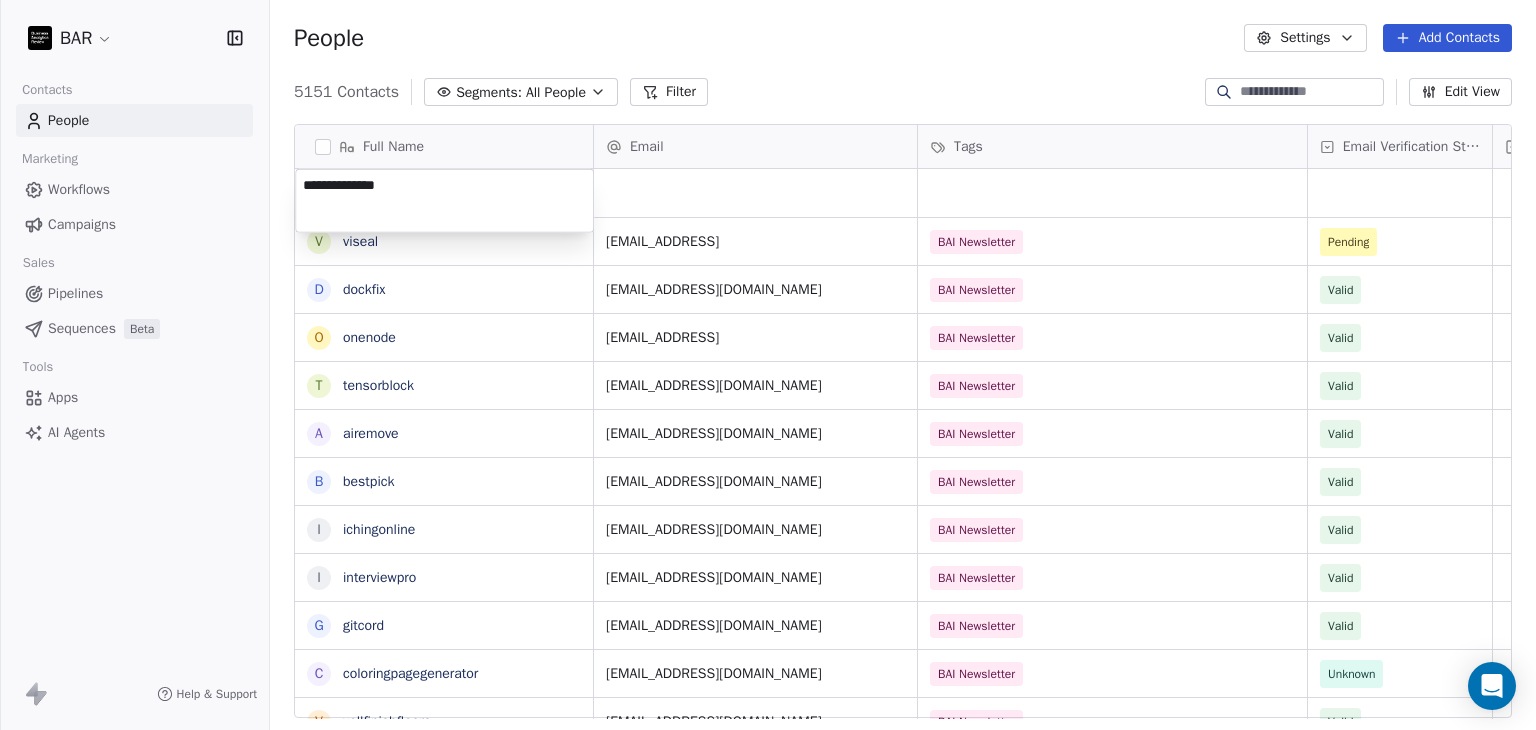 click on "BAR Contacts People Marketing Workflows Campaigns Sales Pipelines Sequences Beta Tools Apps AI Agents Help & Support People Settings  Add Contacts 5151 Contacts Segments: All People Filter  Edit View Tag Add to Sequence Full Name v viseal d dockfix o onenode t tensorblock a airemove b bestpick i ichingonline i interviewpro g gitcord c coloringpagegenerator v vellfinishfloors f freeplug B BookBeats l leetcoach e ec-ai i imagupscaler a animerecbert p perfect-circle g gpt4oimageprompt o offchess y yardpro i indiegoodies p planmyvacation p pinosave q quizkraft M [PERSON_NAME] D Deepak F Favour [PERSON_NAME] K [PERSON_NAME] M [PERSON_NAME] [PERSON_NAME] [PERSON_NAME] M [PERSON_NAME] Email Tags Email Verification Status Status [EMAIL_ADDRESS] BAI Newsletter Pending [EMAIL_ADDRESS][DOMAIN_NAME] BAI Newsletter Valid [EMAIL_ADDRESS] BAI Newsletter Valid [EMAIL_ADDRESS][DOMAIN_NAME] BAI Newsletter Valid [EMAIL_ADDRESS][DOMAIN_NAME] BAI Newsletter Valid [EMAIL_ADDRESS][DOMAIN_NAME] BAI Newsletter Valid [EMAIL_ADDRESS][DOMAIN_NAME] BAI Newsletter Valid Valid" at bounding box center (768, 365) 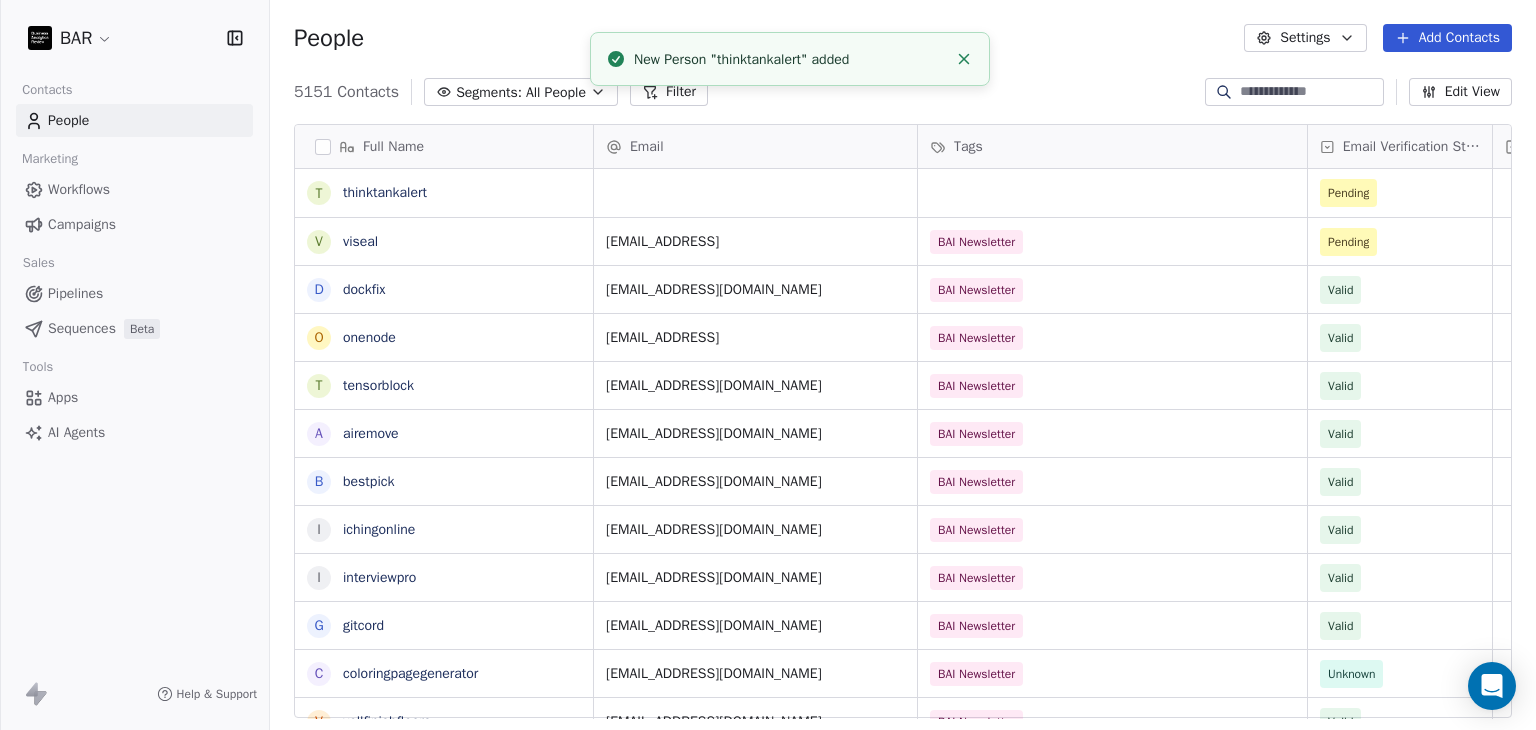 click on "[EMAIL_ADDRESS] BAI Newsletter Pending" at bounding box center (1160, 241) 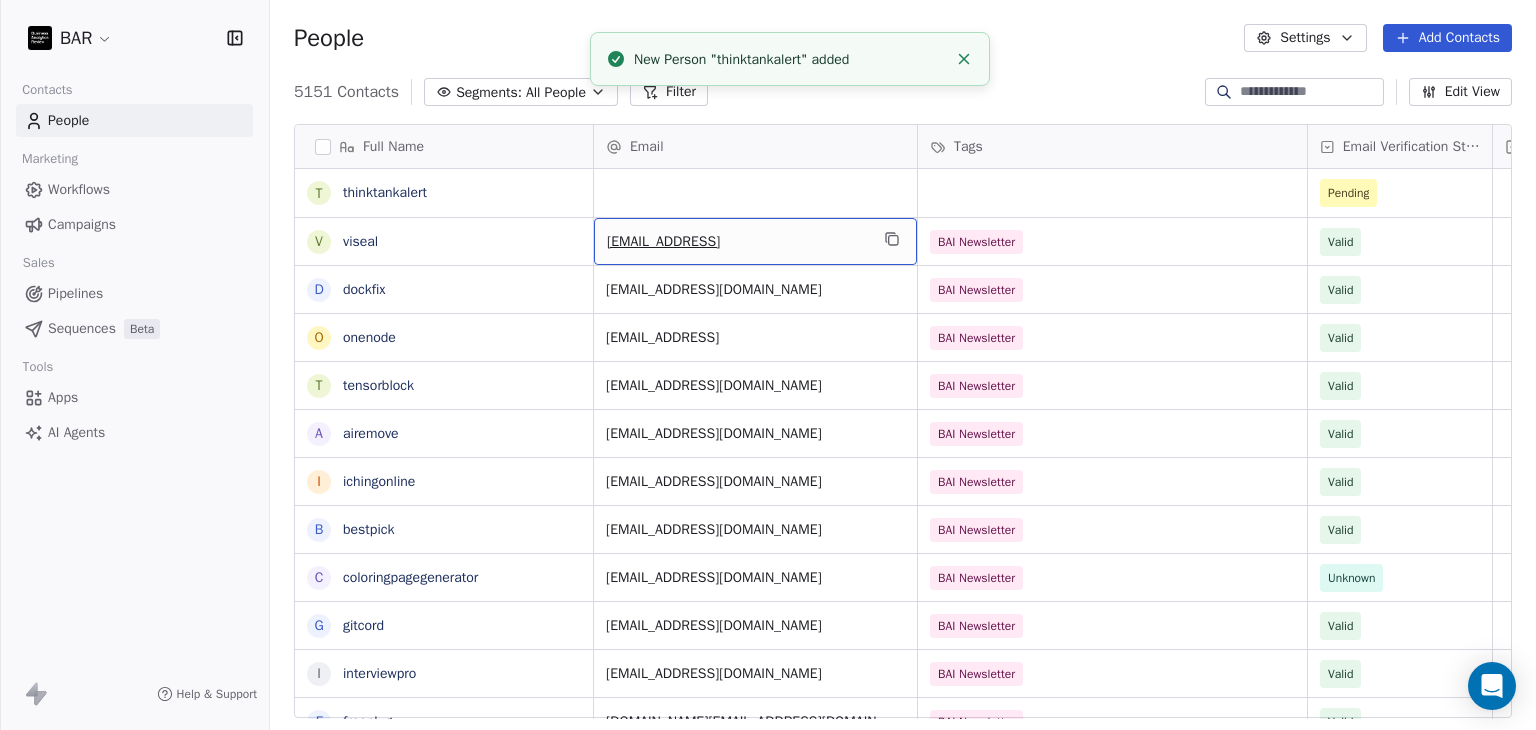 click on "[EMAIL_ADDRESS]" at bounding box center (755, 241) 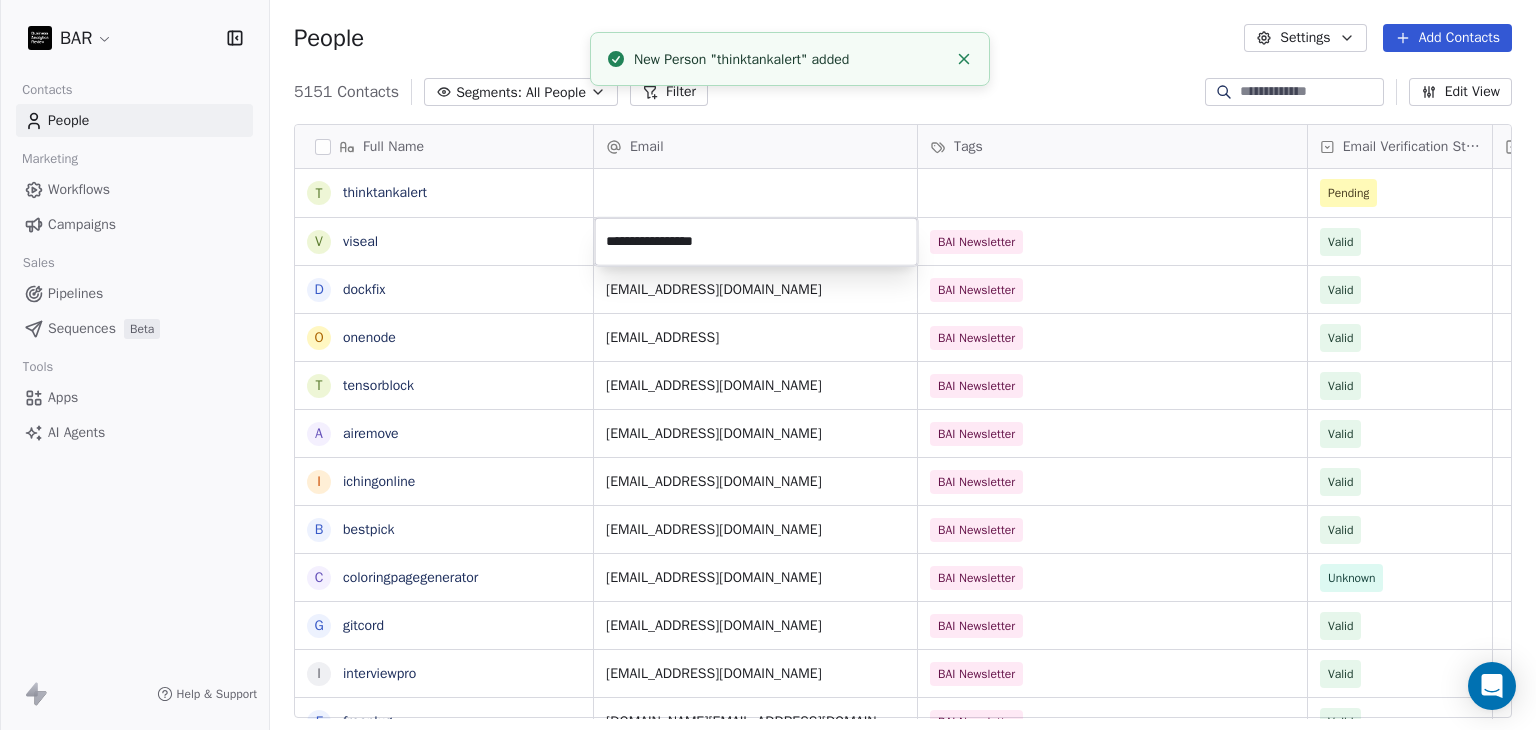 click on "BAR Contacts People Marketing Workflows Campaigns Sales Pipelines Sequences Beta Tools Apps AI Agents Help & Support People Settings  Add Contacts 5151 Contacts Segments: All People Filter  Edit View Tag Add to Sequence Full Name t thinktankalert v viseal d dockfix o onenode t tensorblock a airemove i ichingonline b bestpick c coloringpagegenerator g gitcord i interviewpro f freeplug v vellfinishfloors l leetcoach B BookBeats e ec-ai i imagupscaler a animerecbert p perfect-circle g gpt4oimageprompt o offchess y yardpro i indiegoodies q quizkraft p pinosave p planmyvacation M [PERSON_NAME] D Deepak F Favour [PERSON_NAME] M [PERSON_NAME] [PERSON_NAME] [PERSON_NAME] K [PERSON_NAME] M [PERSON_NAME] Email Tags Email Verification Status Status Pending [EMAIL_ADDRESS] BAI Newsletter Valid [EMAIL_ADDRESS][DOMAIN_NAME] BAI Newsletter Valid [EMAIL_ADDRESS] BAI Newsletter Valid [EMAIL_ADDRESS][DOMAIN_NAME] BAI Newsletter Valid [EMAIL_ADDRESS][DOMAIN_NAME] BAI Newsletter Valid [EMAIL_ADDRESS][DOMAIN_NAME] BAI Newsletter Valid [EMAIL_ADDRESS][DOMAIN_NAME]" at bounding box center [768, 365] 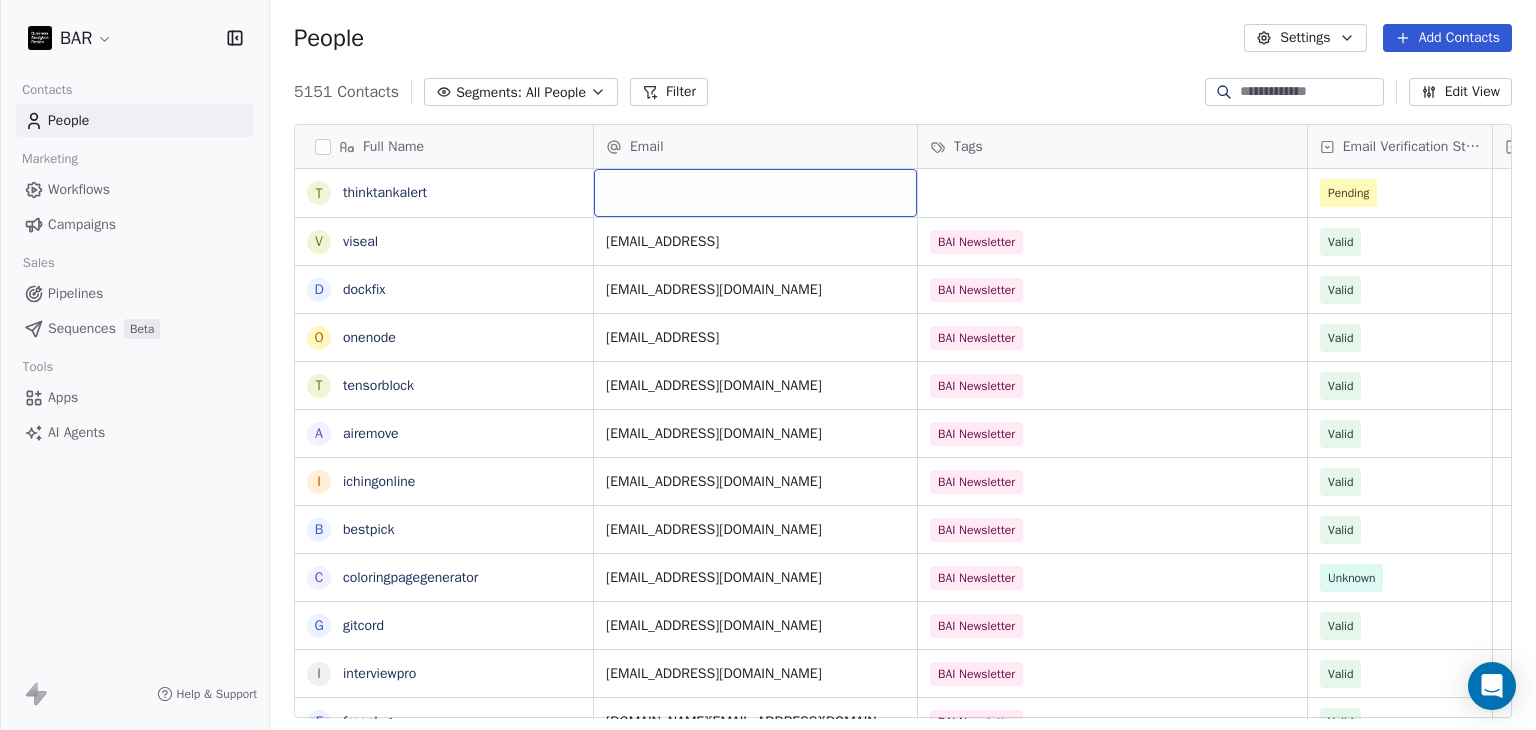 click at bounding box center (755, 193) 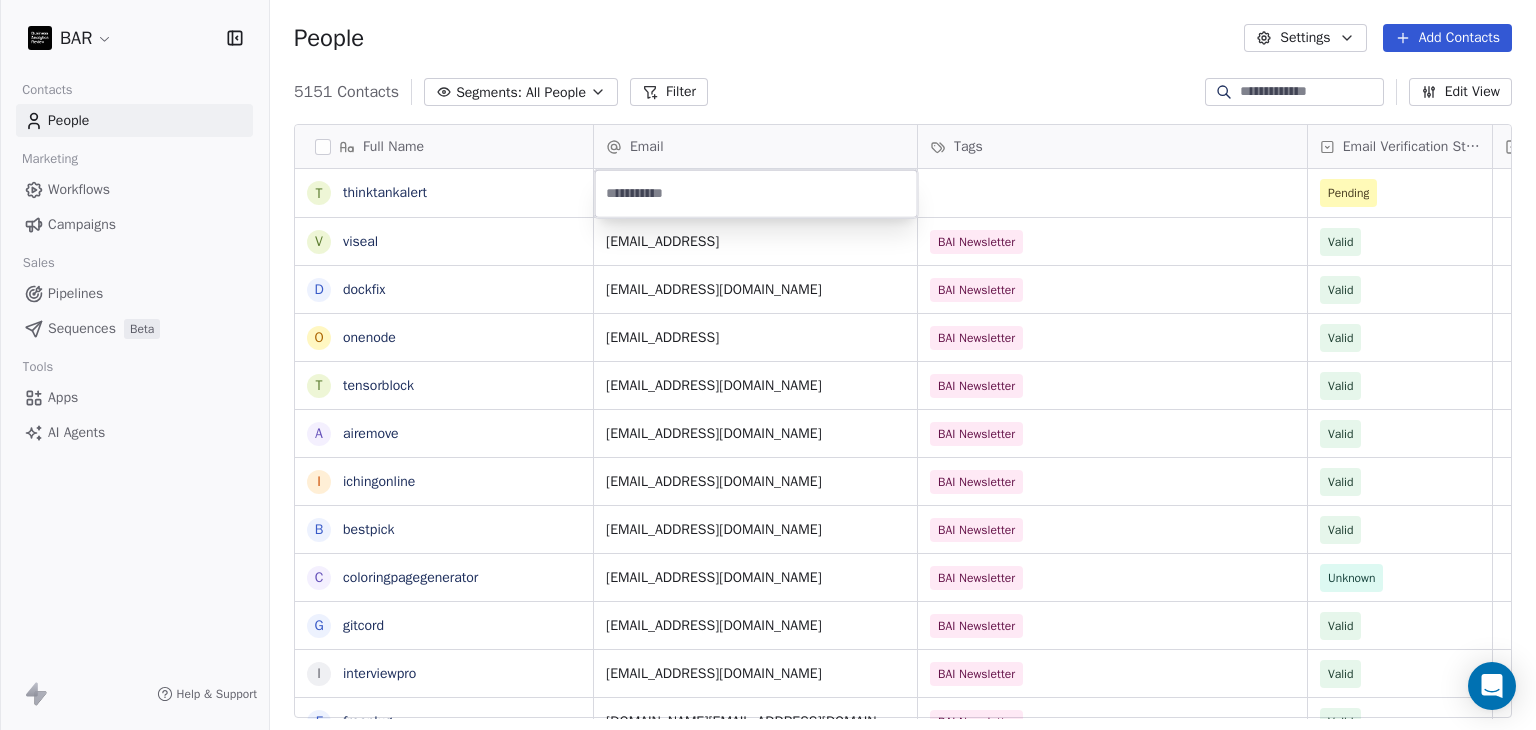 click at bounding box center [756, 194] 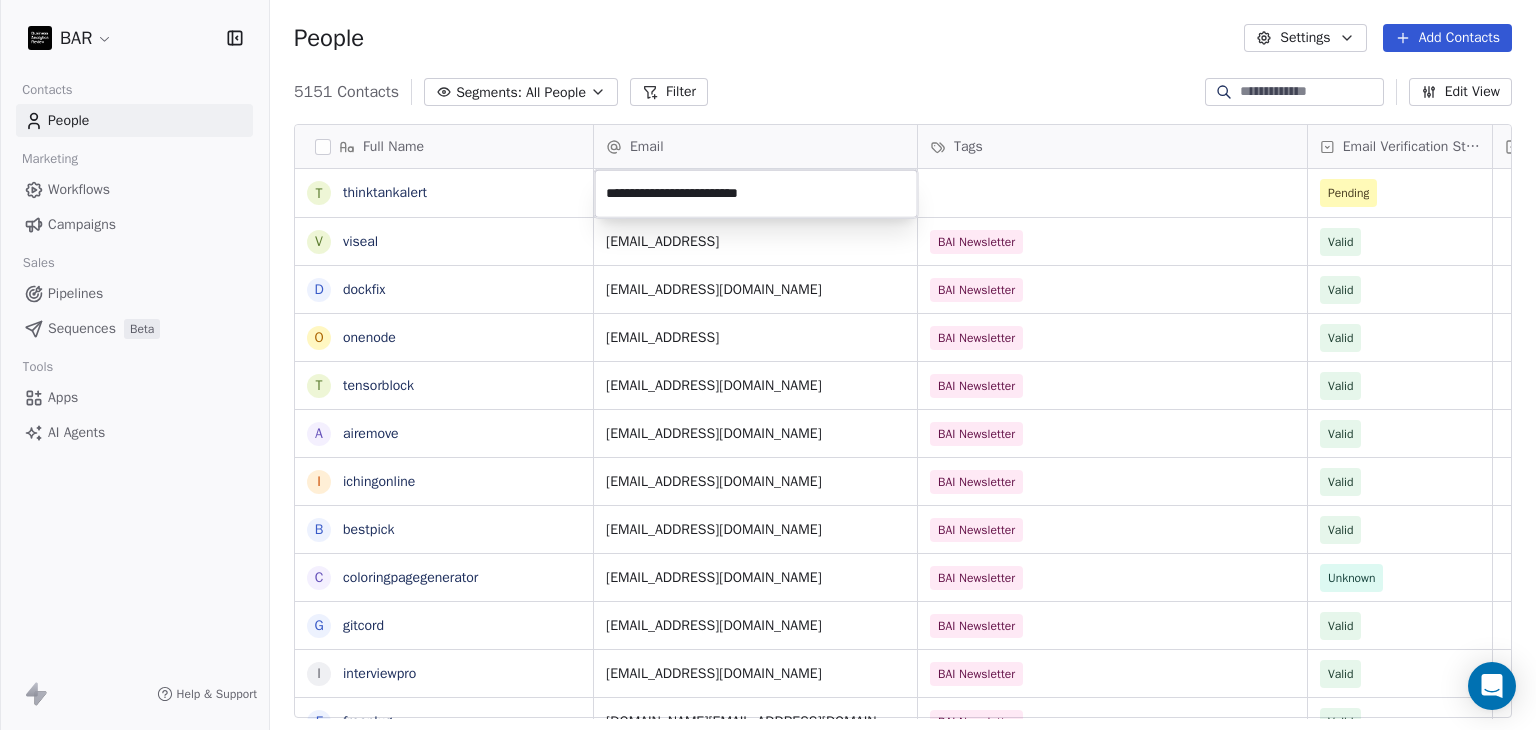 type on "**********" 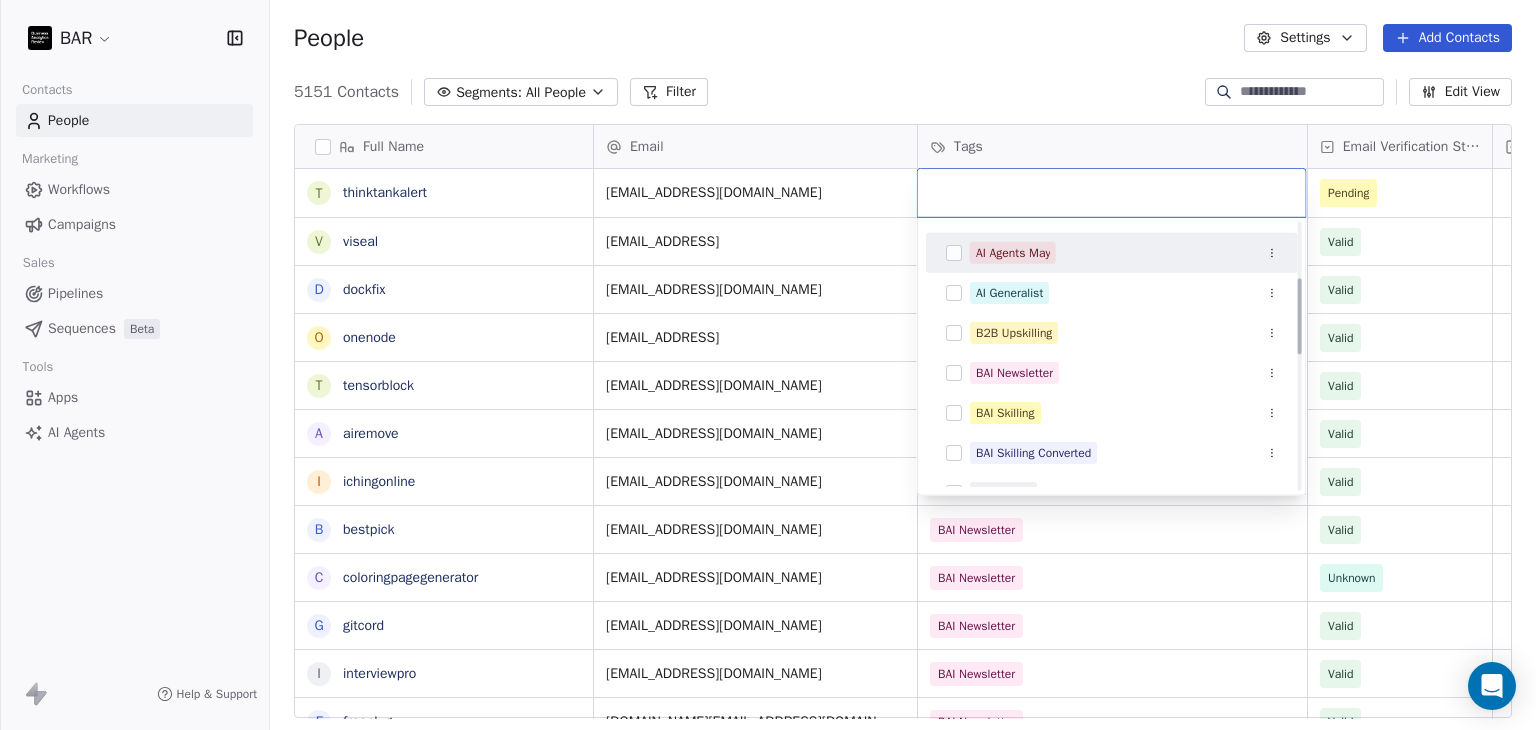 scroll, scrollTop: 200, scrollLeft: 0, axis: vertical 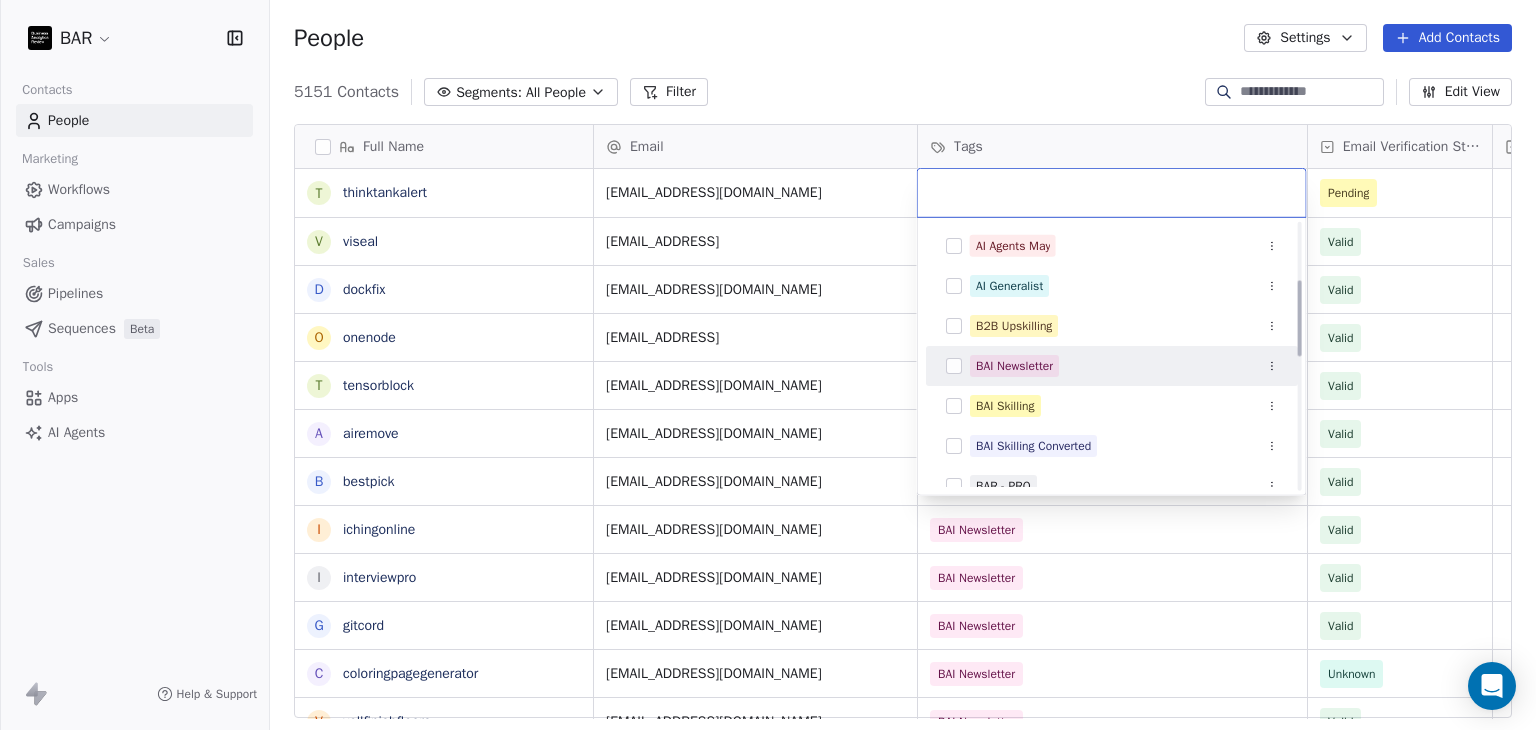 click on "BAI Newsletter" at bounding box center [1014, 366] 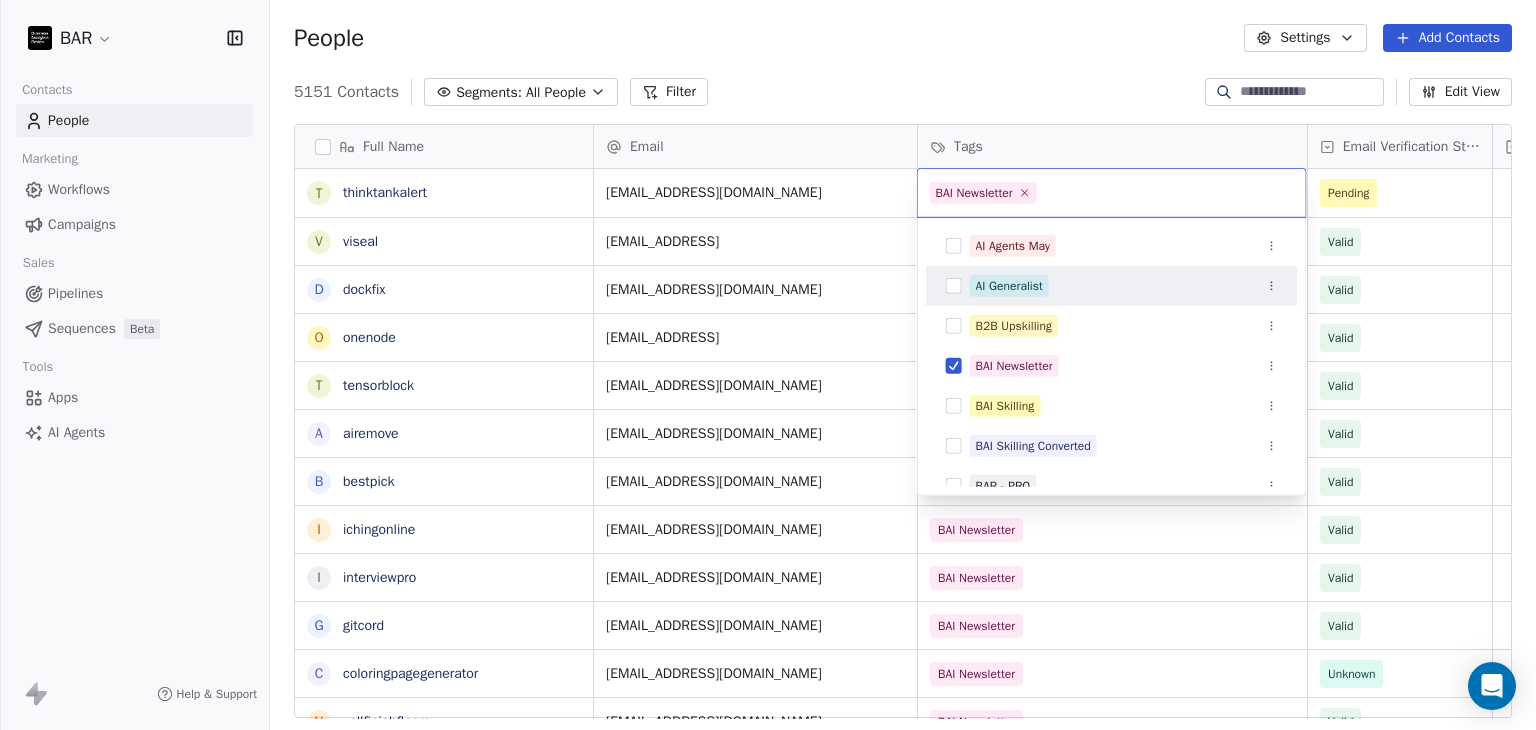 click on "BAR Contacts People Marketing Workflows Campaigns Sales Pipelines Sequences Beta Tools Apps AI Agents Help & Support People Settings  Add Contacts 5151 Contacts Segments: All People Filter  Edit View Tag Add to Sequence Full Name t thinktankalert v viseal d dockfix o onenode t tensorblock a airemove b bestpick i ichingonline i interviewpro g gitcord c coloringpagegenerator v vellfinishfloors f freeplug B BookBeats l leetcoach e ec-ai i imagupscaler a animerecbert p perfect-circle g gpt4oimageprompt o offchess y yardpro i indiegoodies p planmyvacation p pinosave q quizkraft M [PERSON_NAME] D Deepak F Favour [PERSON_NAME] K [PERSON_NAME] M [PERSON_NAME] [PERSON_NAME] [PERSON_NAME] M [PERSON_NAME] Email Tags Email Verification Status Status [EMAIL_ADDRESS][DOMAIN_NAME] Pending [EMAIL_ADDRESS] BAI Newsletter Valid [EMAIL_ADDRESS][DOMAIN_NAME] BAI Newsletter Valid [EMAIL_ADDRESS] BAI Newsletter Valid [EMAIL_ADDRESS][DOMAIN_NAME] BAI Newsletter Valid [EMAIL_ADDRESS][DOMAIN_NAME] BAI Newsletter Valid [EMAIL_ADDRESS][DOMAIN_NAME] BAI Newsletter Valid" at bounding box center [768, 365] 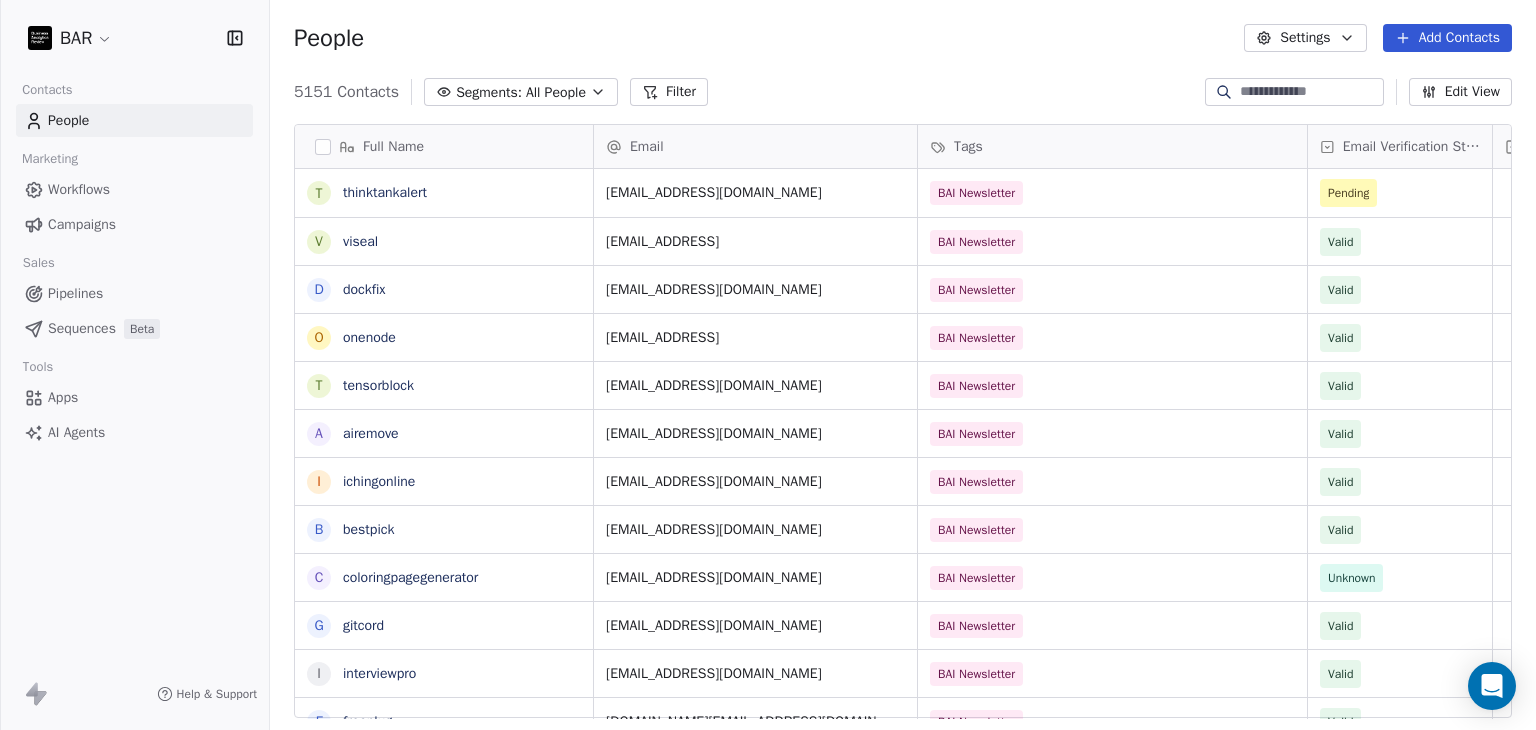 drag, startPoint x: 1428, startPoint y: 39, endPoint x: 1420, endPoint y: 46, distance: 10.630146 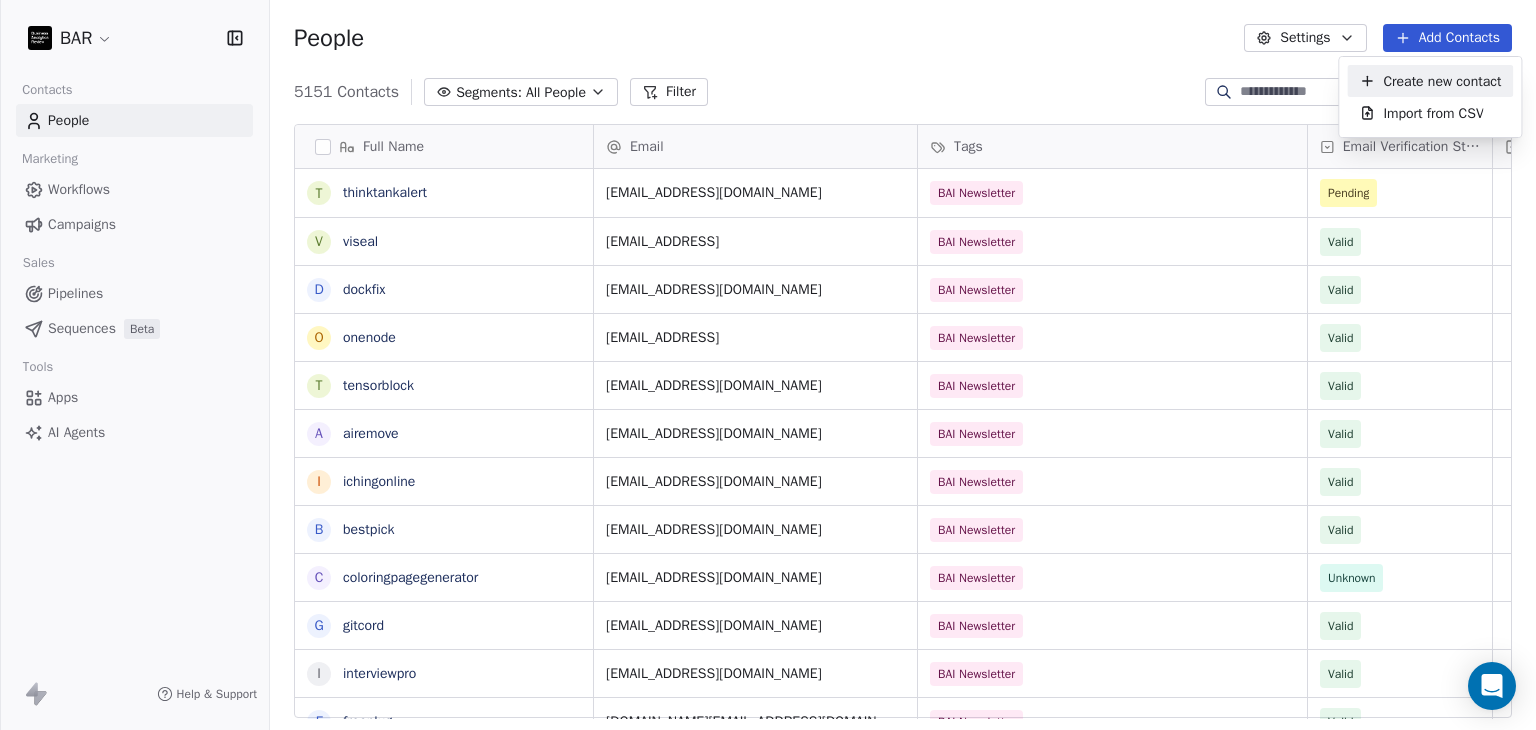 click on "Create new contact" at bounding box center (1442, 81) 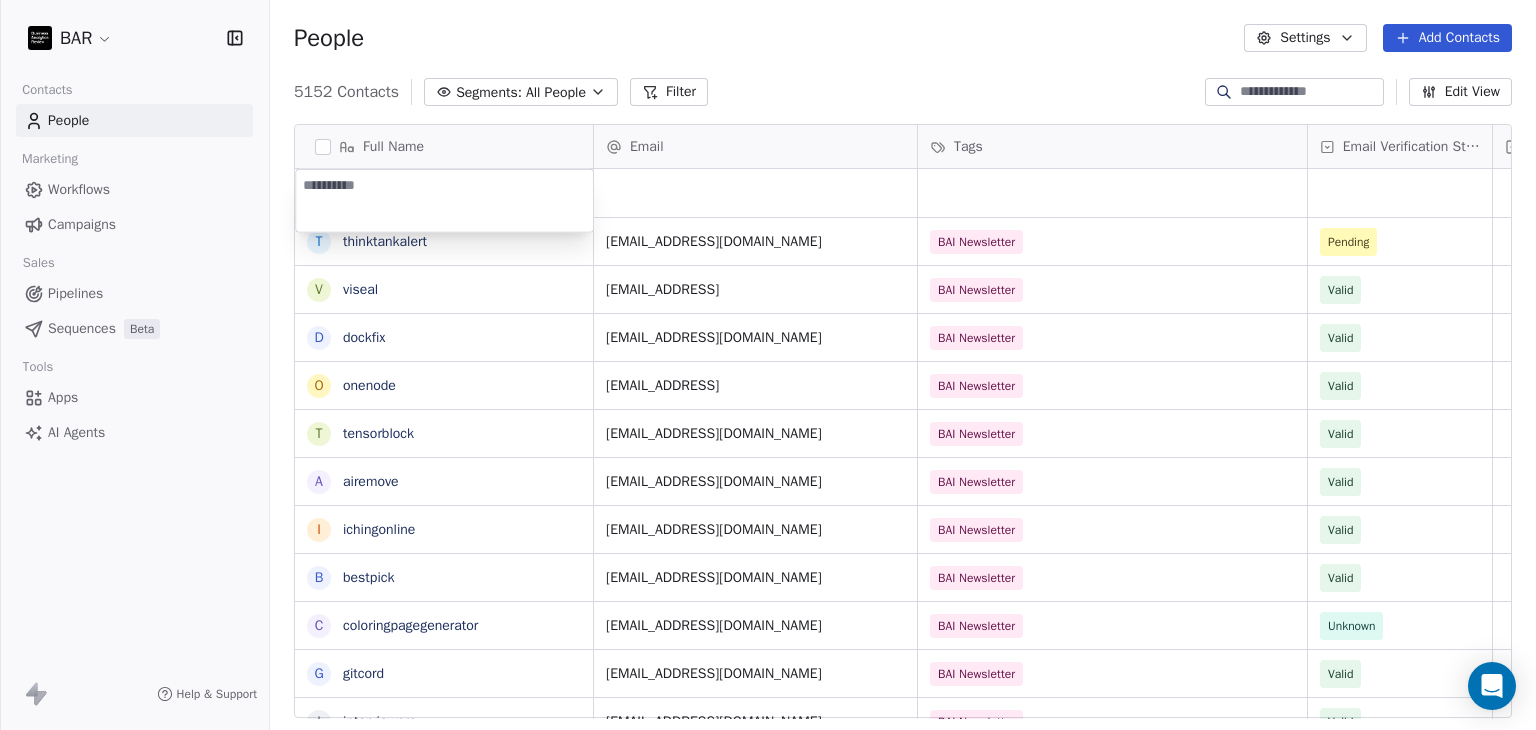 click at bounding box center [444, 201] 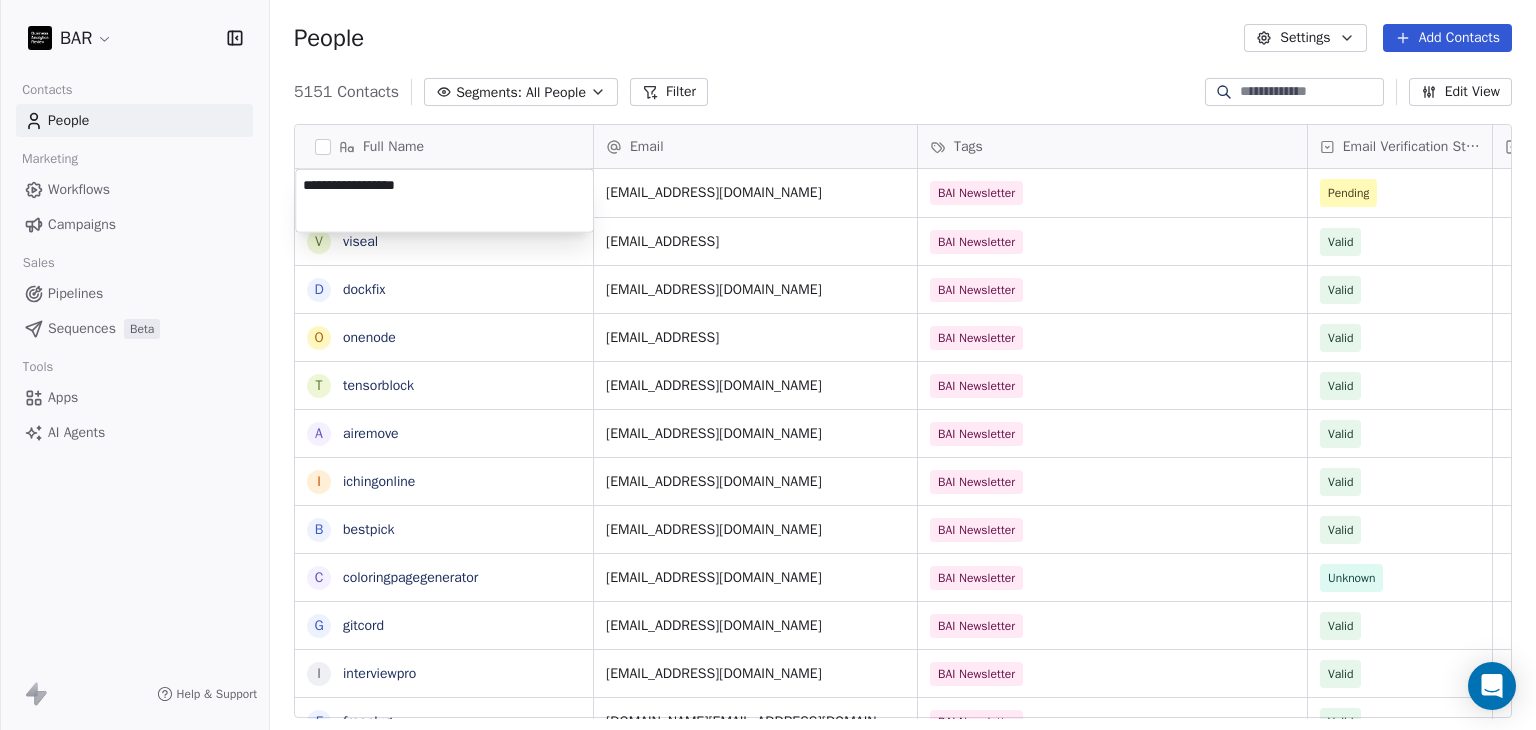 click on "BAR Contacts People Marketing Workflows Campaigns Sales Pipelines Sequences Beta Tools Apps AI Agents Help & Support People Settings  Add Contacts 5151 Contacts Segments: All People Filter  Edit View Tag Add to Sequence Full Name t thinktankalert v viseal d dockfix o onenode t tensorblock a airemove i ichingonline b bestpick c coloringpagegenerator g gitcord i interviewpro f freeplug v vellfinishfloors l leetcoach B BookBeats e ec-ai i imagupscaler a animerecbert p perfect-circle g gpt4oimageprompt o offchess y yardpro i indiegoodies q quizkraft p pinosave p planmyvacation M [PERSON_NAME] D Deepak F Favour [PERSON_NAME] M [PERSON_NAME] [PERSON_NAME] [PERSON_NAME] K [PERSON_NAME] M [PERSON_NAME] Email Tags Email Verification Status Status [EMAIL_ADDRESS][DOMAIN_NAME] BAI Newsletter Pending [EMAIL_ADDRESS] BAI Newsletter Valid [EMAIL_ADDRESS][DOMAIN_NAME] BAI Newsletter Valid [EMAIL_ADDRESS] BAI Newsletter Valid [EMAIL_ADDRESS][DOMAIN_NAME] BAI Newsletter Valid [EMAIL_ADDRESS][DOMAIN_NAME] BAI Newsletter Valid [EMAIL_ADDRESS][DOMAIN_NAME] Valid" at bounding box center [768, 365] 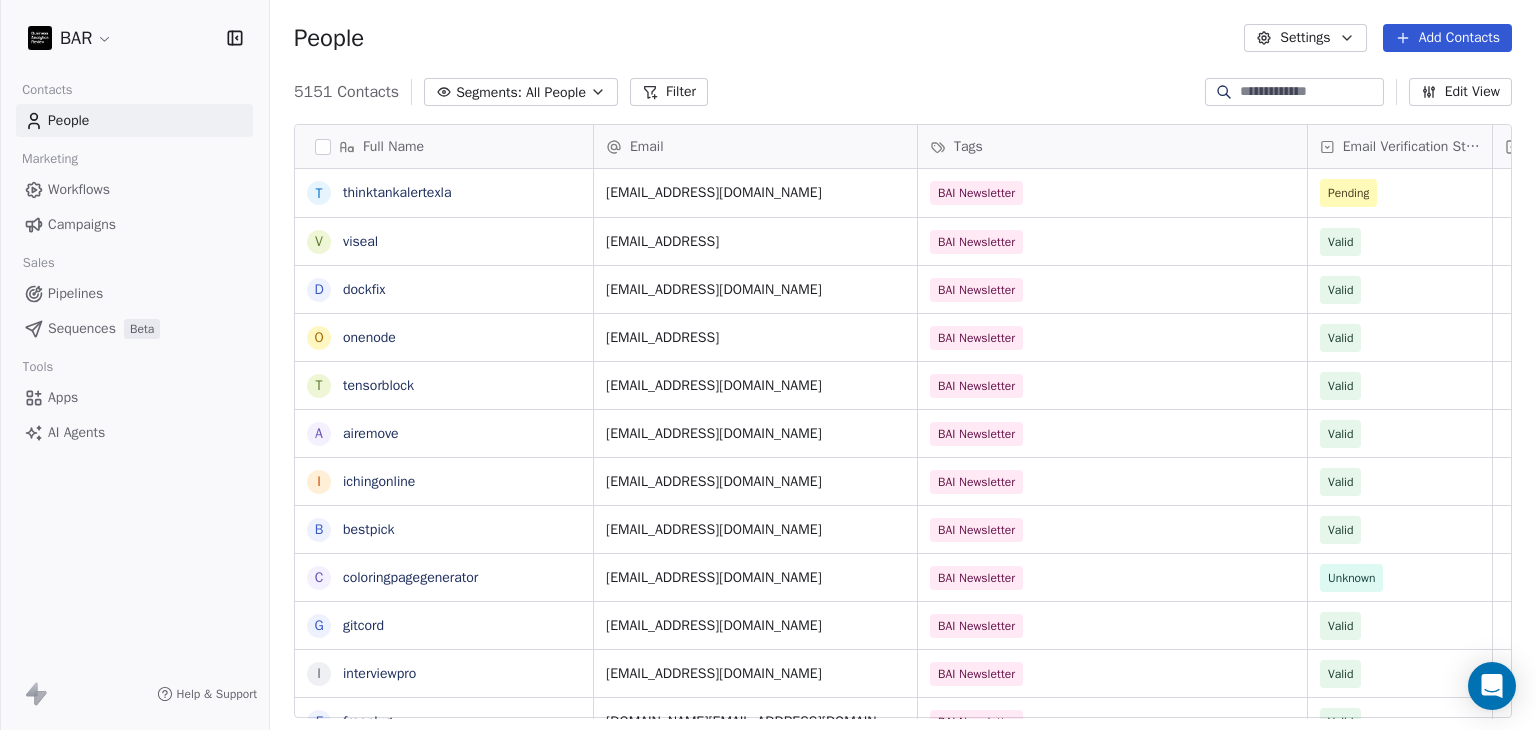 click on "Add Contacts" at bounding box center [1447, 38] 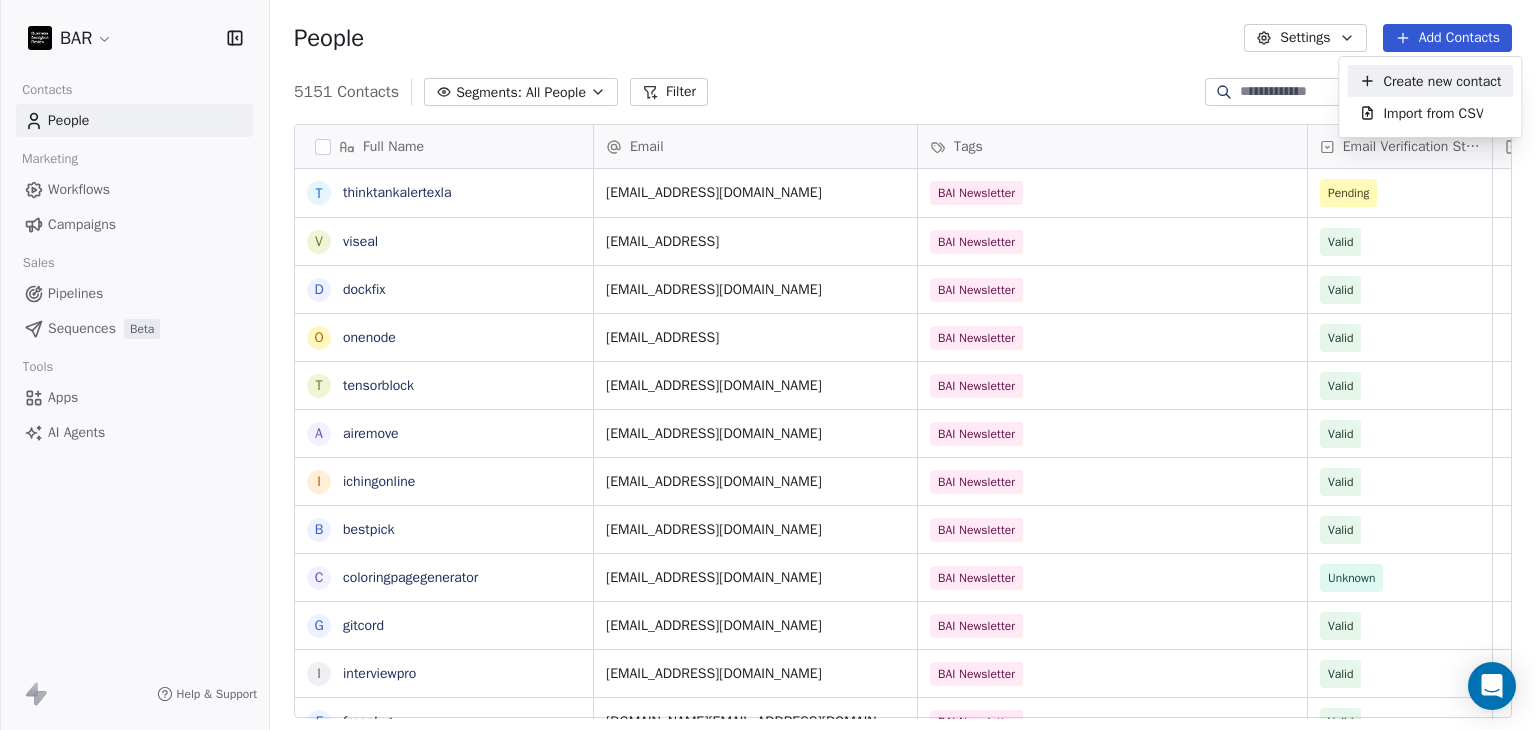 click on "Create new contact" at bounding box center [1442, 81] 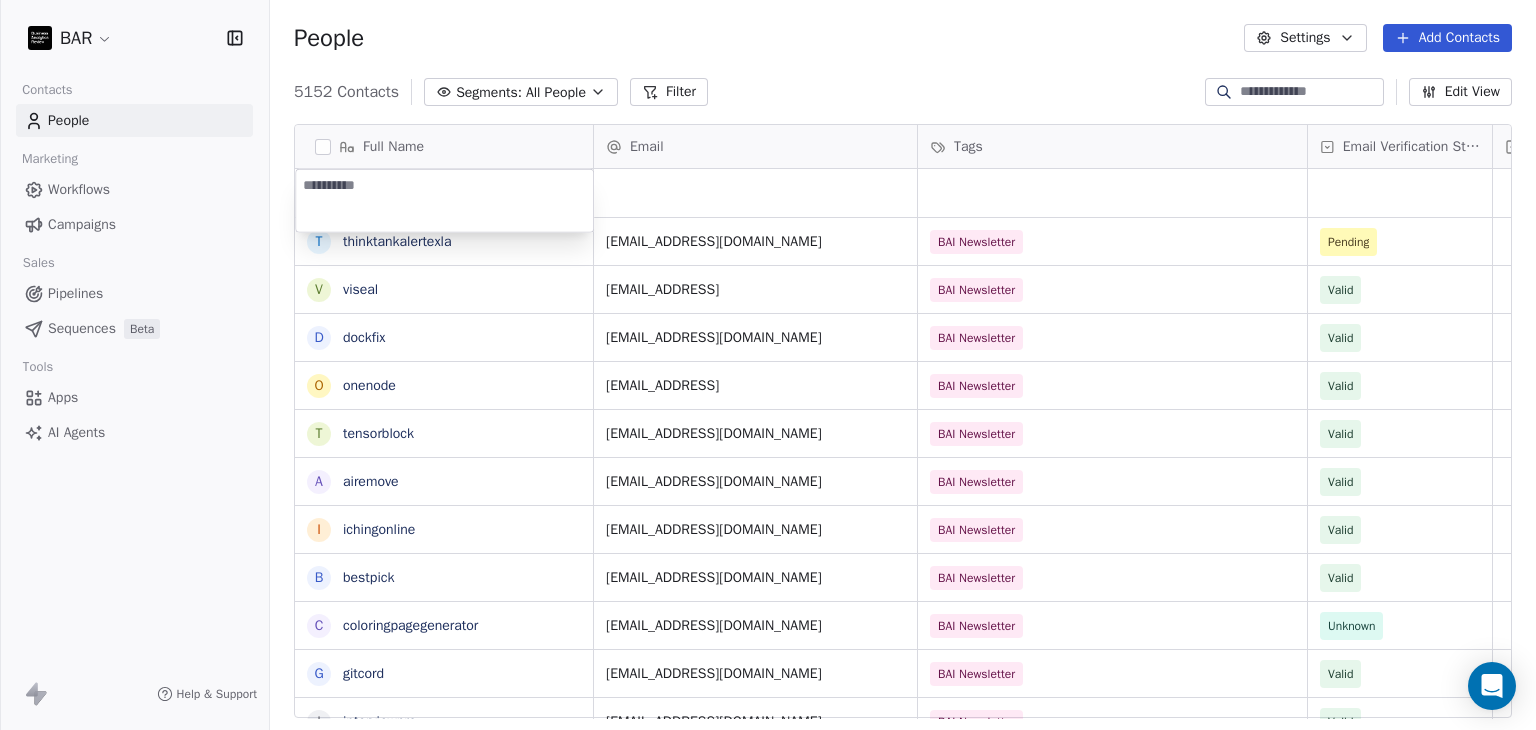 type on "****" 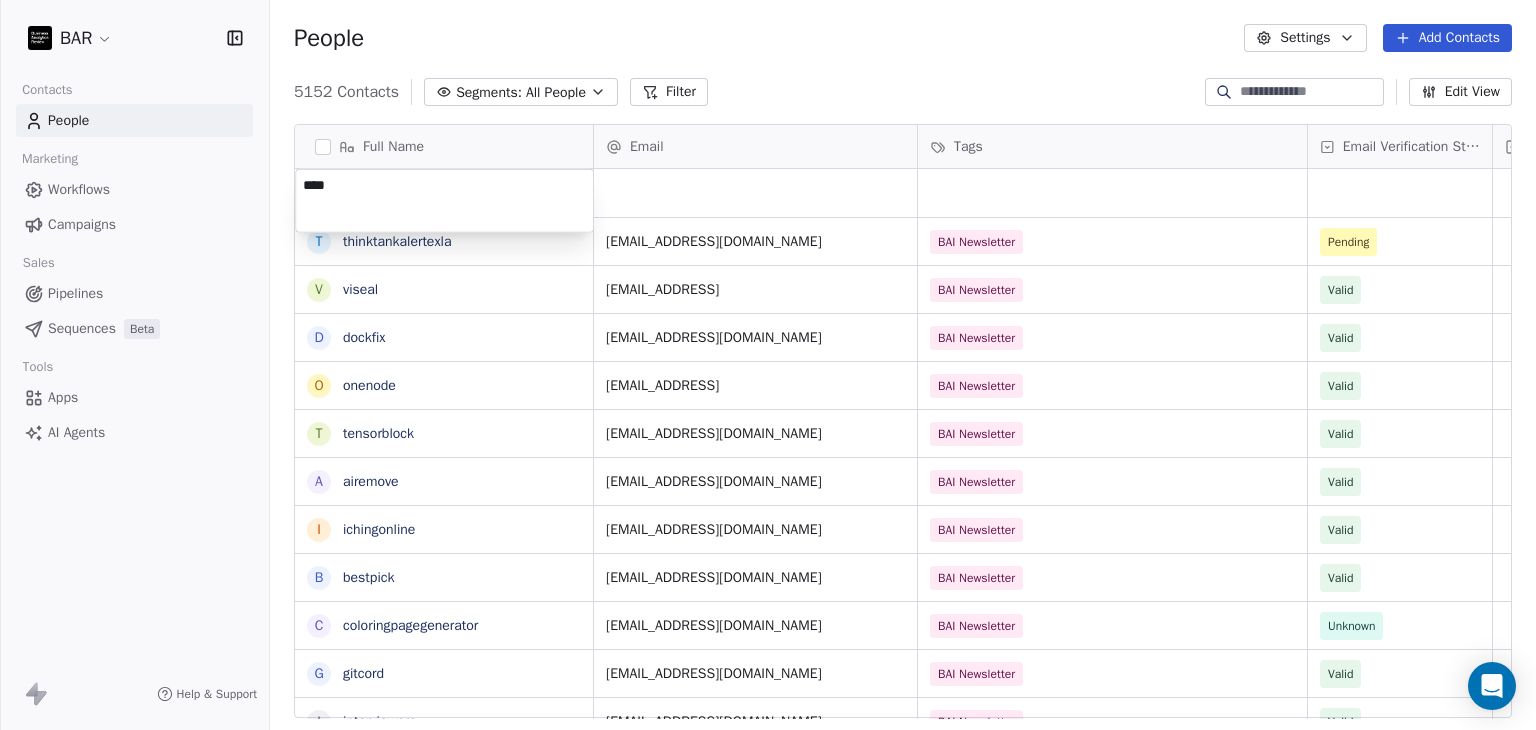 click on "BAR Contacts People Marketing Workflows Campaigns Sales Pipelines Sequences Beta Tools Apps AI Agents Help & Support People Settings  Add Contacts 5152 Contacts Segments: All People Filter  Edit View Tag Add to Sequence Full Name t thinktankalertexla v viseal d dockfix o onenode t tensorblock a airemove i ichingonline b bestpick c coloringpagegenerator g gitcord i interviewpro f freeplug v vellfinishfloors l leetcoach B BookBeats e ec-ai i imagupscaler a animerecbert p perfect-circle g gpt4oimageprompt o offchess y yardpro i indiegoodies q quizkraft p pinosave p planmyvacation M [PERSON_NAME] D Deepak F Favour [PERSON_NAME] M [PERSON_NAME] [PERSON_NAME] [PERSON_NAME] K [PERSON_NAME] Email Tags Email Verification Status Status [EMAIL_ADDRESS][DOMAIN_NAME] BAI Newsletter Pending [EMAIL_ADDRESS] BAI Newsletter Valid [EMAIL_ADDRESS][DOMAIN_NAME] BAI Newsletter Valid [EMAIL_ADDRESS] BAI Newsletter Valid [EMAIL_ADDRESS][DOMAIN_NAME] BAI Newsletter Valid [EMAIL_ADDRESS][DOMAIN_NAME] BAI Newsletter Valid [EMAIL_ADDRESS][DOMAIN_NAME] BAI Newsletter" at bounding box center (768, 365) 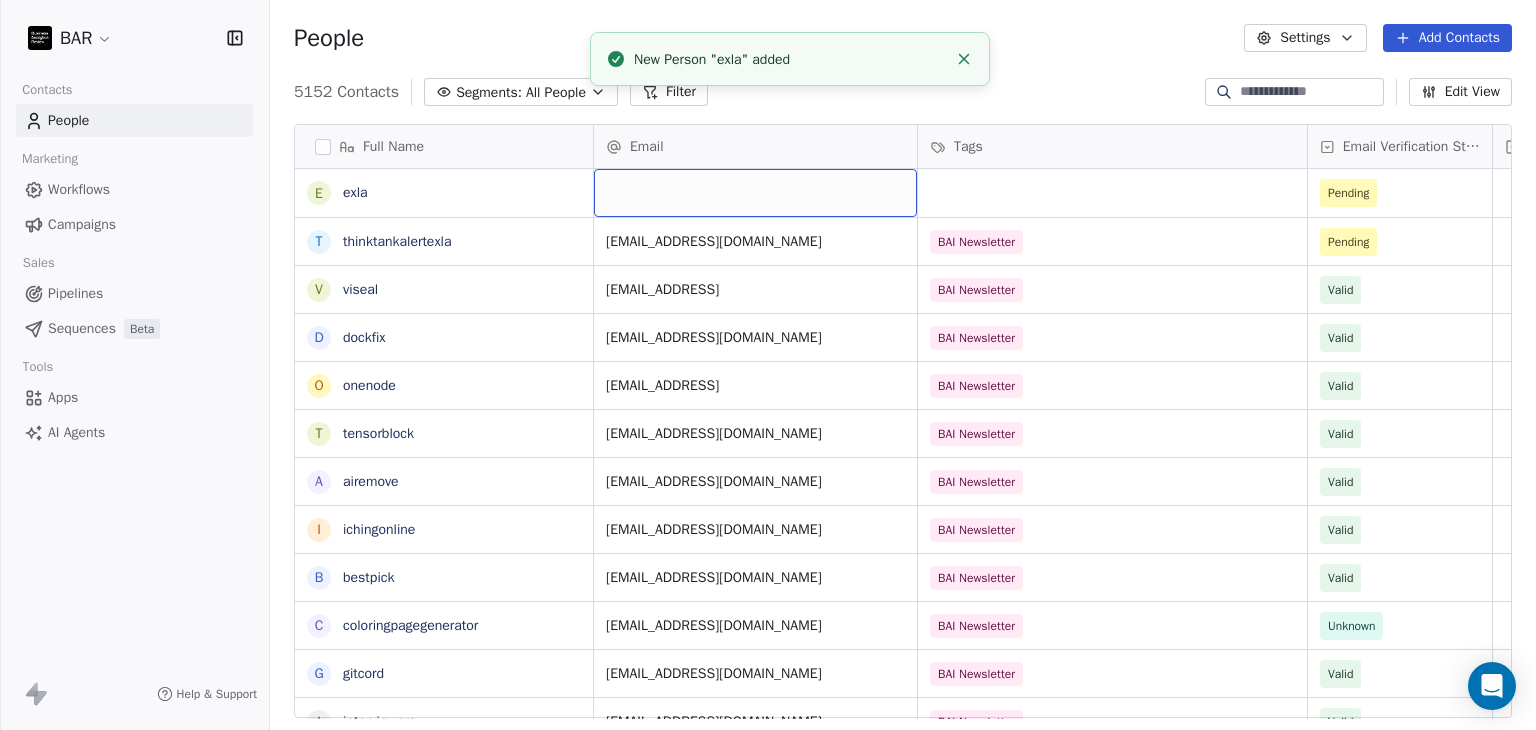 click at bounding box center (755, 193) 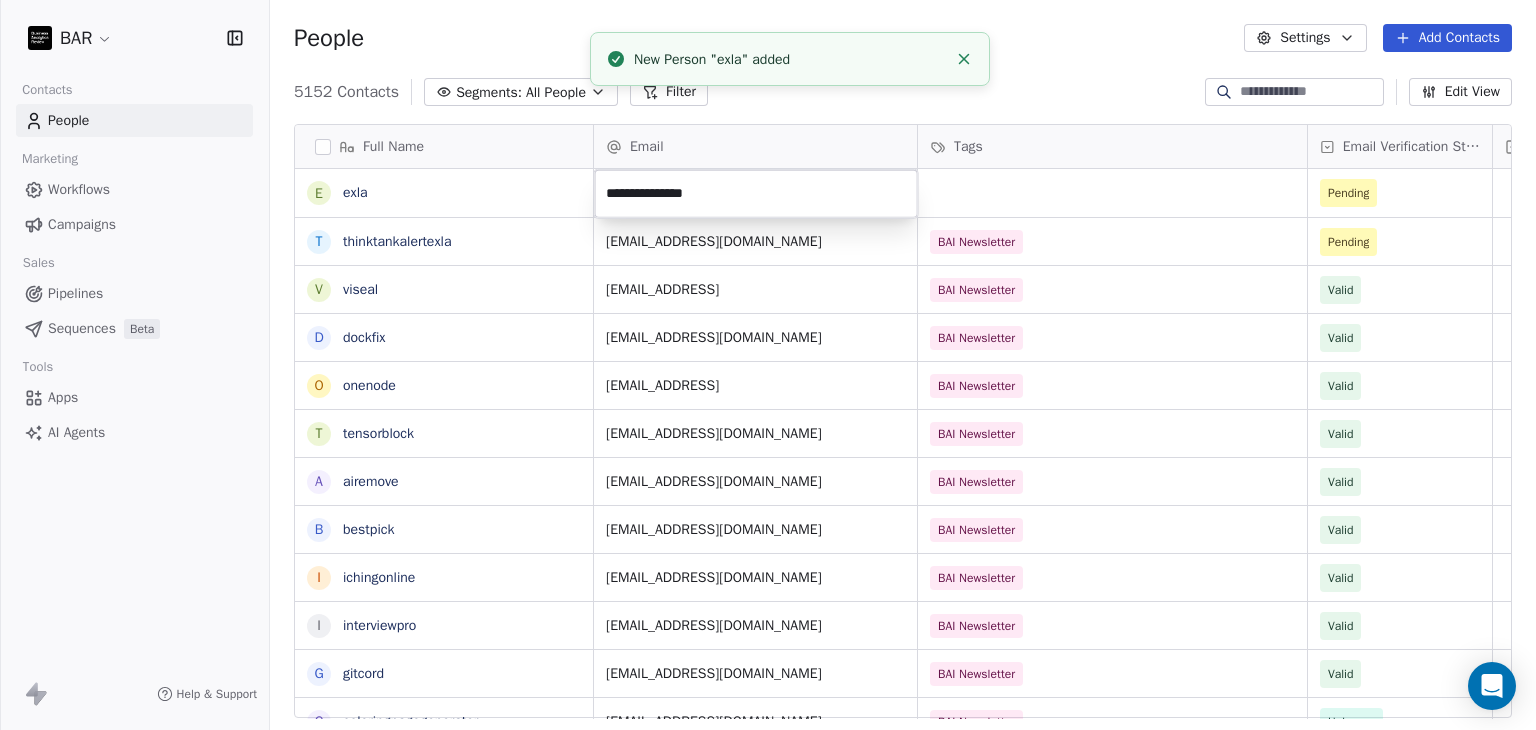 type on "**********" 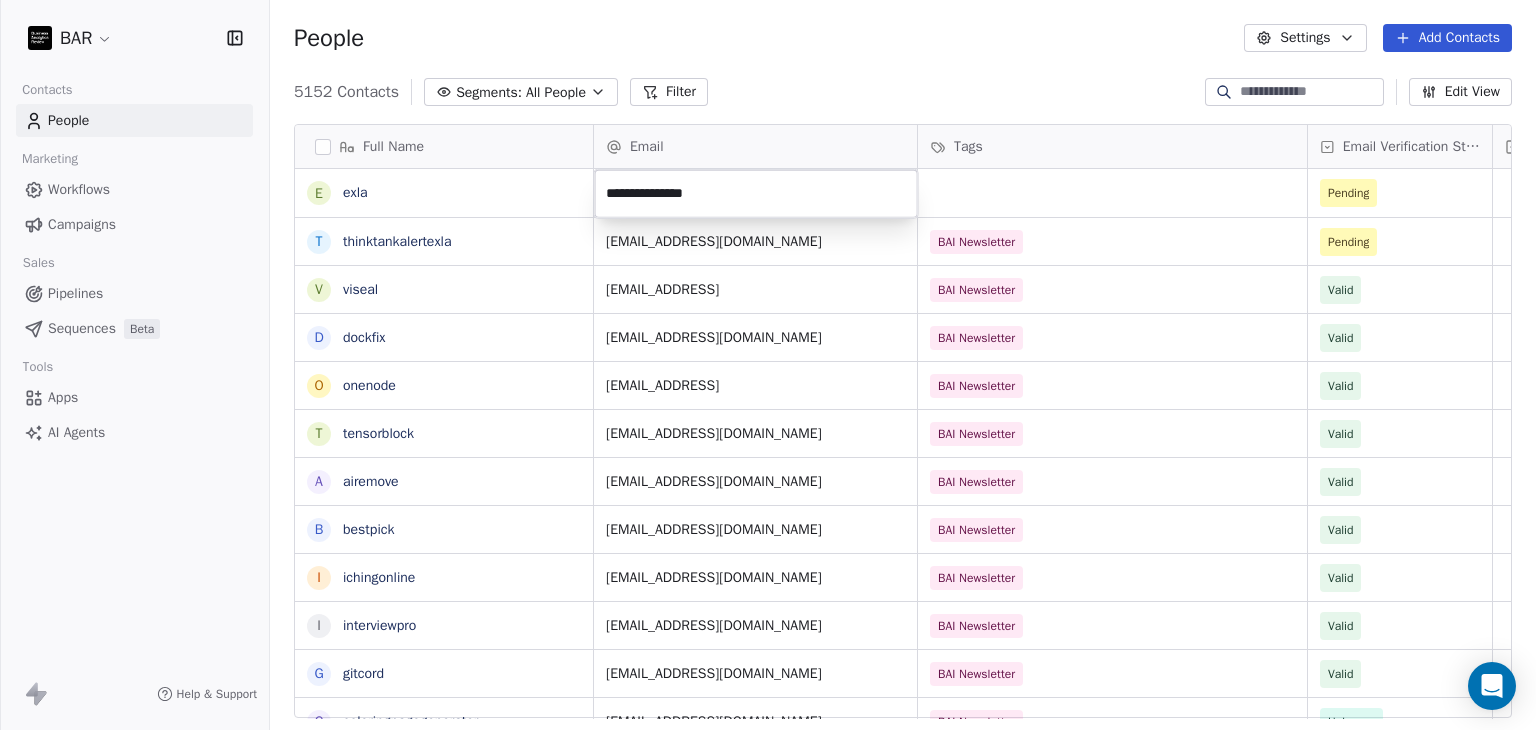 click on "BAR Contacts People Marketing Workflows Campaigns Sales Pipelines Sequences Beta Tools Apps AI Agents Help & Support People Settings  Add Contacts 5152 Contacts Segments: All People Filter  Edit View Tag Add to Sequence Full Name e exla t thinktankalertexla v viseal d dockfix o onenode t tensorblock a airemove b bestpick i ichingonline i interviewpro g gitcord c coloringpagegenerator v vellfinishfloors f freeplug B BookBeats l leetcoach e ec-ai i imagupscaler a animerecbert p perfect-circle g gpt4oimageprompt o offchess y yardpro i indiegoodies p planmyvacation p pinosave q quizkraft M [PERSON_NAME] D Deepak F Favour [PERSON_NAME] K [PERSON_NAME] M [PERSON_NAME] [PERSON_NAME] [PERSON_NAME] Email Tags Email Verification Status Status Pending [EMAIL_ADDRESS][DOMAIN_NAME] BAI Newsletter Pending [EMAIL_ADDRESS] BAI Newsletter Valid [EMAIL_ADDRESS][DOMAIN_NAME] BAI Newsletter Valid [EMAIL_ADDRESS] BAI Newsletter Valid [EMAIL_ADDRESS][DOMAIN_NAME] BAI Newsletter Valid [EMAIL_ADDRESS][DOMAIN_NAME] BAI Newsletter Valid [EMAIL_ADDRESS][DOMAIN_NAME]" at bounding box center (768, 365) 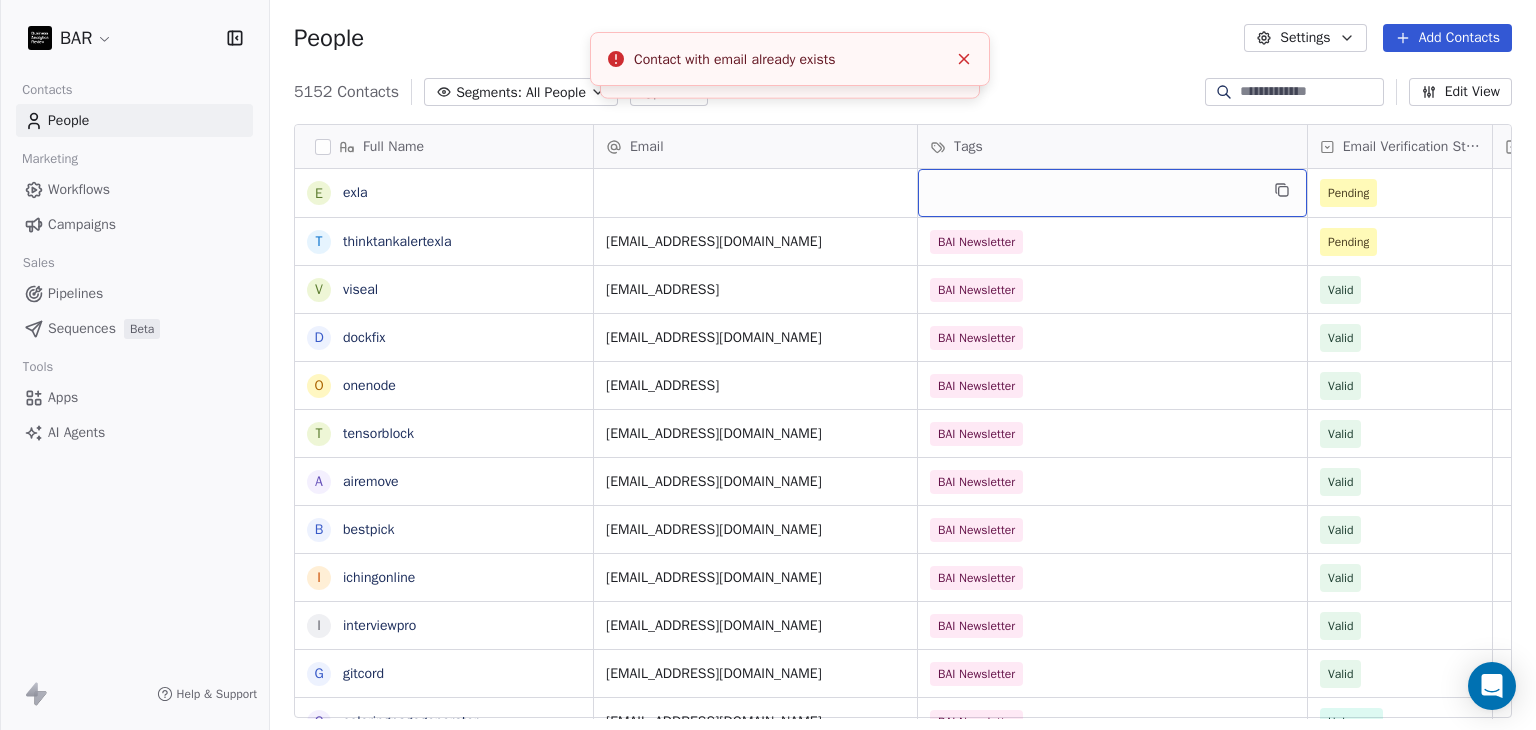 click at bounding box center (1112, 193) 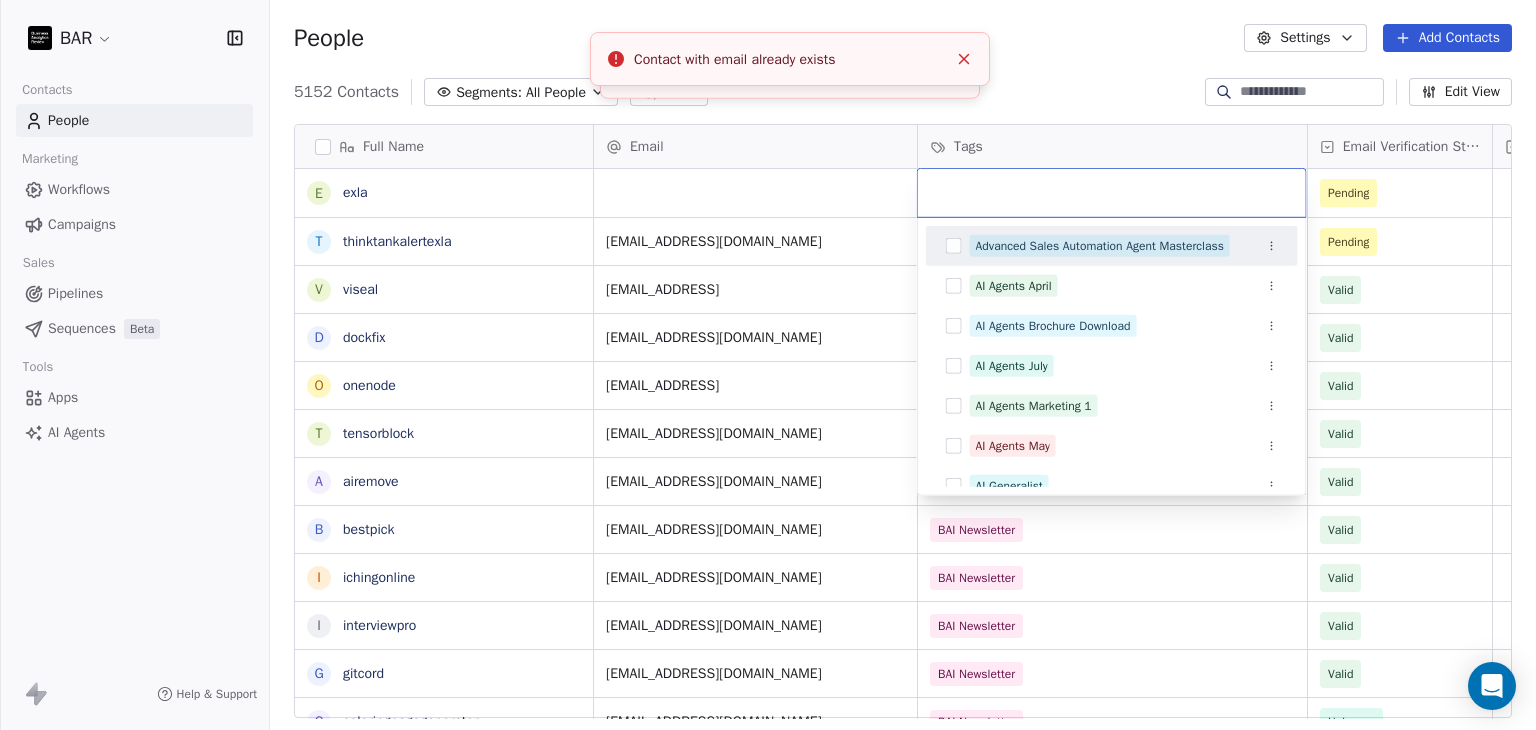 click on "BAR Contacts People Marketing Workflows Campaigns Sales Pipelines Sequences Beta Tools Apps AI Agents Help & Support People Settings  Add Contacts 5152 Contacts Segments: All People Filter  Edit View Tag Add to Sequence Full Name e exla t thinktankalertexla v viseal d dockfix o onenode t tensorblock a airemove b bestpick i ichingonline i interviewpro g gitcord c coloringpagegenerator v vellfinishfloors f freeplug B BookBeats l leetcoach e ec-ai i imagupscaler a animerecbert p perfect-circle g gpt4oimageprompt o offchess y yardpro i indiegoodies p planmyvacation p pinosave q quizkraft M [PERSON_NAME] D Deepak F Favour [PERSON_NAME] K [PERSON_NAME] M [PERSON_NAME] [PERSON_NAME] [PERSON_NAME] Email Tags Email Verification Status Status Pending [EMAIL_ADDRESS][DOMAIN_NAME] BAI Newsletter Pending [EMAIL_ADDRESS] BAI Newsletter Valid [EMAIL_ADDRESS][DOMAIN_NAME] BAI Newsletter Valid [EMAIL_ADDRESS] BAI Newsletter Valid [EMAIL_ADDRESS][DOMAIN_NAME] BAI Newsletter Valid [EMAIL_ADDRESS][DOMAIN_NAME] BAI Newsletter Valid [EMAIL_ADDRESS][DOMAIN_NAME]" at bounding box center [768, 365] 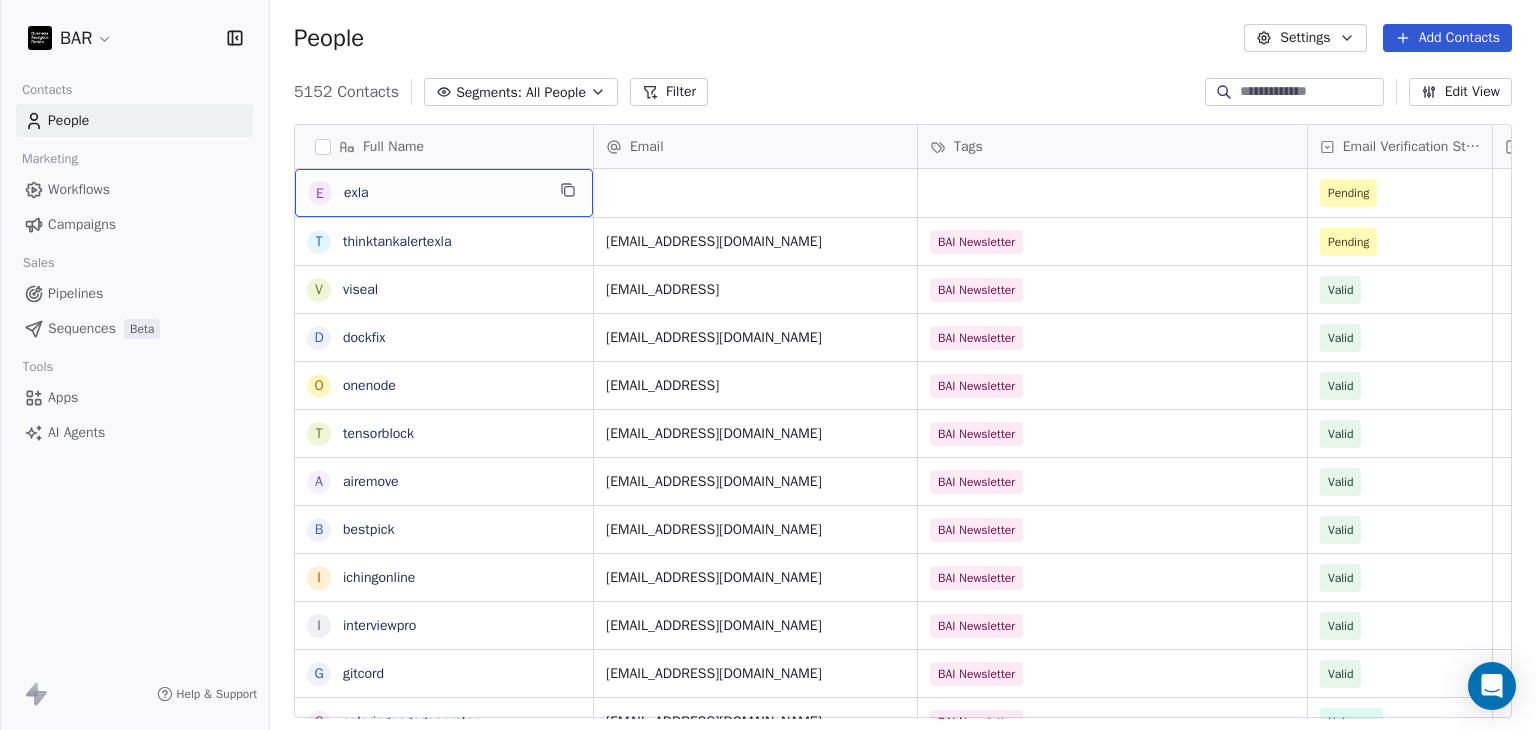 click on "exla" at bounding box center [444, 193] 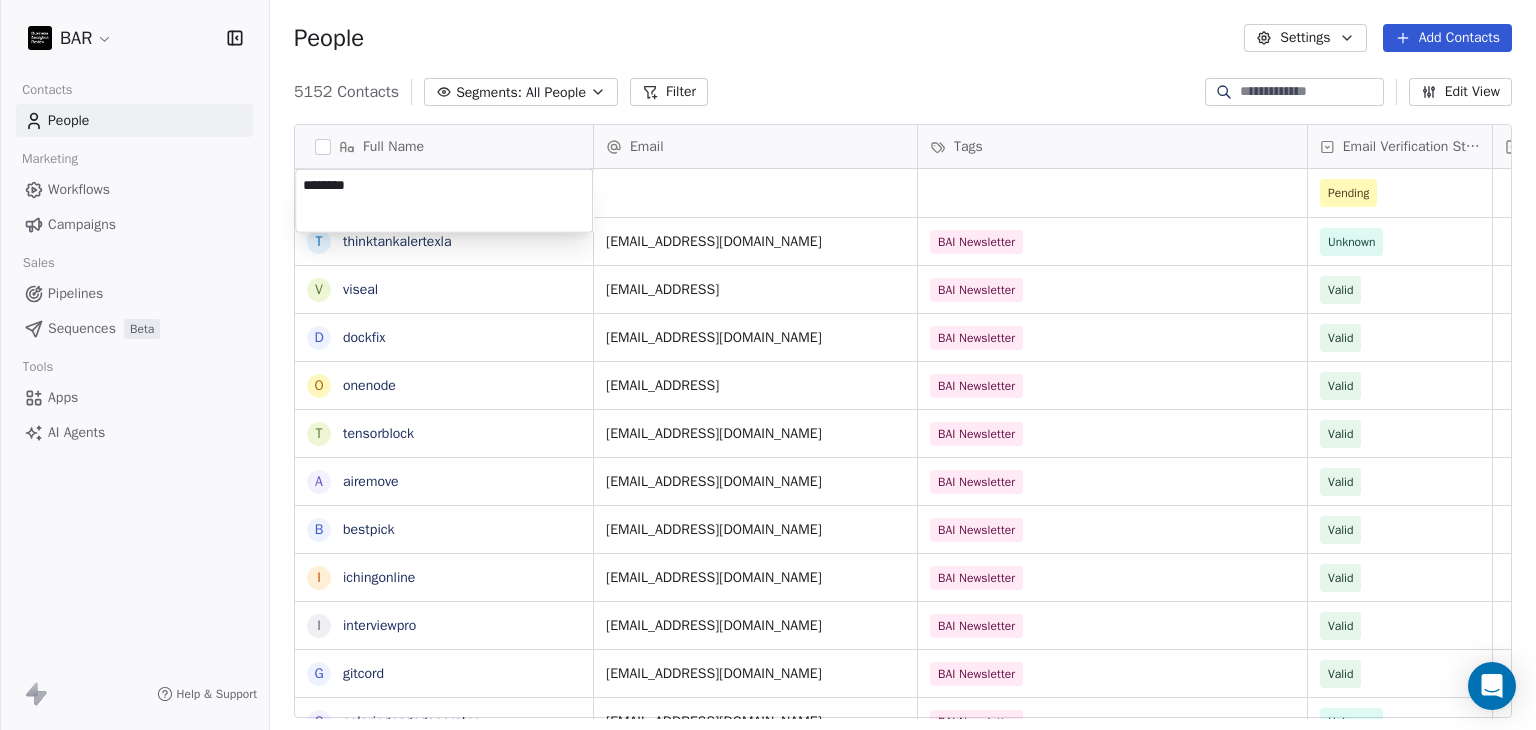 type on "********" 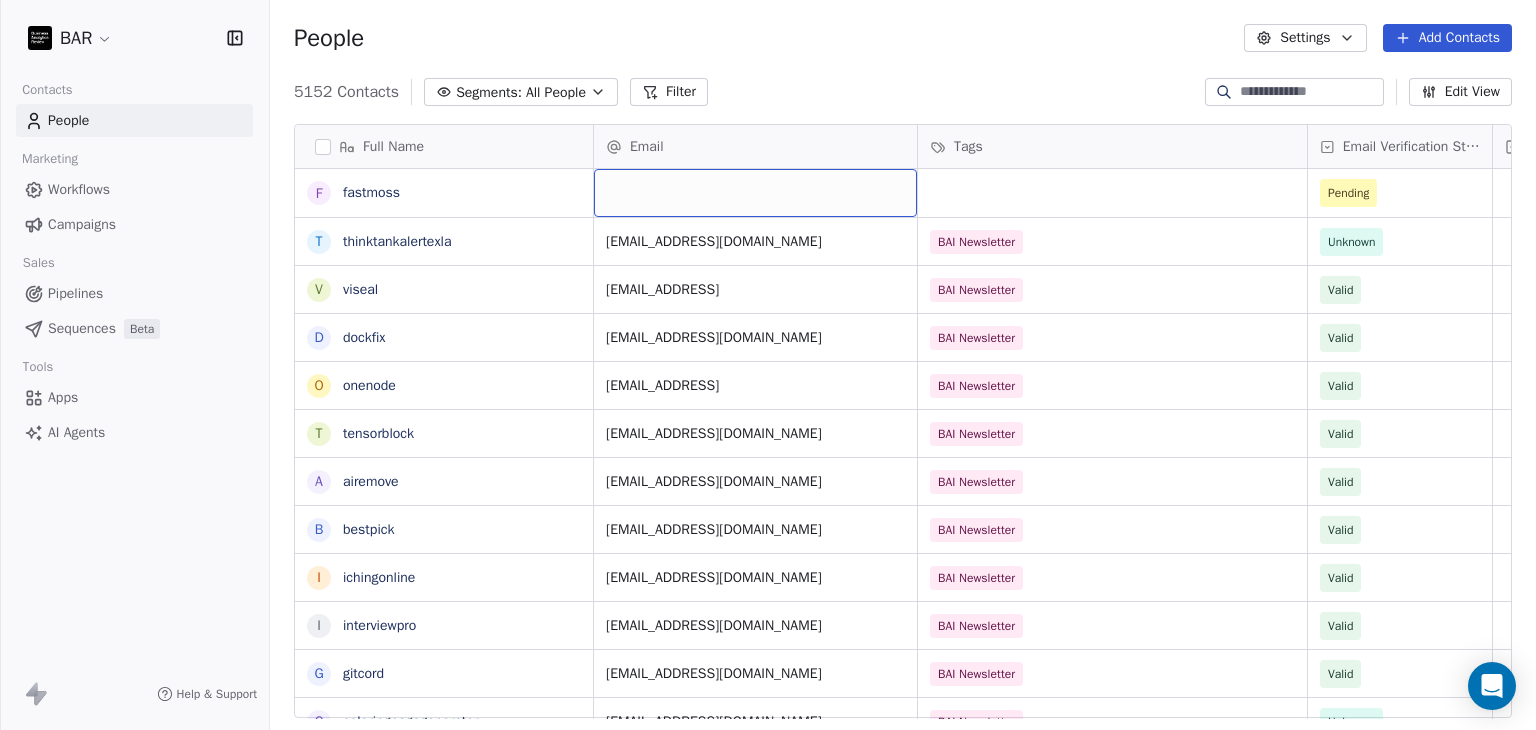 click at bounding box center (755, 193) 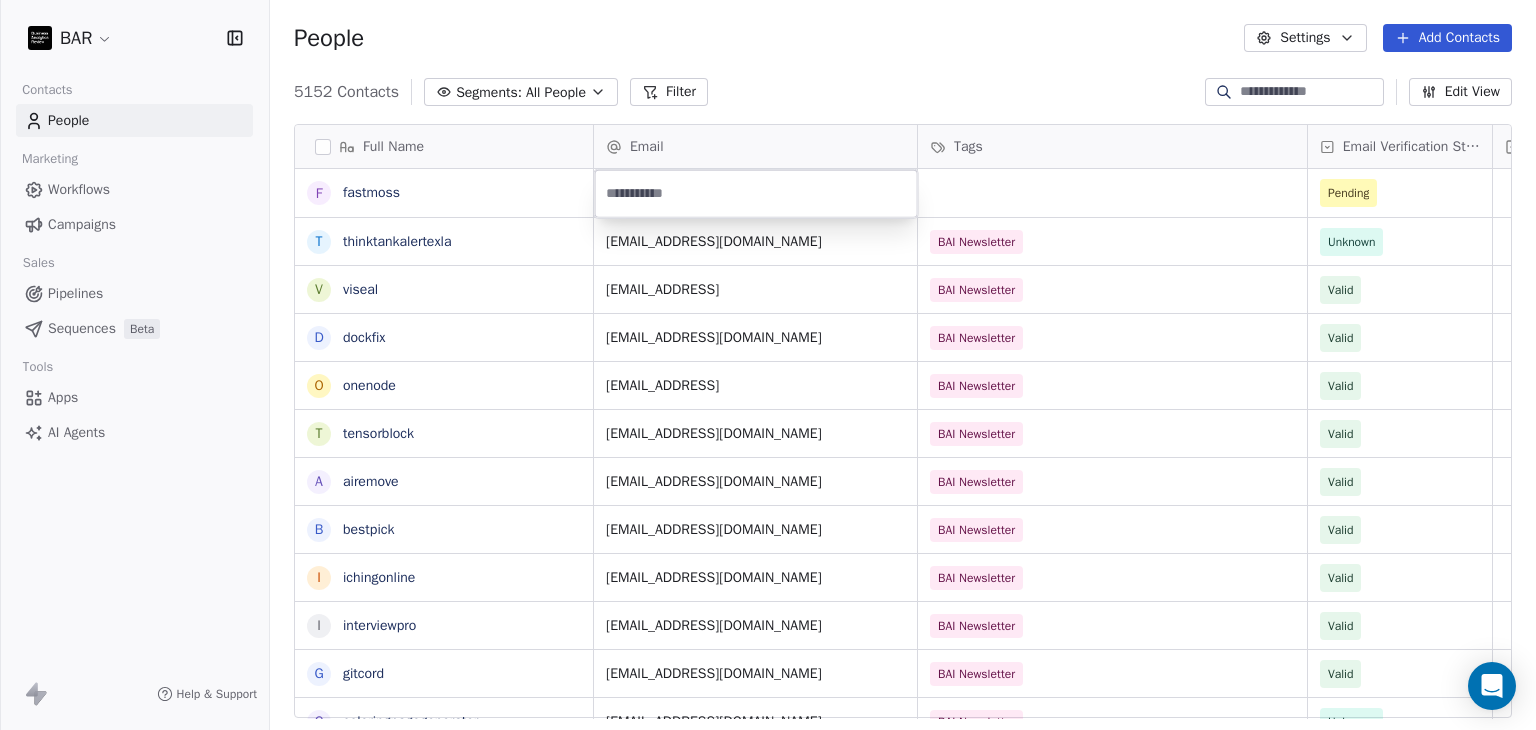 type on "**********" 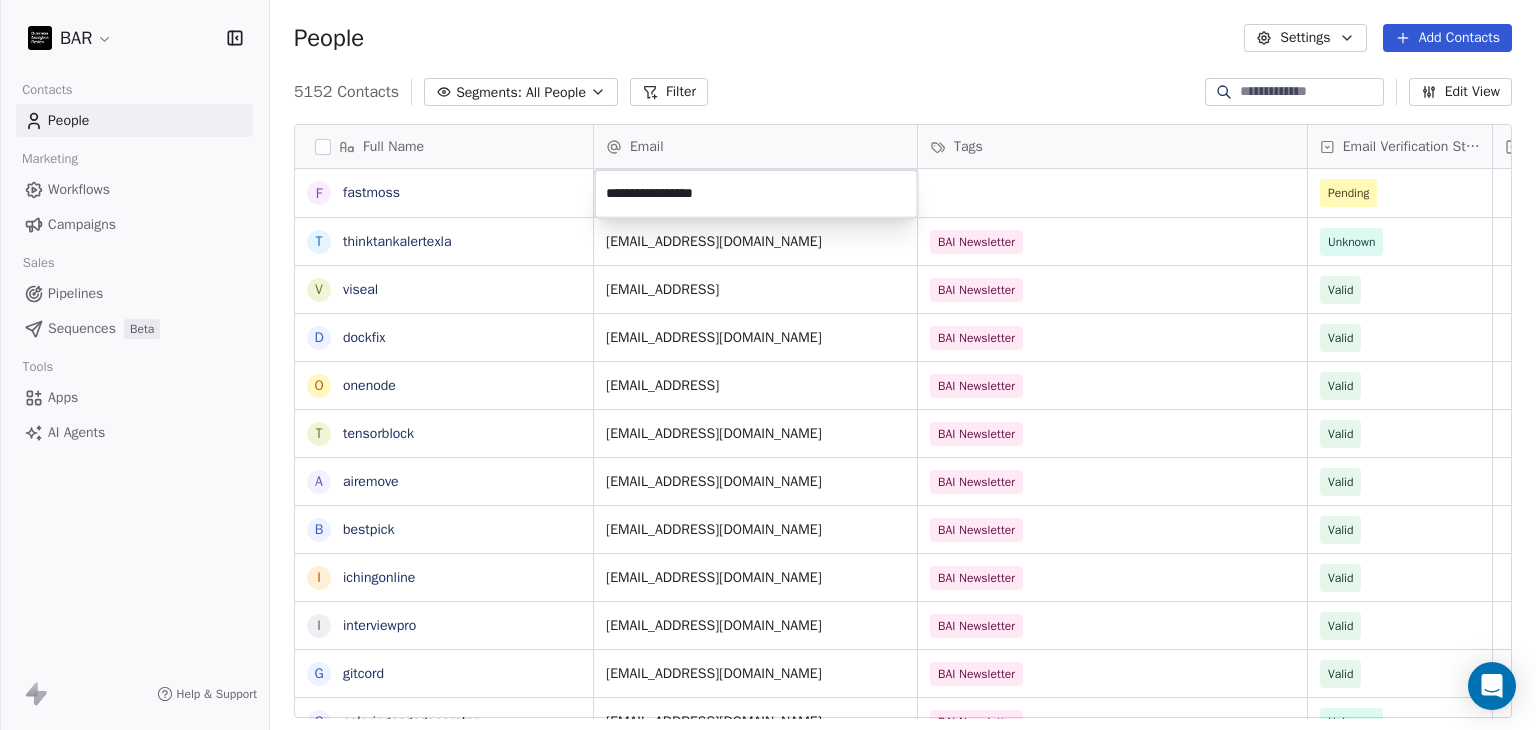 click on "BAR Contacts People Marketing Workflows Campaigns Sales Pipelines Sequences Beta Tools Apps AI Agents Help & Support People Settings  Add Contacts 5152 Contacts Segments: All People Filter  Edit View Tag Add to Sequence Full Name f fastmoss t thinktankalertexla v viseal d dockfix o onenode t tensorblock a airemove b bestpick i ichingonline i interviewpro g gitcord c coloringpagegenerator v vellfinishfloors f freeplug B BookBeats l leetcoach e ec-ai i imagupscaler a animerecbert p perfect-circle g gpt4oimageprompt o offchess y yardpro i indiegoodies p planmyvacation p pinosave q quizkraft M [PERSON_NAME] D Deepak F Favour [PERSON_NAME] K [PERSON_NAME] M [PERSON_NAME] [PERSON_NAME] [PERSON_NAME] Email Tags Email Verification Status Status Pending [EMAIL_ADDRESS][DOMAIN_NAME] BAI Newsletter Unknown [EMAIL_ADDRESS] BAI Newsletter Valid [EMAIL_ADDRESS][DOMAIN_NAME] BAI Newsletter Valid [EMAIL_ADDRESS] BAI Newsletter Valid [EMAIL_ADDRESS][DOMAIN_NAME] BAI Newsletter Valid [EMAIL_ADDRESS][DOMAIN_NAME] BAI Newsletter Valid [EMAIL_ADDRESS][DOMAIN_NAME]" at bounding box center (768, 365) 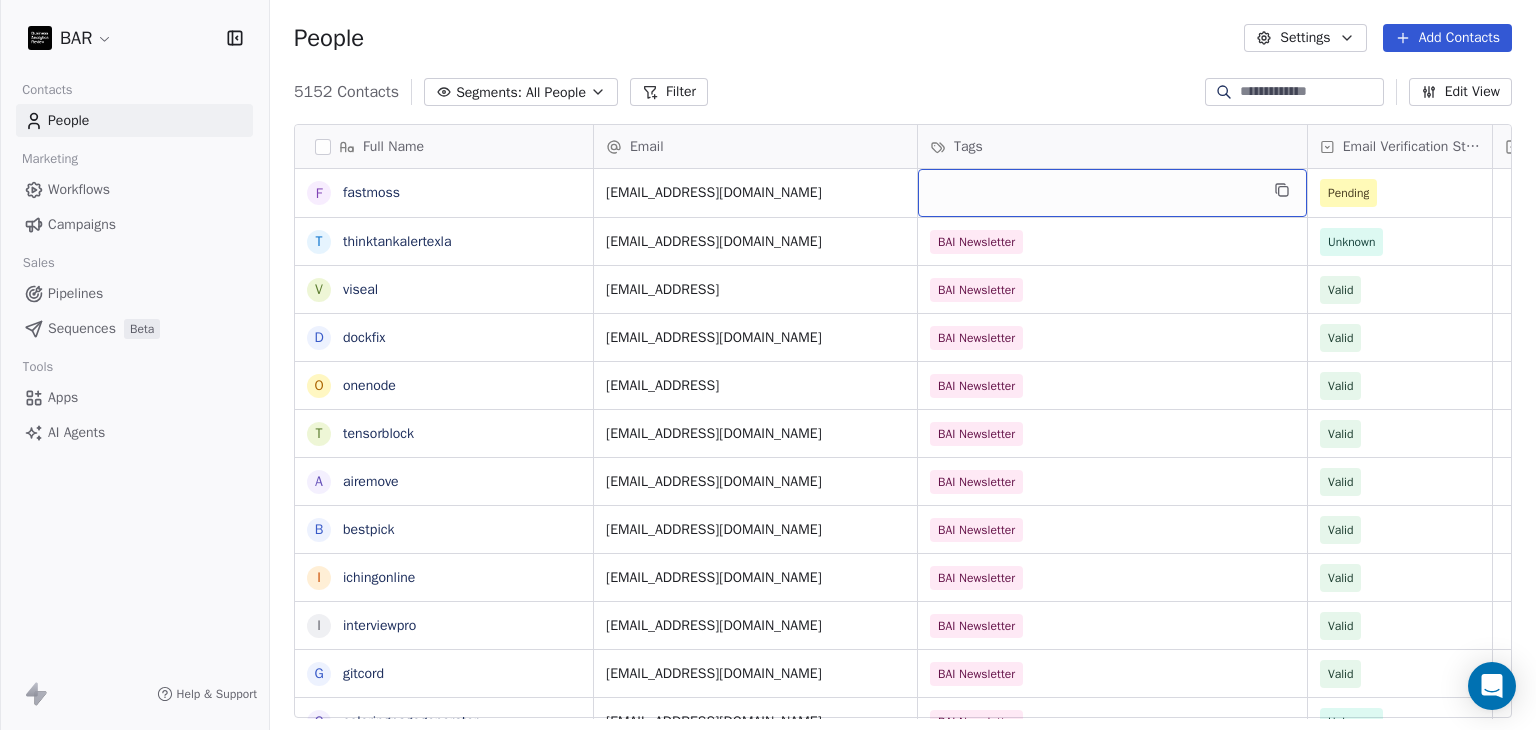 click at bounding box center (1112, 193) 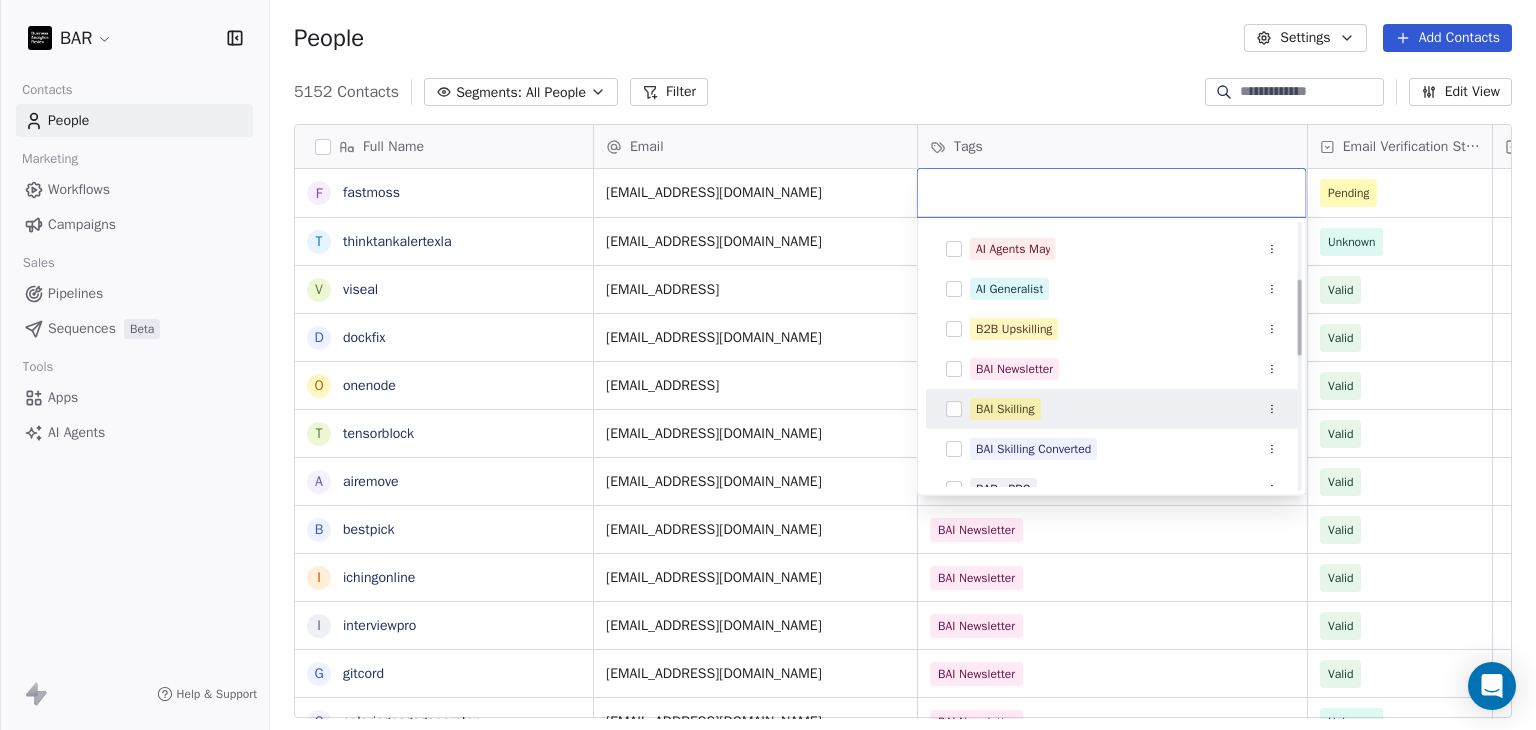 scroll, scrollTop: 200, scrollLeft: 0, axis: vertical 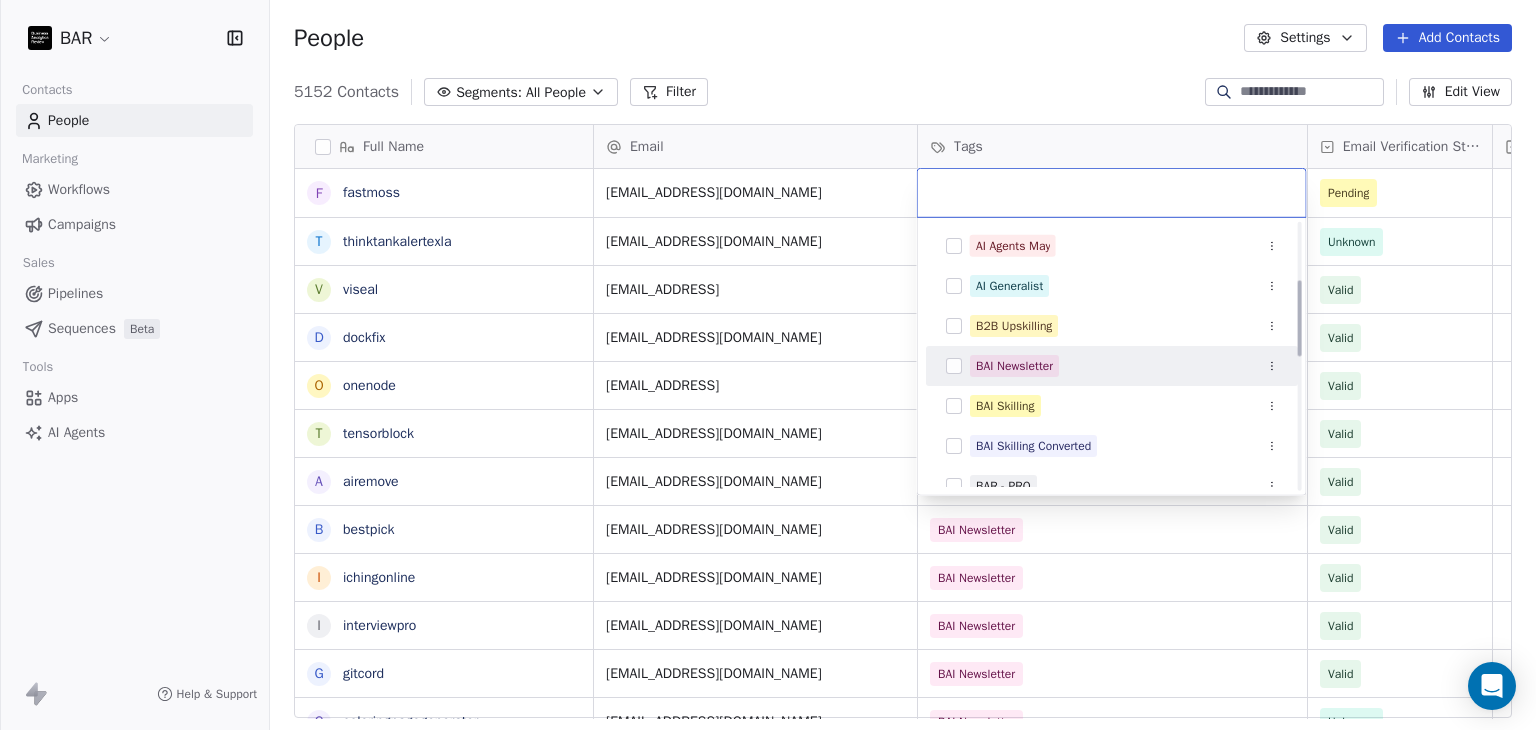 drag, startPoint x: 1020, startPoint y: 373, endPoint x: 1044, endPoint y: 330, distance: 49.24429 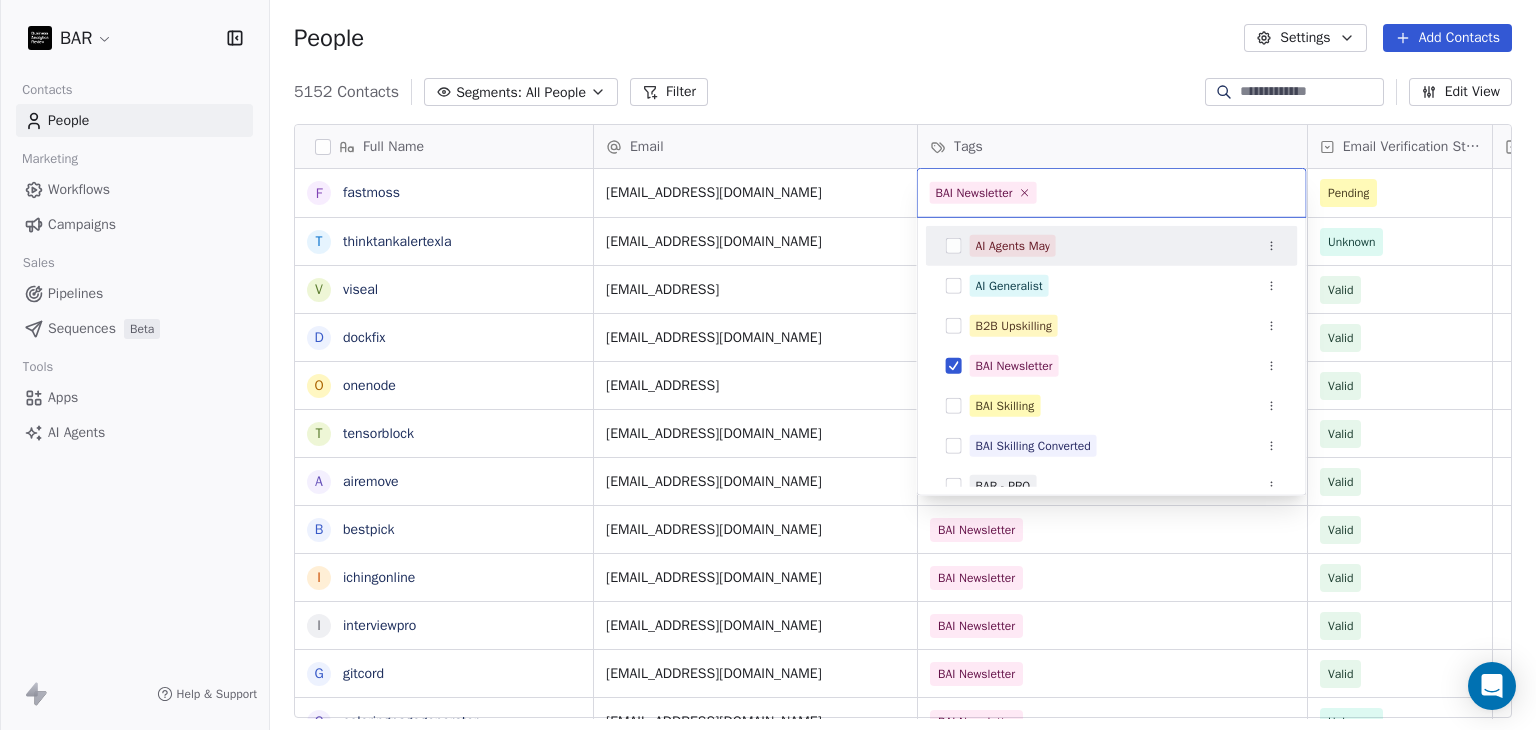 click on "BAR Contacts People Marketing Workflows Campaigns Sales Pipelines Sequences Beta Tools Apps AI Agents Help & Support People Settings  Add Contacts 5152 Contacts Segments: All People Filter  Edit View Tag Add to Sequence Full Name f fastmoss t thinktankalertexla v viseal d dockfix o onenode t tensorblock a airemove b bestpick i ichingonline i interviewpro g gitcord c coloringpagegenerator v vellfinishfloors f freeplug B BookBeats l leetcoach e ec-ai i imagupscaler a animerecbert p perfect-circle g gpt4oimageprompt o offchess y yardpro i indiegoodies p planmyvacation p pinosave q quizkraft M [PERSON_NAME] D Deepak F Favour [PERSON_NAME] K [PERSON_NAME] M [PERSON_NAME] [PERSON_NAME] [PERSON_NAME] Email Tags Email Verification Status Status [EMAIL_ADDRESS][DOMAIN_NAME] Pending [EMAIL_ADDRESS][DOMAIN_NAME] BAI Newsletter Unknown [EMAIL_ADDRESS] BAI Newsletter Valid [EMAIL_ADDRESS][DOMAIN_NAME] BAI Newsletter Valid [EMAIL_ADDRESS] BAI Newsletter Valid [EMAIL_ADDRESS][DOMAIN_NAME] BAI Newsletter Valid [EMAIL_ADDRESS][DOMAIN_NAME] BAI Newsletter Valid" at bounding box center [768, 365] 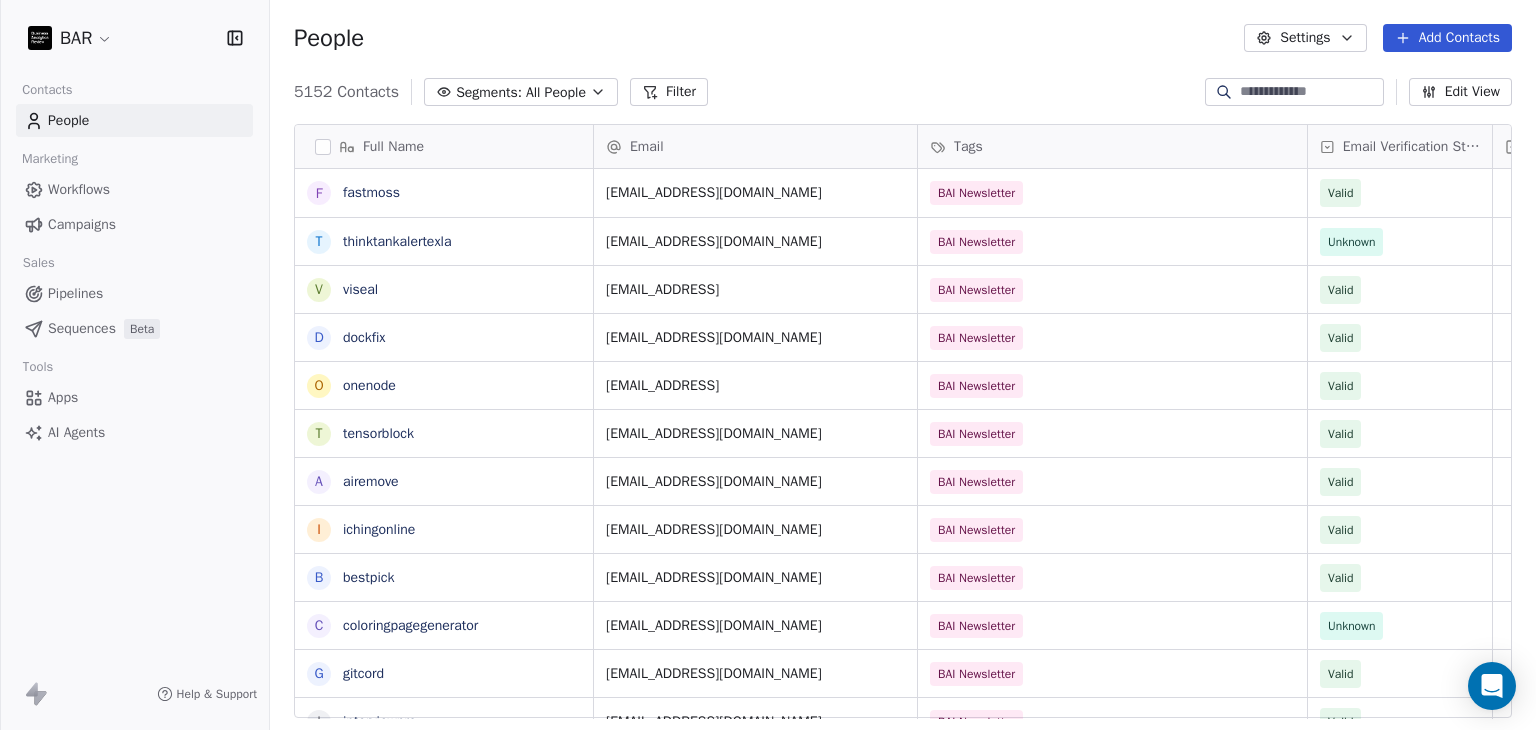 click on "Add Contacts" at bounding box center [1447, 38] 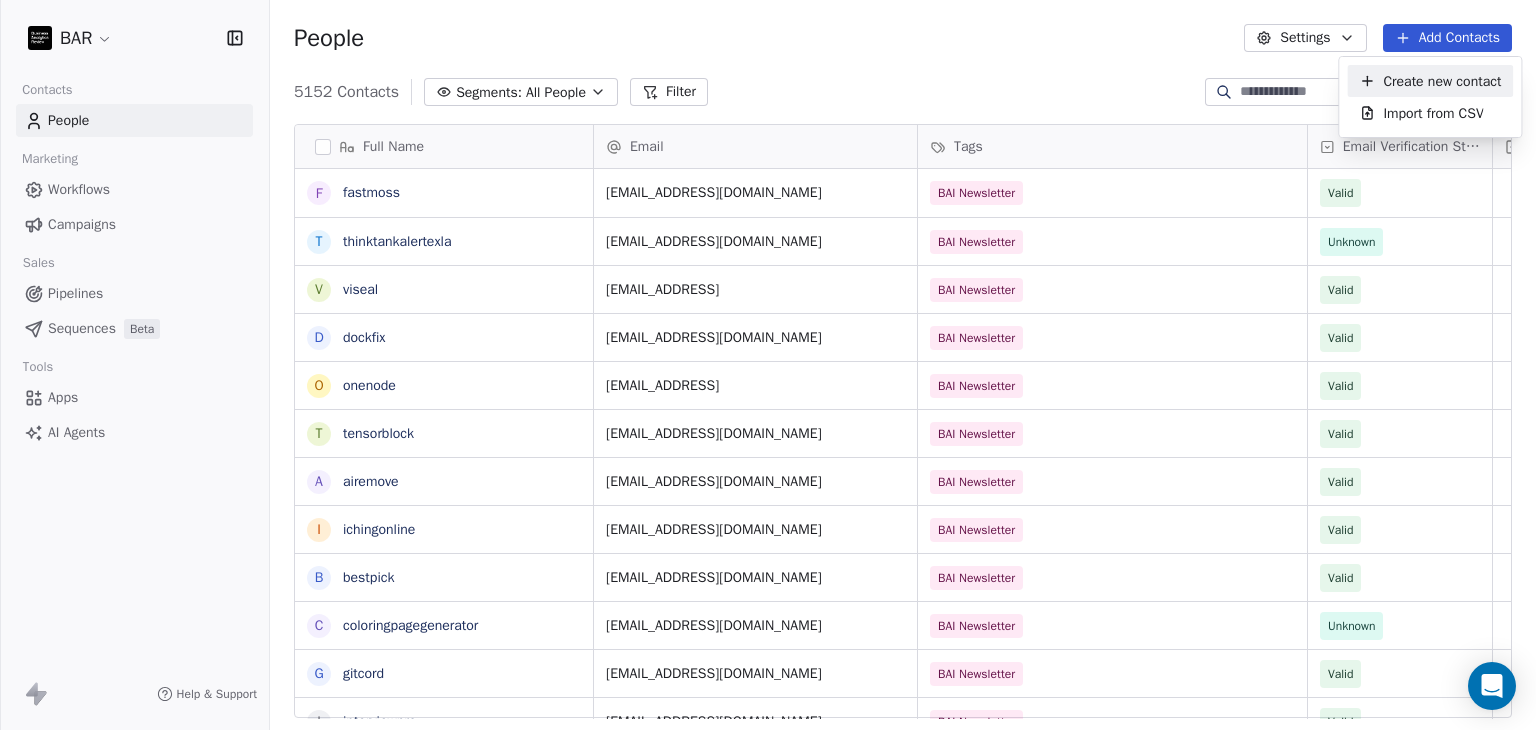 click on "Create new contact" at bounding box center [1442, 81] 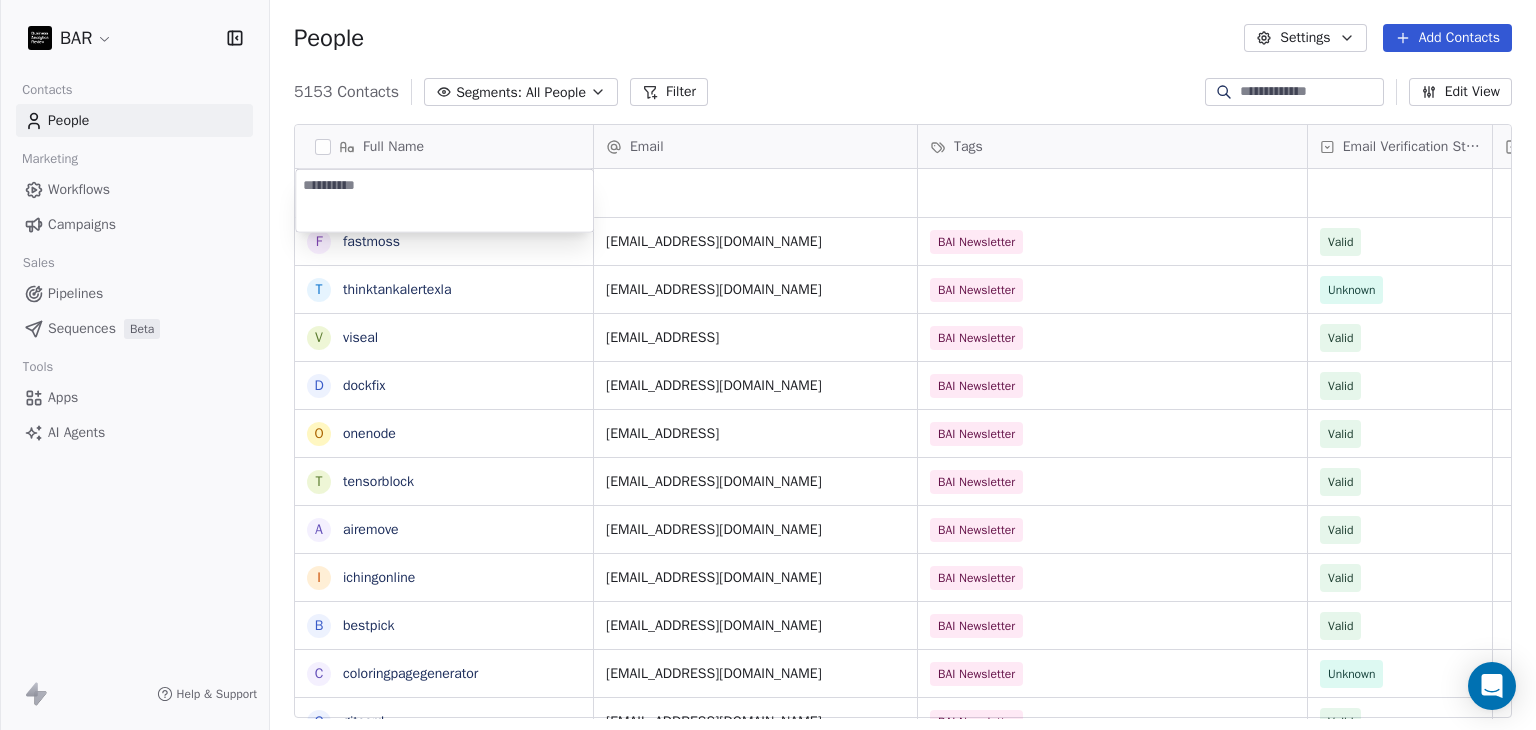 type on "**********" 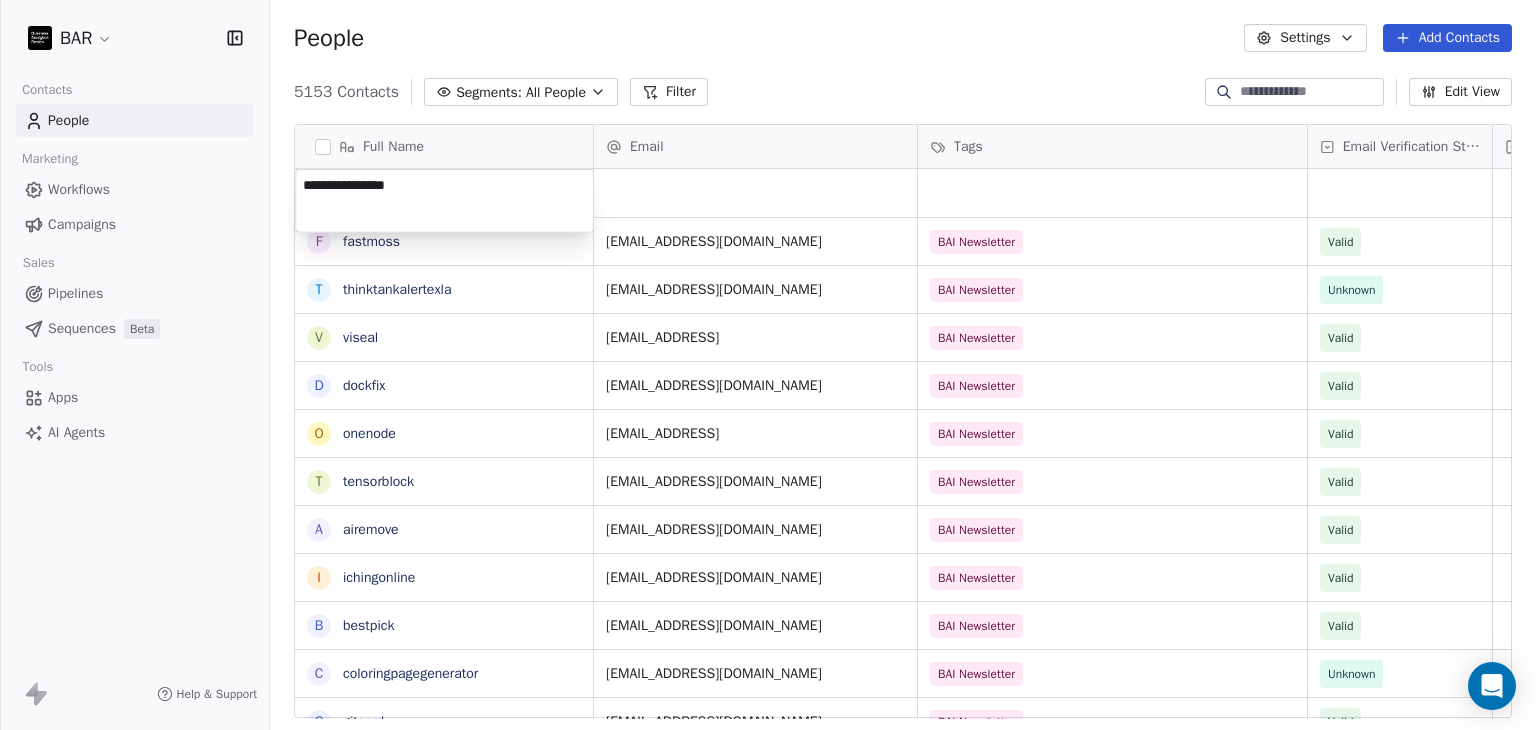 click on "BAR Contacts People Marketing Workflows Campaigns Sales Pipelines Sequences Beta Tools Apps AI Agents Help & Support People Settings  Add Contacts 5153 Contacts Segments: All People Filter  Edit View Tag Add to Sequence Full Name f fastmoss t thinktankalertexla v viseal d dockfix o onenode t tensorblock a airemove i ichingonline b bestpick c coloringpagegenerator g gitcord i interviewpro f freeplug v vellfinishfloors l leetcoach B BookBeats e ec-ai i imagupscaler a animerecbert p perfect-circle g gpt4oimageprompt o offchess y yardpro i indiegoodies q quizkraft p pinosave p planmyvacation M [PERSON_NAME] D Deepak F Favour [PERSON_NAME] M [PERSON_NAME] [PERSON_NAME] [PERSON_NAME] Email Tags Email Verification Status Status [EMAIL_ADDRESS][DOMAIN_NAME] BAI Newsletter Valid [EMAIL_ADDRESS][DOMAIN_NAME] BAI Newsletter Unknown [EMAIL_ADDRESS] BAI Newsletter Valid [EMAIL_ADDRESS][DOMAIN_NAME] BAI Newsletter Valid [EMAIL_ADDRESS] BAI Newsletter Valid [EMAIL_ADDRESS][DOMAIN_NAME] BAI Newsletter Valid [EMAIL_ADDRESS][DOMAIN_NAME] BAI Newsletter Valid BAI Newsletter" at bounding box center (768, 365) 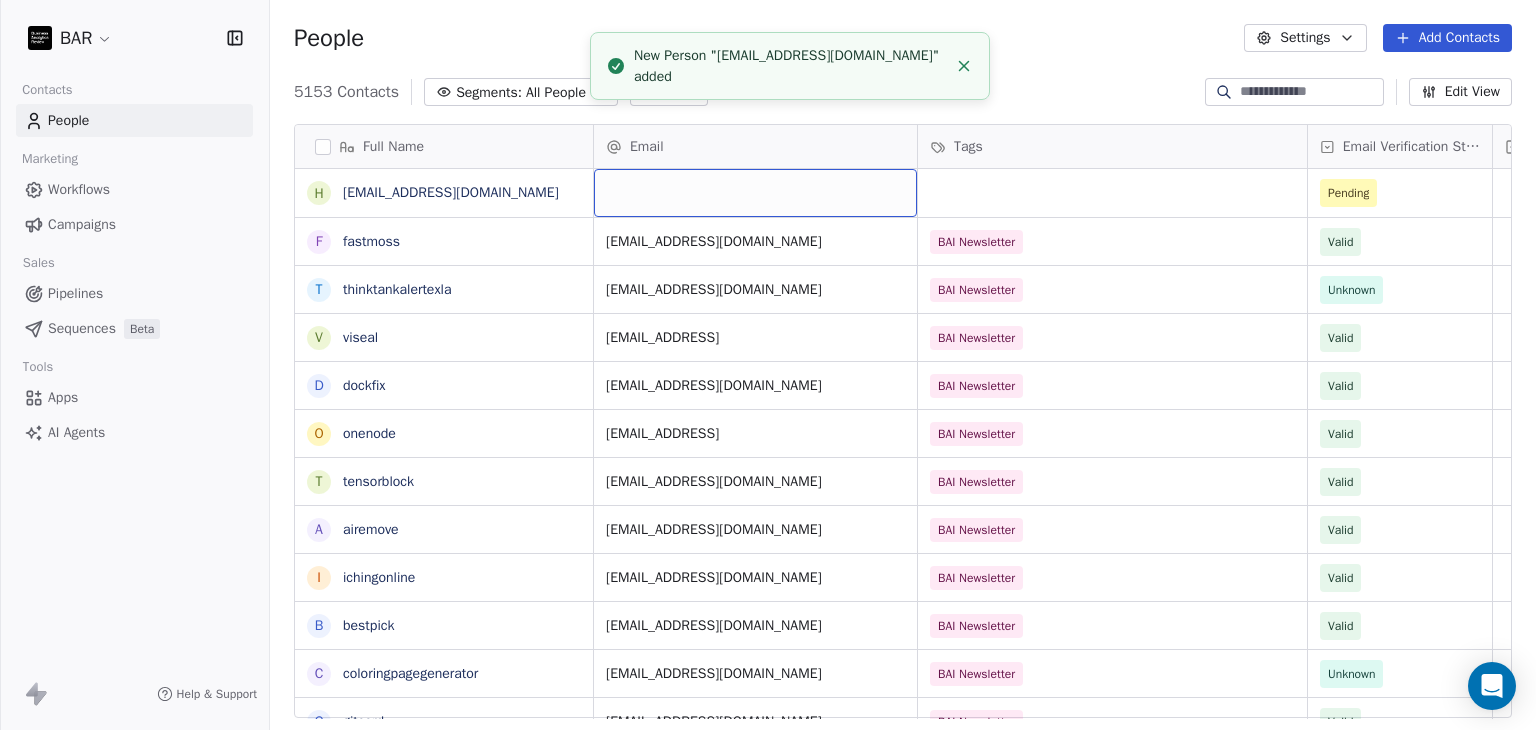 click at bounding box center (755, 193) 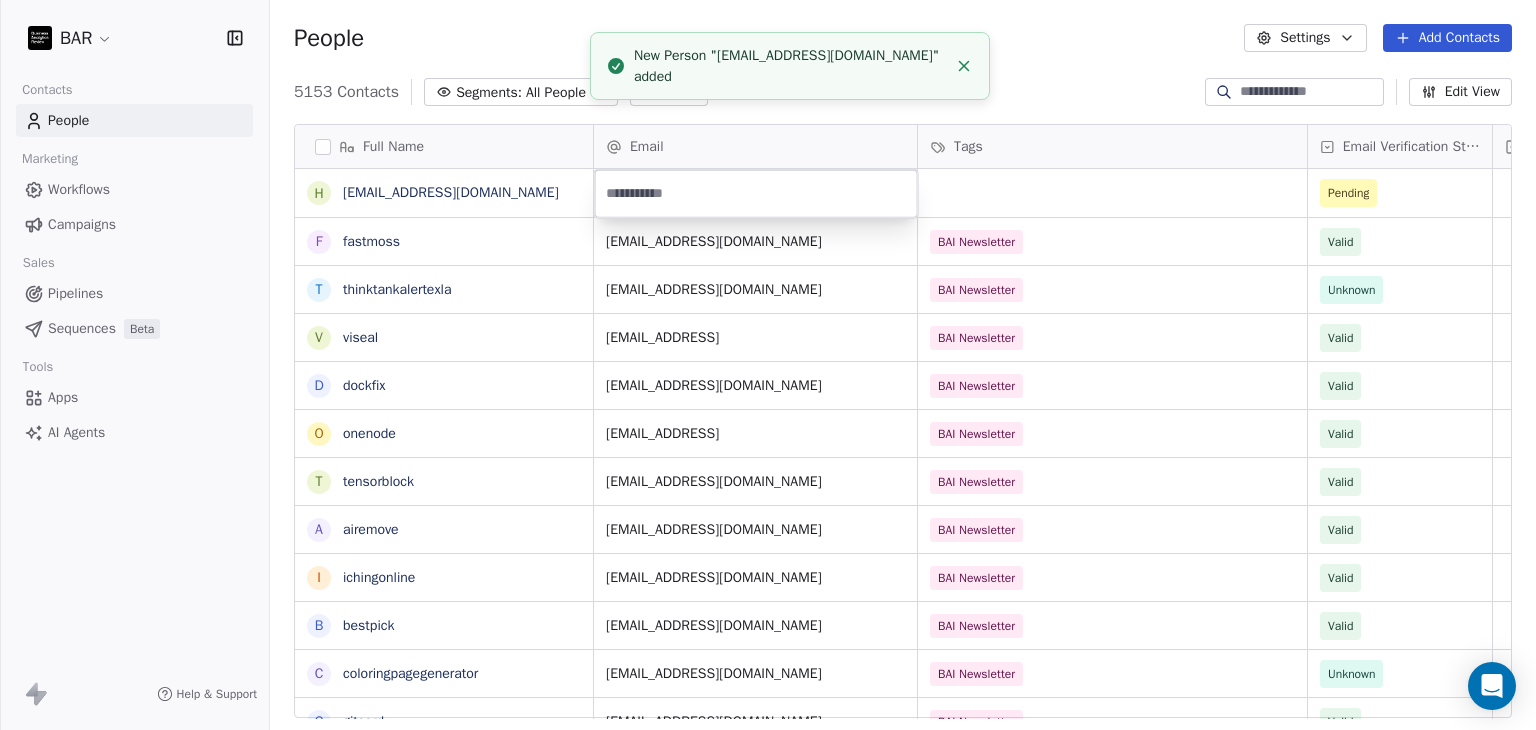 type on "**********" 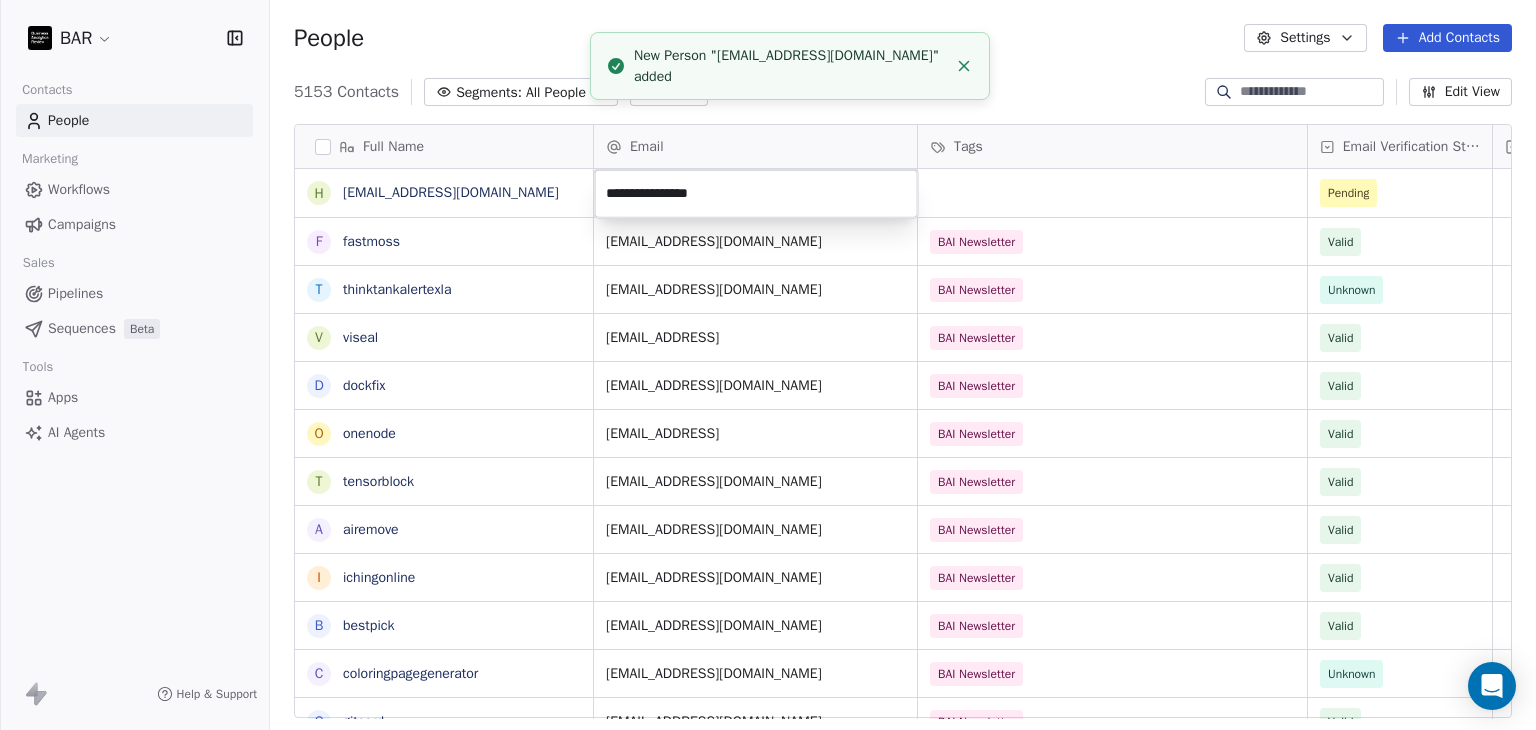 click on "BAR Contacts People Marketing Workflows Campaigns Sales Pipelines Sequences Beta Tools Apps AI Agents Help & Support People Settings  Add Contacts 5153 Contacts Segments: All People Filter  Edit View Tag Add to Sequence Full Name h [EMAIL_ADDRESS][PERSON_NAME][DOMAIN_NAME] f fastmoss t thinktankalertexla v viseal d dockfix o onenode t tensorblock a airemove i ichingonline b bestpick c coloringpagegenerator g gitcord i interviewpro f freeplug v vellfinishfloors l leetcoach B BookBeats e ec-ai i imagupscaler a animerecbert p perfect-circle g gpt4oimageprompt o offchess y yardpro i indiegoodies q quizkraft p pinosave p planmyvacation M [PERSON_NAME] D Deepak F Favour [PERSON_NAME] M [PERSON_NAME] [PERSON_NAME] [PERSON_NAME] Email Tags Email Verification Status Status Pending [EMAIL_ADDRESS][DOMAIN_NAME] BAI Newsletter Valid [EMAIL_ADDRESS][DOMAIN_NAME] BAI Newsletter Unknown [EMAIL_ADDRESS] BAI Newsletter Valid [EMAIL_ADDRESS][DOMAIN_NAME] BAI Newsletter Valid [EMAIL_ADDRESS] BAI Newsletter Valid [EMAIL_ADDRESS][DOMAIN_NAME] BAI Newsletter Valid [EMAIL_ADDRESS][DOMAIN_NAME] Valid" at bounding box center [768, 365] 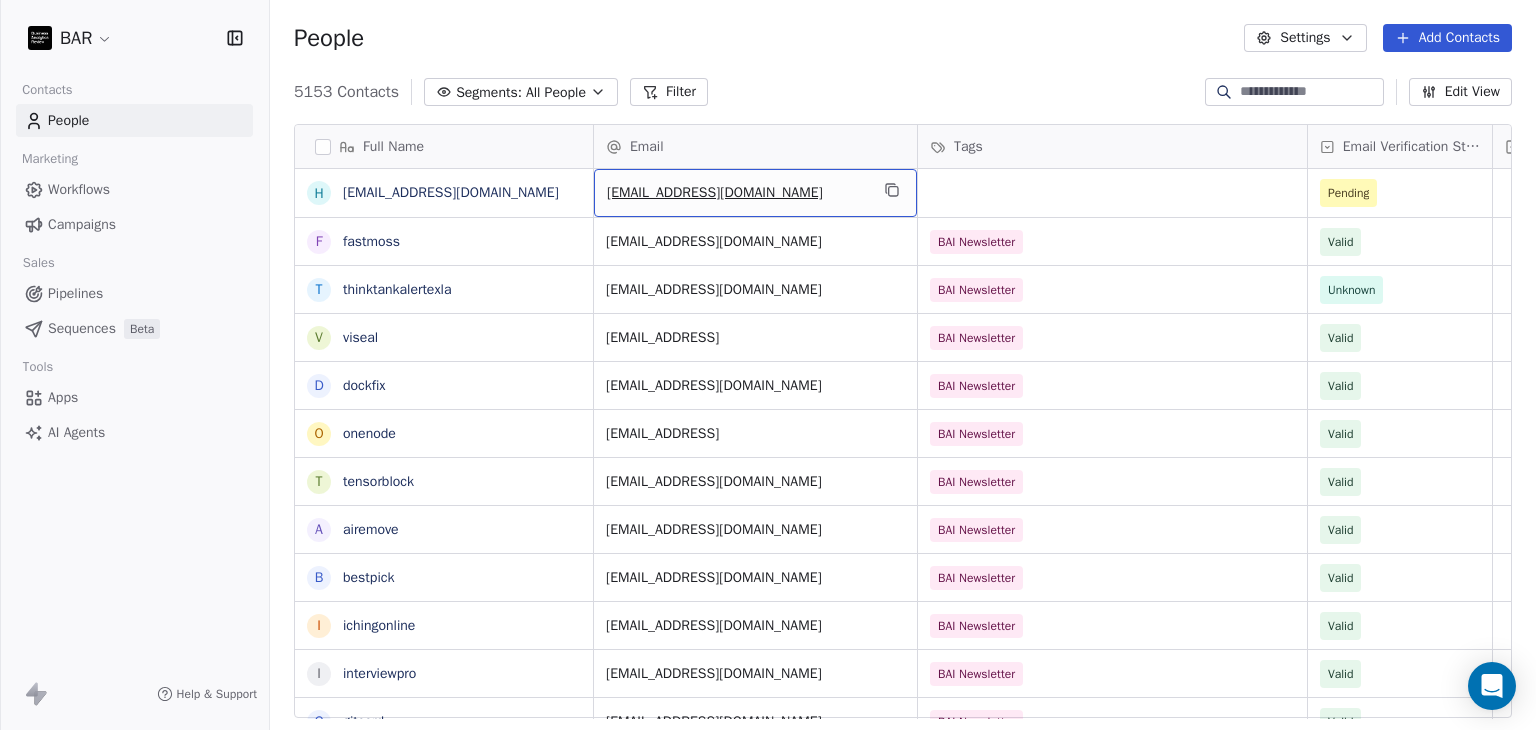 click on "[EMAIL_ADDRESS][DOMAIN_NAME]" at bounding box center (737, 193) 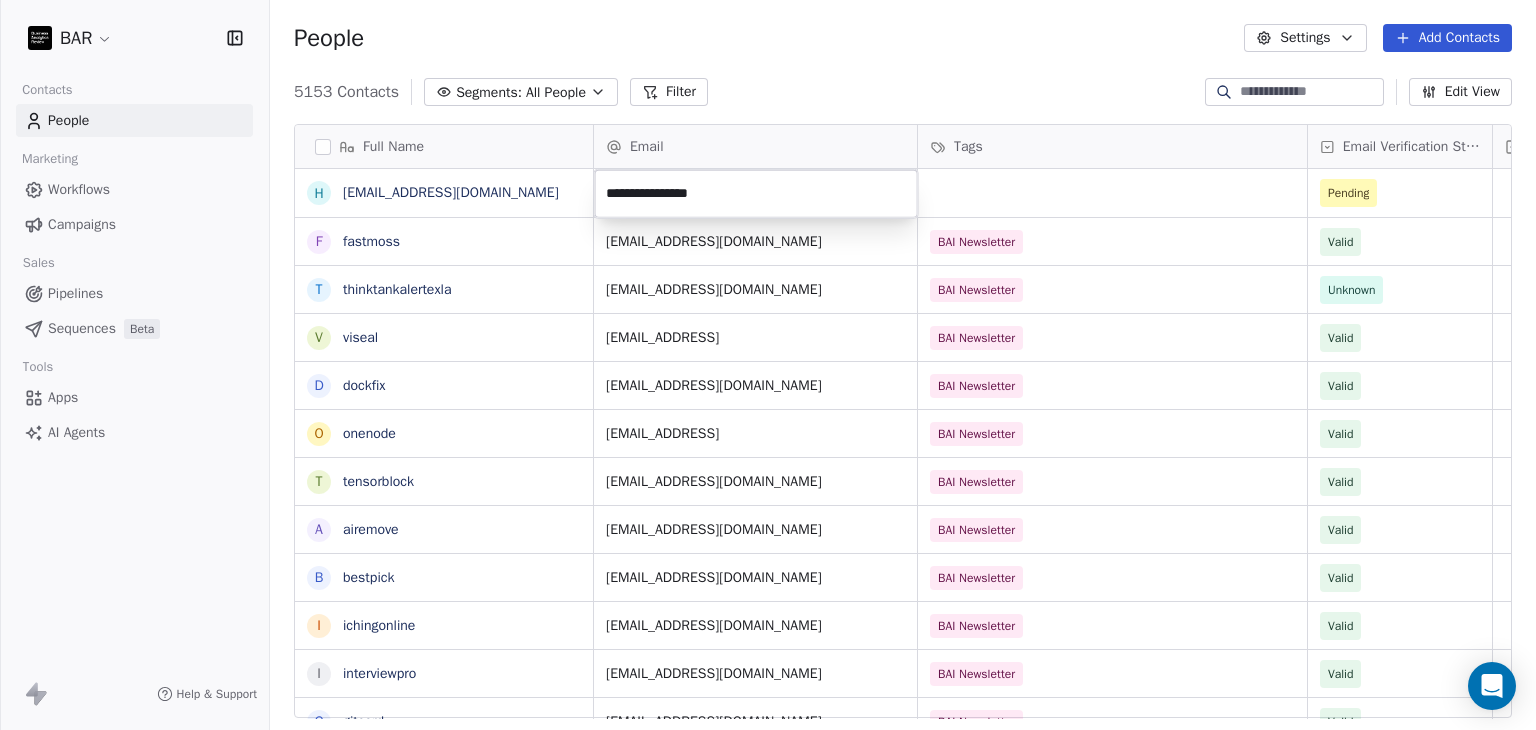 click on "**********" at bounding box center (756, 194) 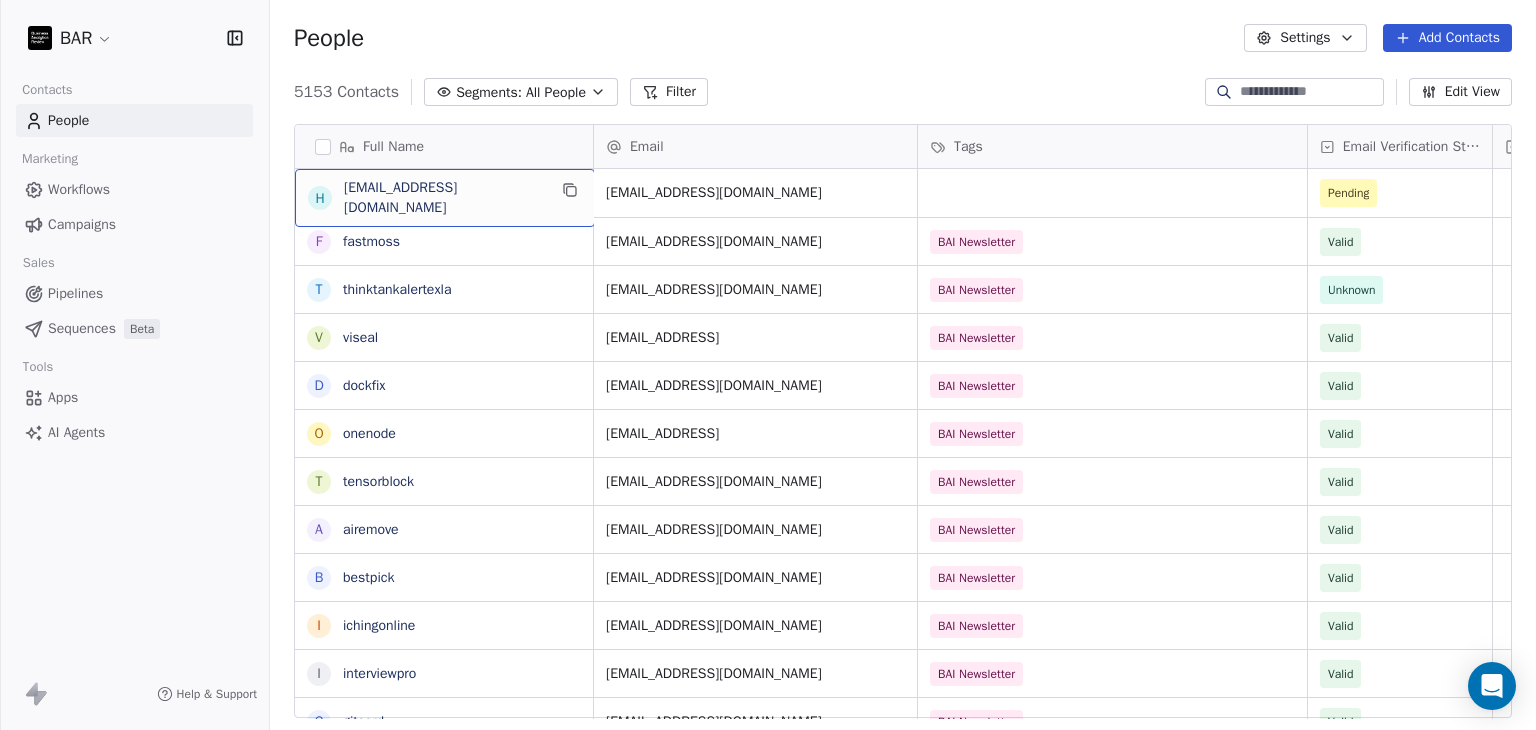 click on "[EMAIL_ADDRESS][DOMAIN_NAME]" at bounding box center [445, 198] 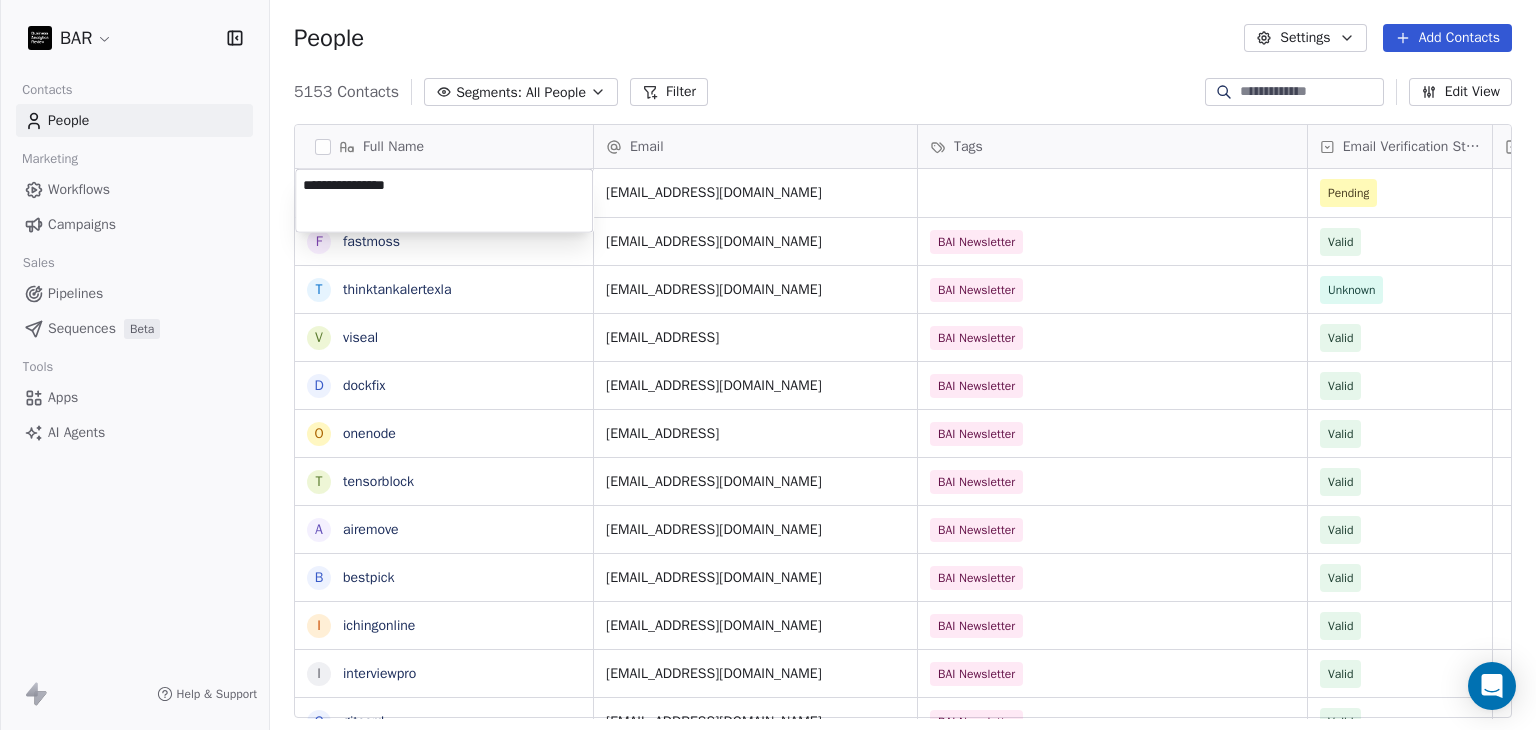 click on "**********" at bounding box center (444, 201) 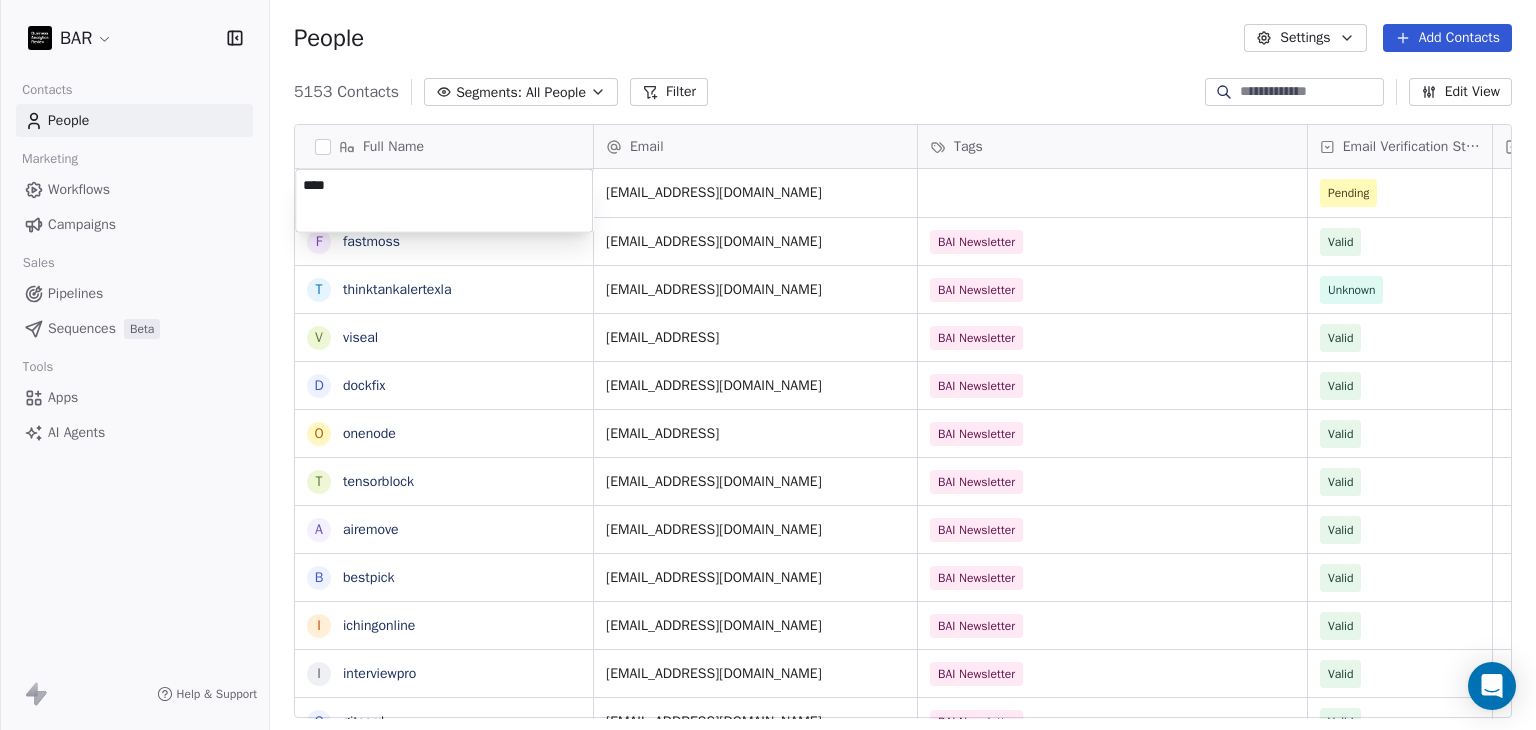 click on "BAR Contacts People Marketing Workflows Campaigns Sales Pipelines Sequences Beta Tools Apps AI Agents Help & Support People Settings  Add Contacts 5153 Contacts Segments: All People Filter  Edit View Tag Add to Sequence Full Name h [EMAIL_ADDRESS][PERSON_NAME][DOMAIN_NAME] f fastmoss t thinktankalertexla v viseal d dockfix o onenode t tensorblock a airemove b bestpick i ichingonline i interviewpro g gitcord c coloringpagegenerator v vellfinishfloors f freeplug B BookBeats l leetcoach e ec-ai i imagupscaler a animerecbert p perfect-circle g gpt4oimageprompt o offchess y yardpro i indiegoodies p planmyvacation p pinosave q quizkraft M [PERSON_NAME] D Deepak F Favour [PERSON_NAME] K [PERSON_NAME] Email Tags Email Verification Status Status [EMAIL_ADDRESS][DOMAIN_NAME] Pending [EMAIL_ADDRESS][DOMAIN_NAME] BAI Newsletter Valid [EMAIL_ADDRESS][DOMAIN_NAME] BAI Newsletter Unknown [EMAIL_ADDRESS] BAI Newsletter Valid [EMAIL_ADDRESS][DOMAIN_NAME] BAI Newsletter Valid [EMAIL_ADDRESS] BAI Newsletter Valid [EMAIL_ADDRESS][DOMAIN_NAME] BAI Newsletter Valid [EMAIL_ADDRESS][DOMAIN_NAME]" at bounding box center [768, 365] 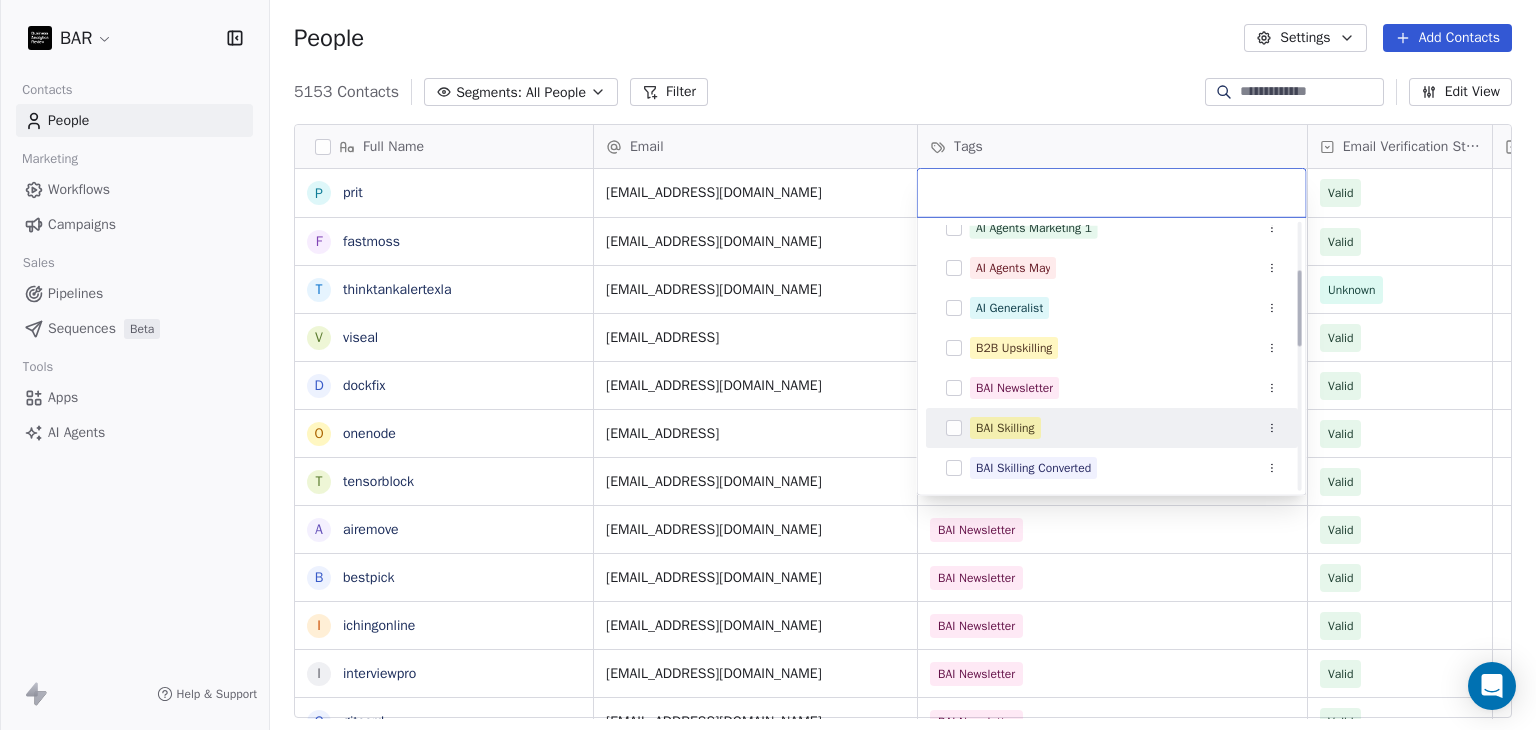 scroll, scrollTop: 200, scrollLeft: 0, axis: vertical 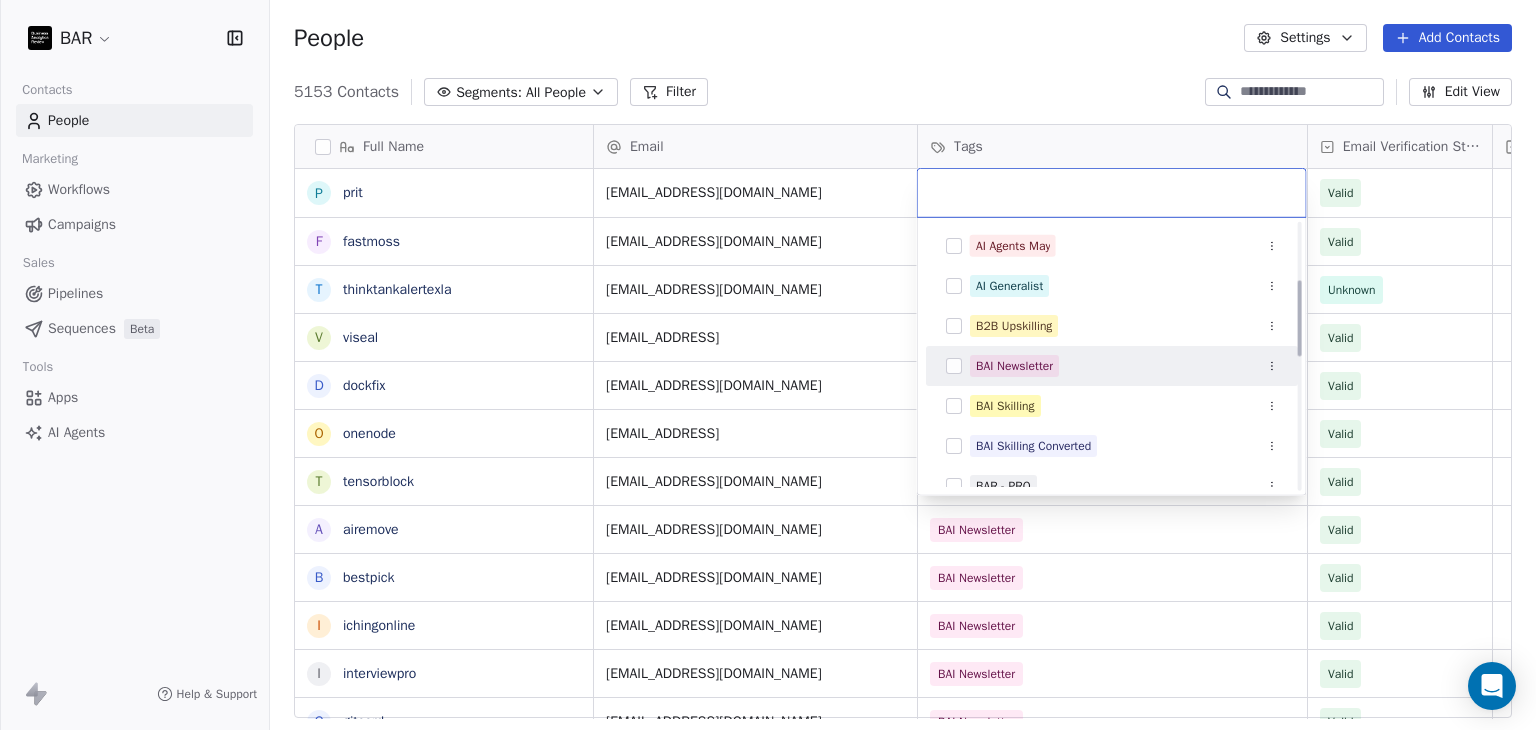 click on "BAI Newsletter" at bounding box center (1014, 366) 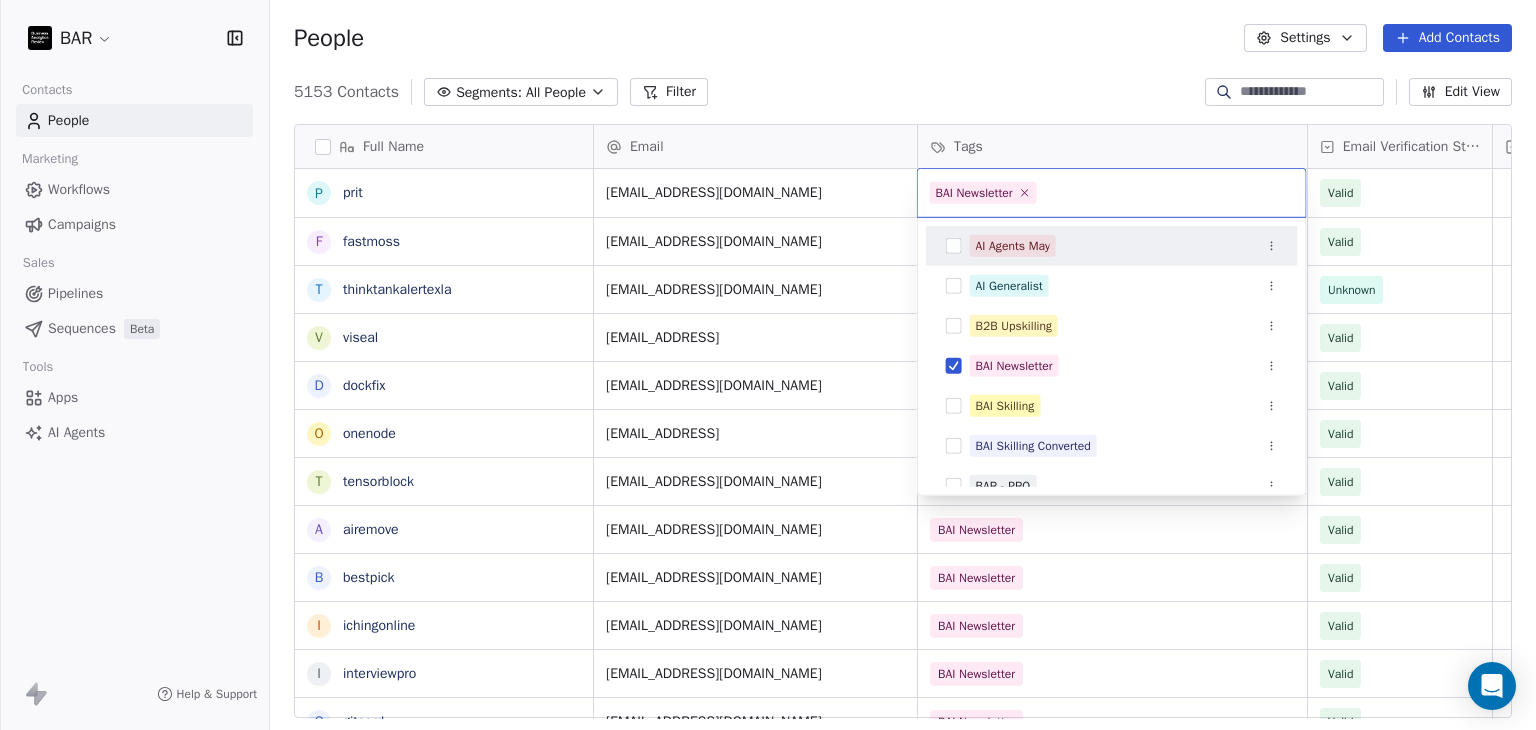 click on "BAR Contacts People Marketing Workflows Campaigns Sales Pipelines Sequences Beta Tools Apps AI Agents Help & Support People Settings  Add Contacts 5153 Contacts Segments: All People Filter  Edit View Tag Add to Sequence Full Name p [PERSON_NAME] f fastmoss t thinktankalertexla v viseal d dockfix o onenode t tensorblock a airemove b bestpick i ichingonline i interviewpro g gitcord c coloringpagegenerator v vellfinishfloors f freeplug B BookBeats l leetcoach e ec-ai i imagupscaler a animerecbert p perfect-circle g gpt4oimageprompt o offchess y yardpro i indiegoodies p planmyvacation p pinosave q quizkraft M [PERSON_NAME] D Deepak F Favour [PERSON_NAME] K [PERSON_NAME] Email Tags Email Verification Status Status [EMAIL_ADDRESS][DOMAIN_NAME] Valid [EMAIL_ADDRESS][DOMAIN_NAME] BAI Newsletter Valid [EMAIL_ADDRESS][DOMAIN_NAME] BAI Newsletter Unknown [EMAIL_ADDRESS] BAI Newsletter Valid [EMAIL_ADDRESS][DOMAIN_NAME] BAI Newsletter Valid [EMAIL_ADDRESS] BAI Newsletter Valid [EMAIL_ADDRESS][DOMAIN_NAME] BAI Newsletter Valid [EMAIL_ADDRESS][DOMAIN_NAME] BAI Newsletter" at bounding box center [768, 365] 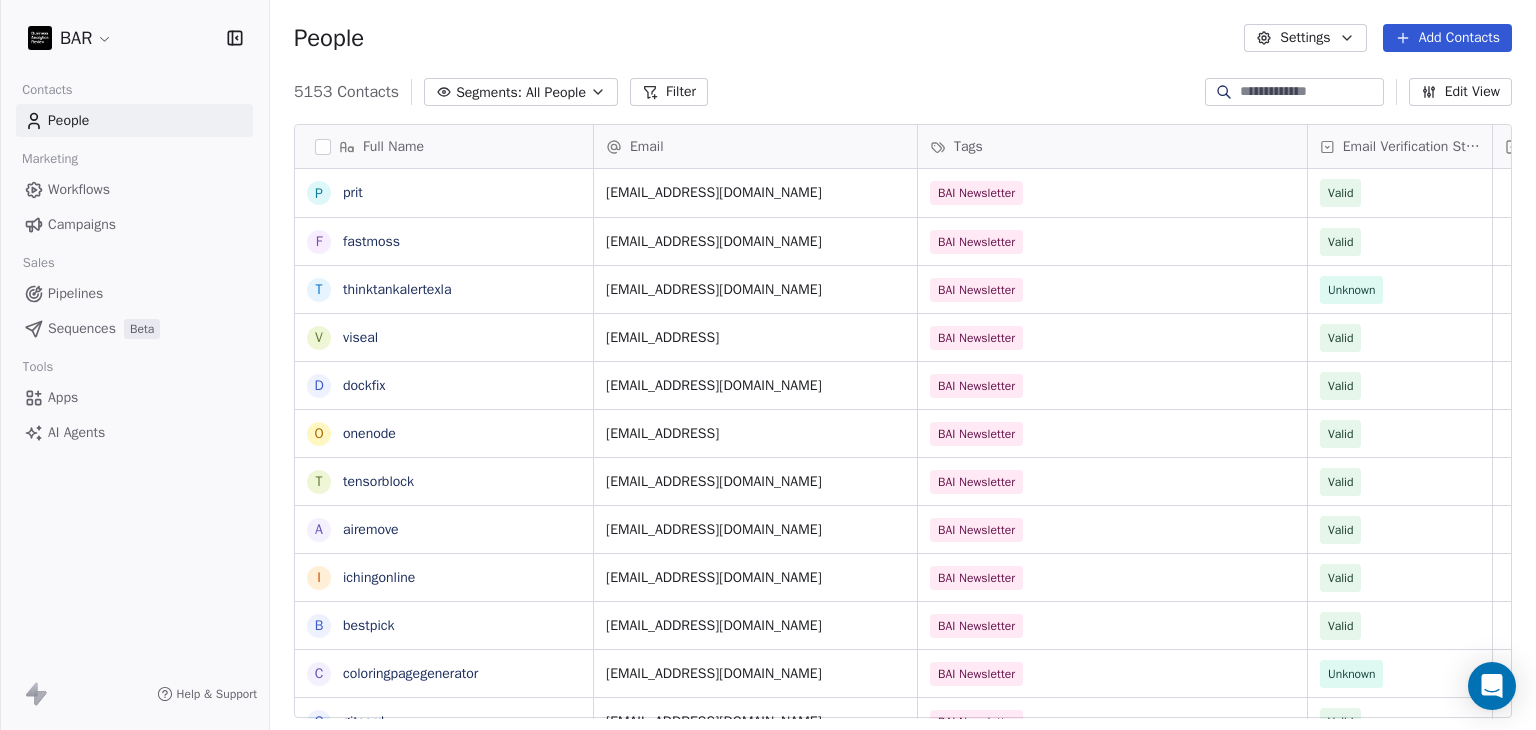 click on "Add Contacts" at bounding box center [1447, 38] 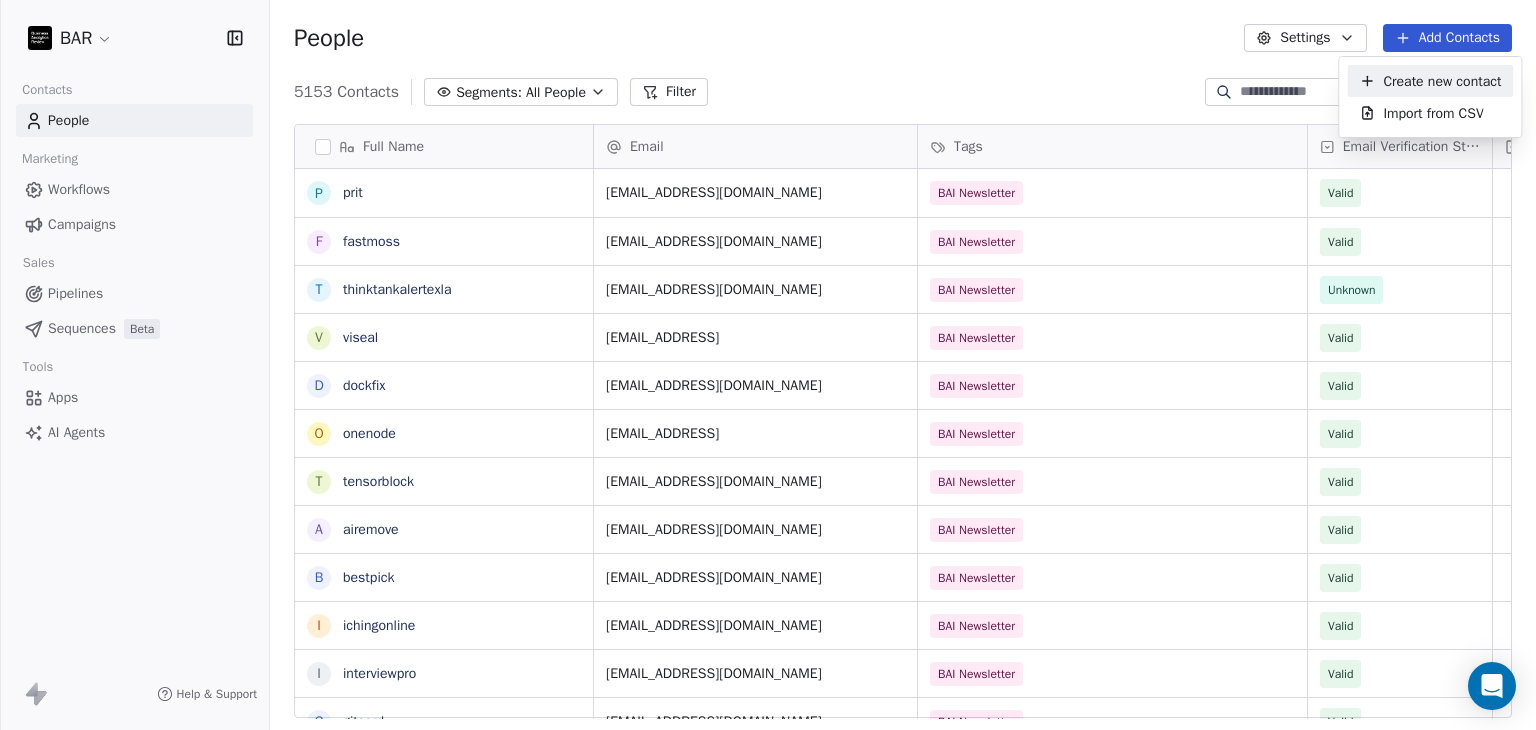 click on "Create new contact" at bounding box center (1442, 81) 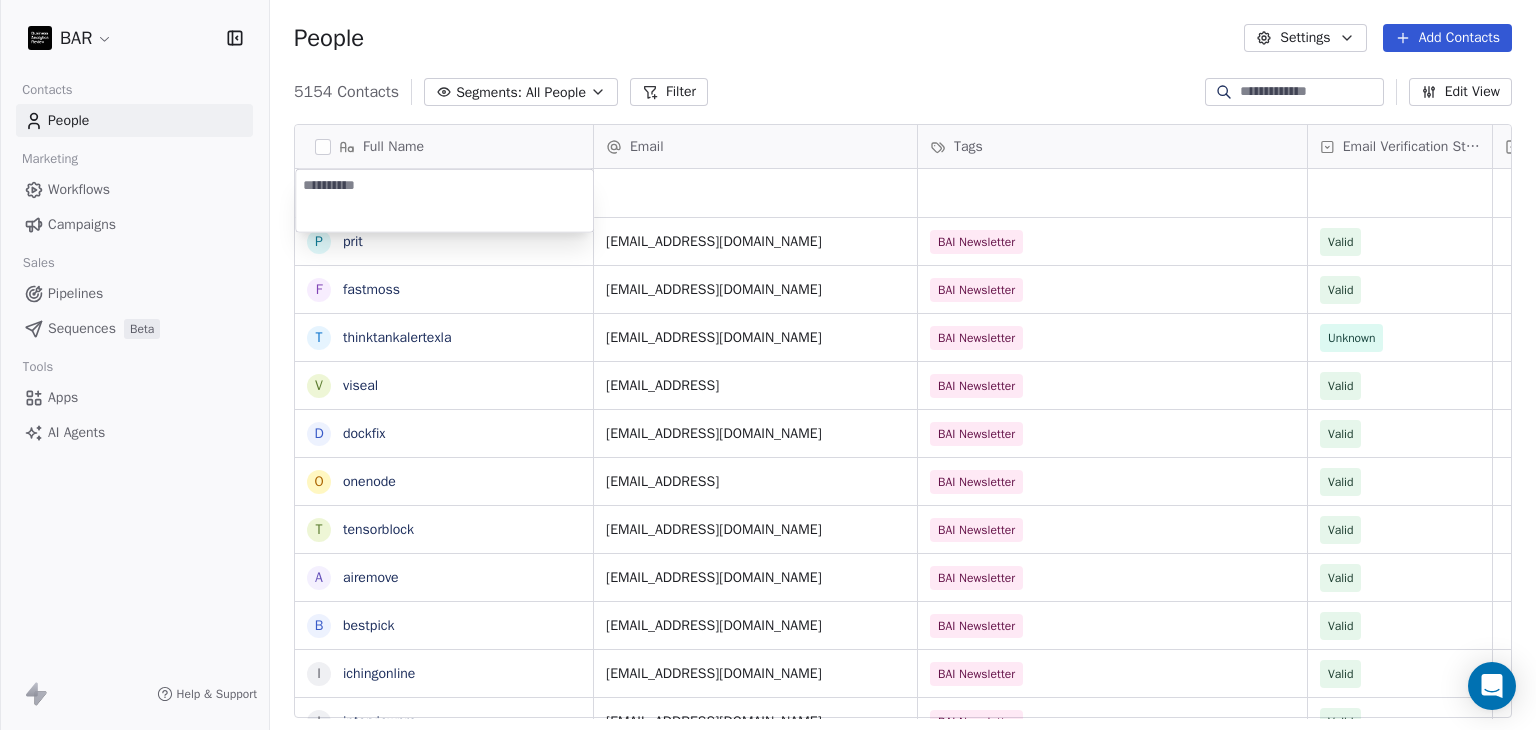 type on "**********" 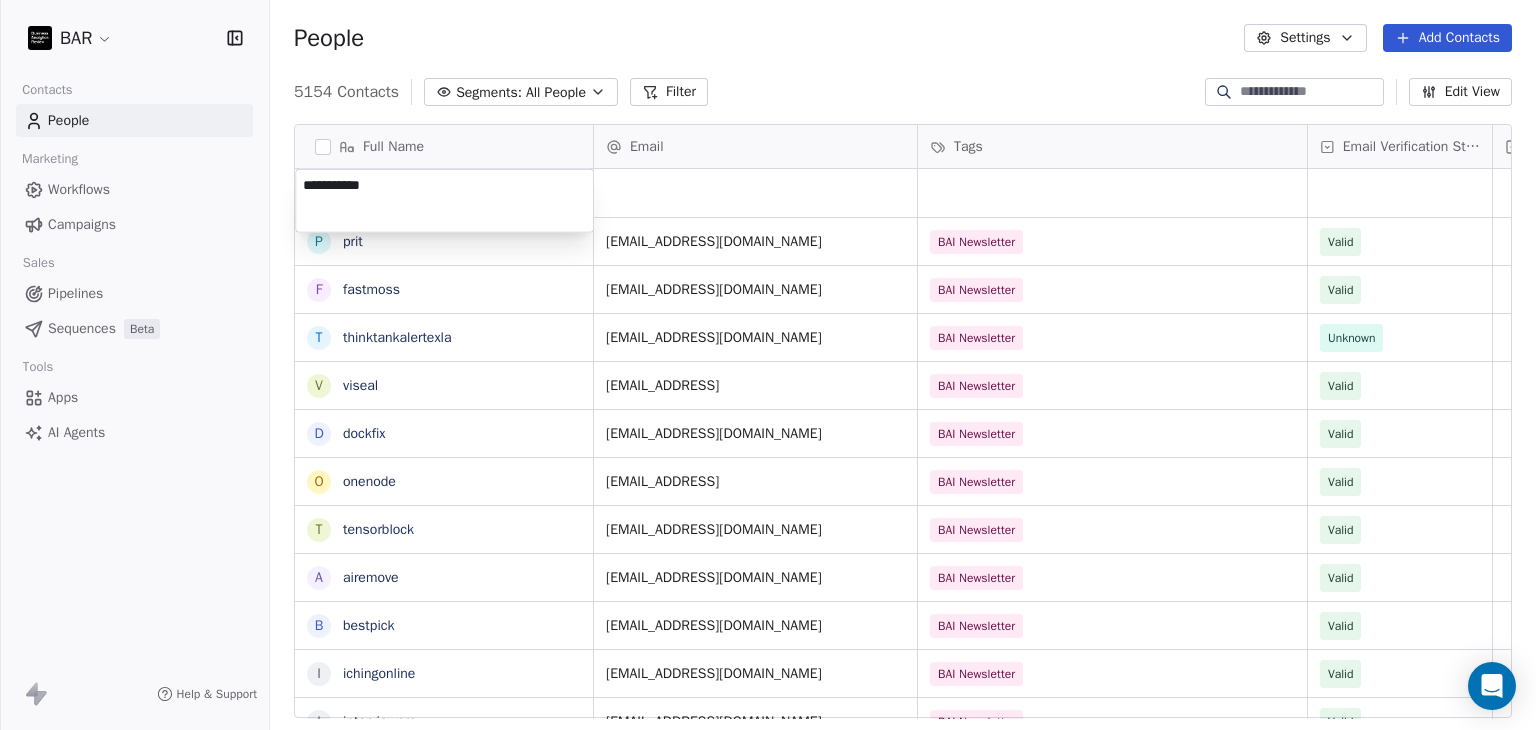 click on "BAR Contacts People Marketing Workflows Campaigns Sales Pipelines Sequences Beta Tools Apps AI Agents Help & Support People Settings  Add Contacts 5154 Contacts Segments: All People Filter  Edit View Tag Add to Sequence Full Name p [PERSON_NAME] f fastmoss t thinktankalertexla v viseal d dockfix o onenode t tensorblock a airemove b bestpick i ichingonline i interviewpro g gitcord c coloringpagegenerator v vellfinishfloors f freeplug B BookBeats l leetcoach e ec-ai i imagupscaler a animerecbert p perfect-circle g gpt4oimageprompt o offchess y yardpro i indiegoodies p planmyvacation p pinosave q quizkraft M [PERSON_NAME] D Deepak F Favour [PERSON_NAME] Email Tags Email Verification Status Status [EMAIL_ADDRESS][DOMAIN_NAME] BAI Newsletter Valid [EMAIL_ADDRESS][DOMAIN_NAME] BAI Newsletter Valid [EMAIL_ADDRESS][DOMAIN_NAME] BAI Newsletter Unknown [EMAIL_ADDRESS] BAI Newsletter Valid [EMAIL_ADDRESS][DOMAIN_NAME] BAI Newsletter Valid [EMAIL_ADDRESS] BAI Newsletter Valid [EMAIL_ADDRESS][DOMAIN_NAME] BAI Newsletter Valid [EMAIL_ADDRESS][DOMAIN_NAME] BAI Newsletter Valid" at bounding box center (768, 365) 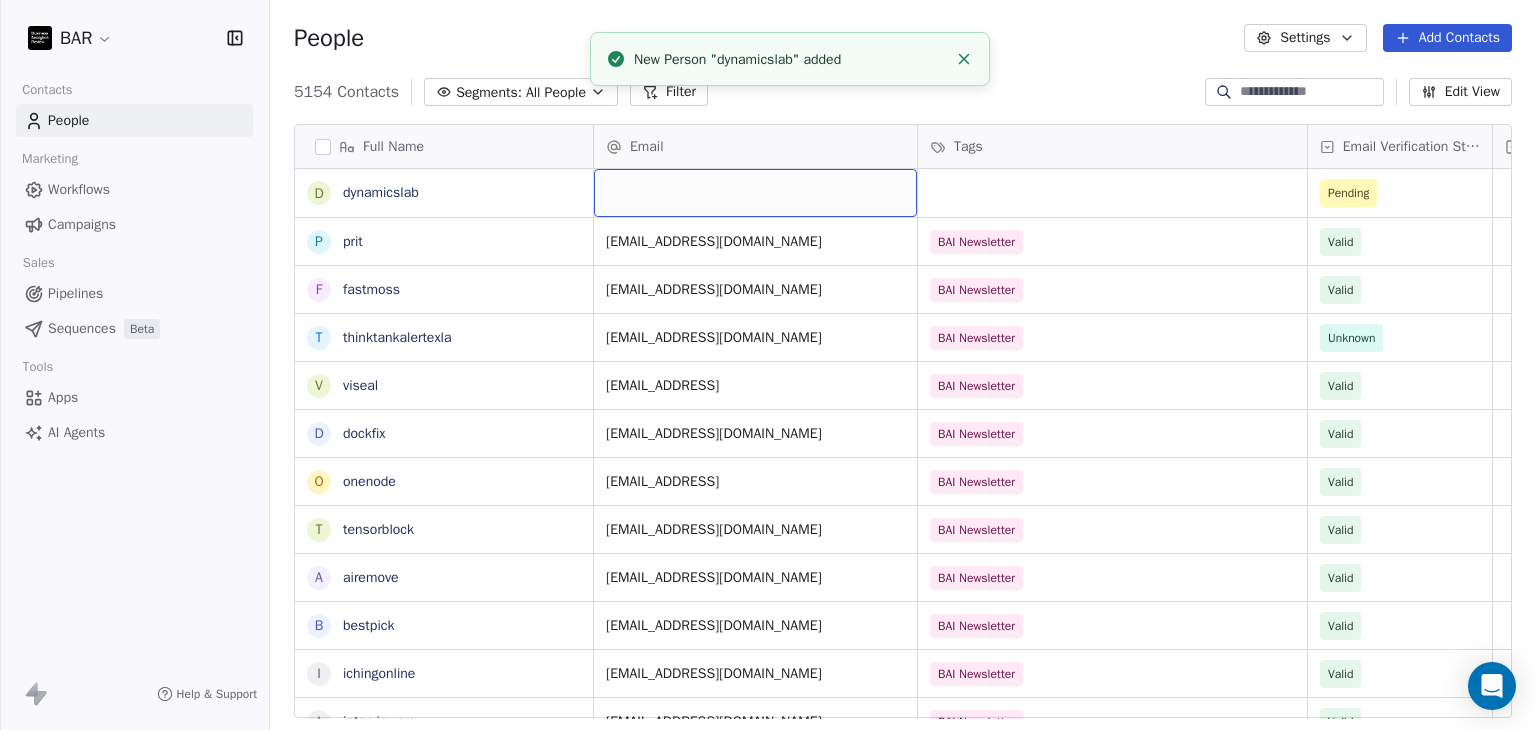 click at bounding box center [755, 193] 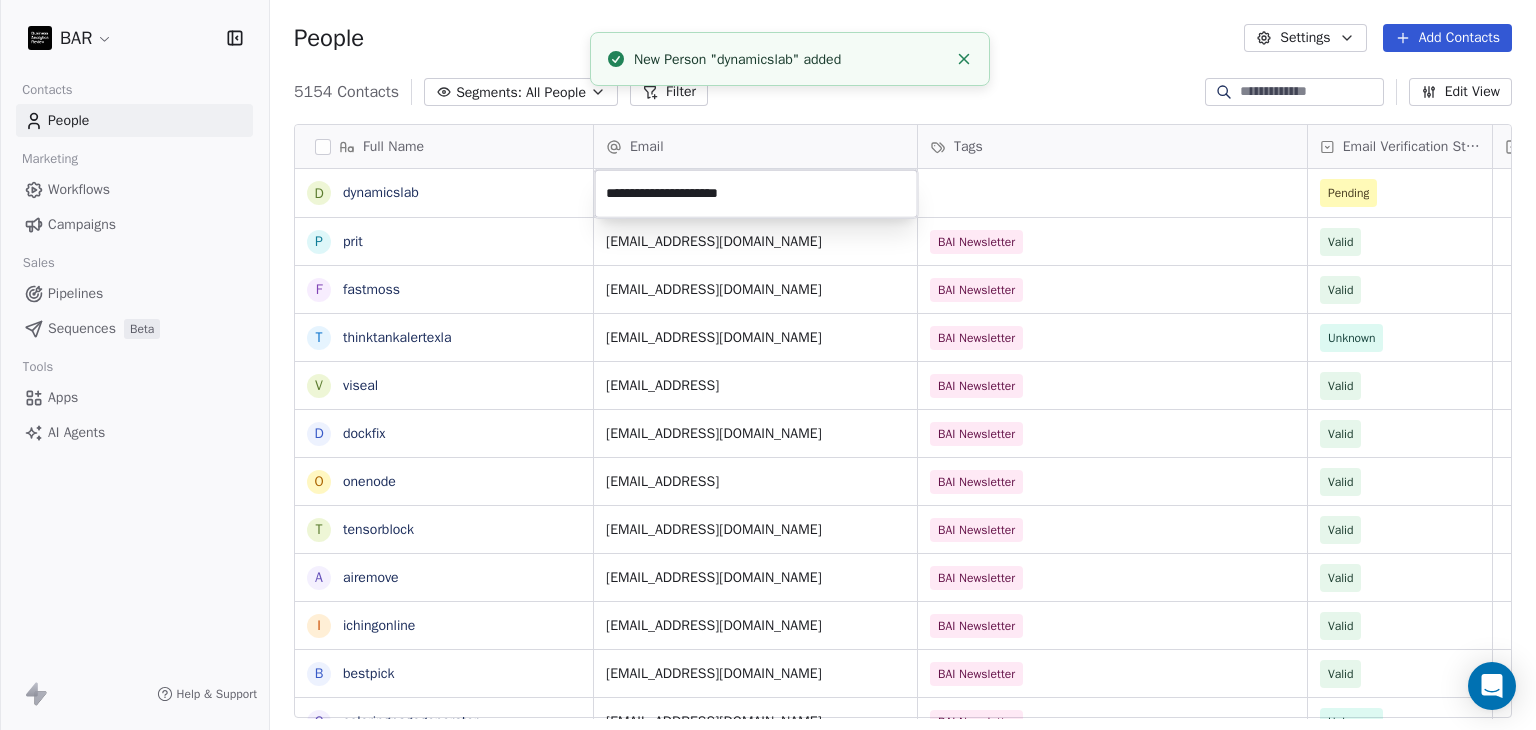 type on "**********" 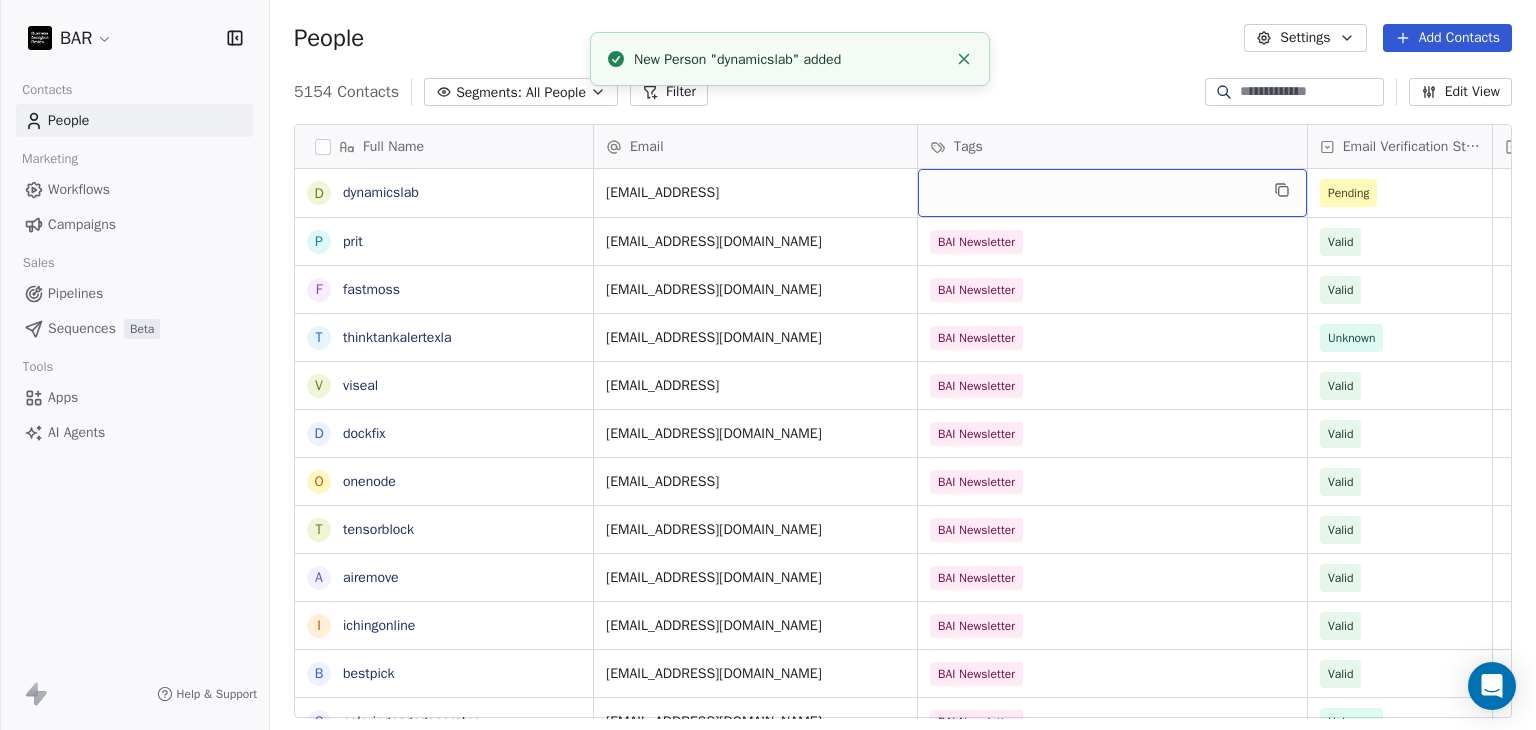 click at bounding box center (1112, 193) 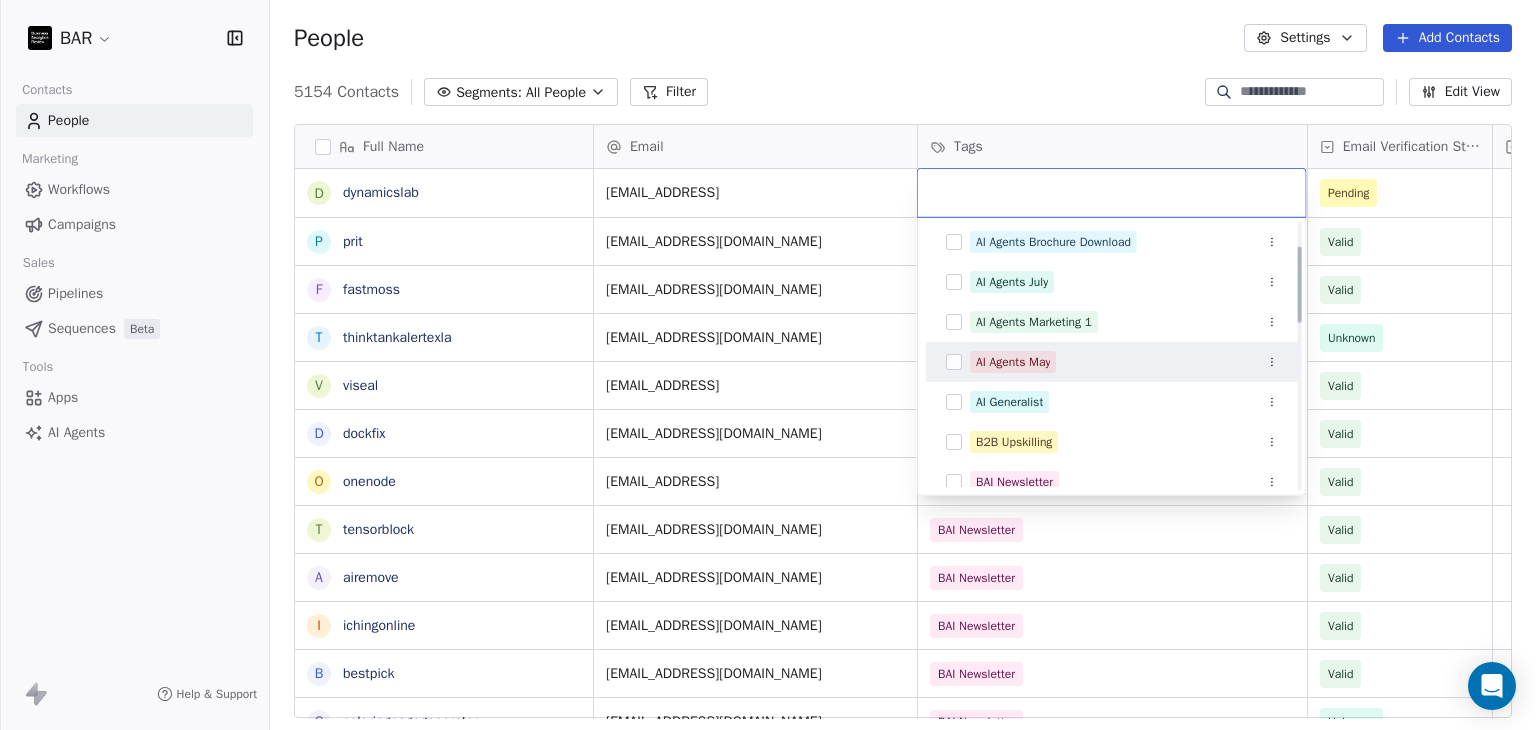 scroll, scrollTop: 100, scrollLeft: 0, axis: vertical 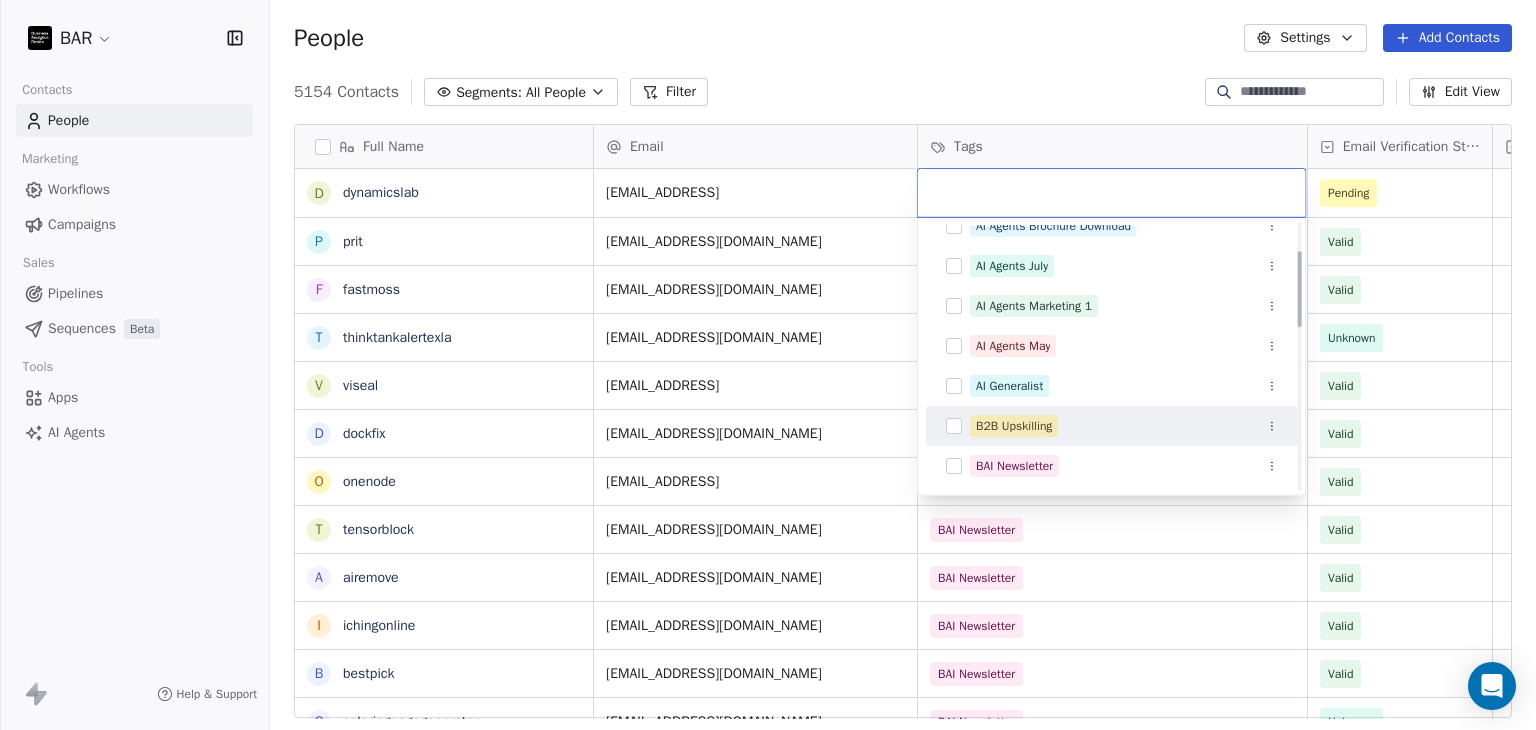 click on "B2B Upskilling" at bounding box center (1014, 426) 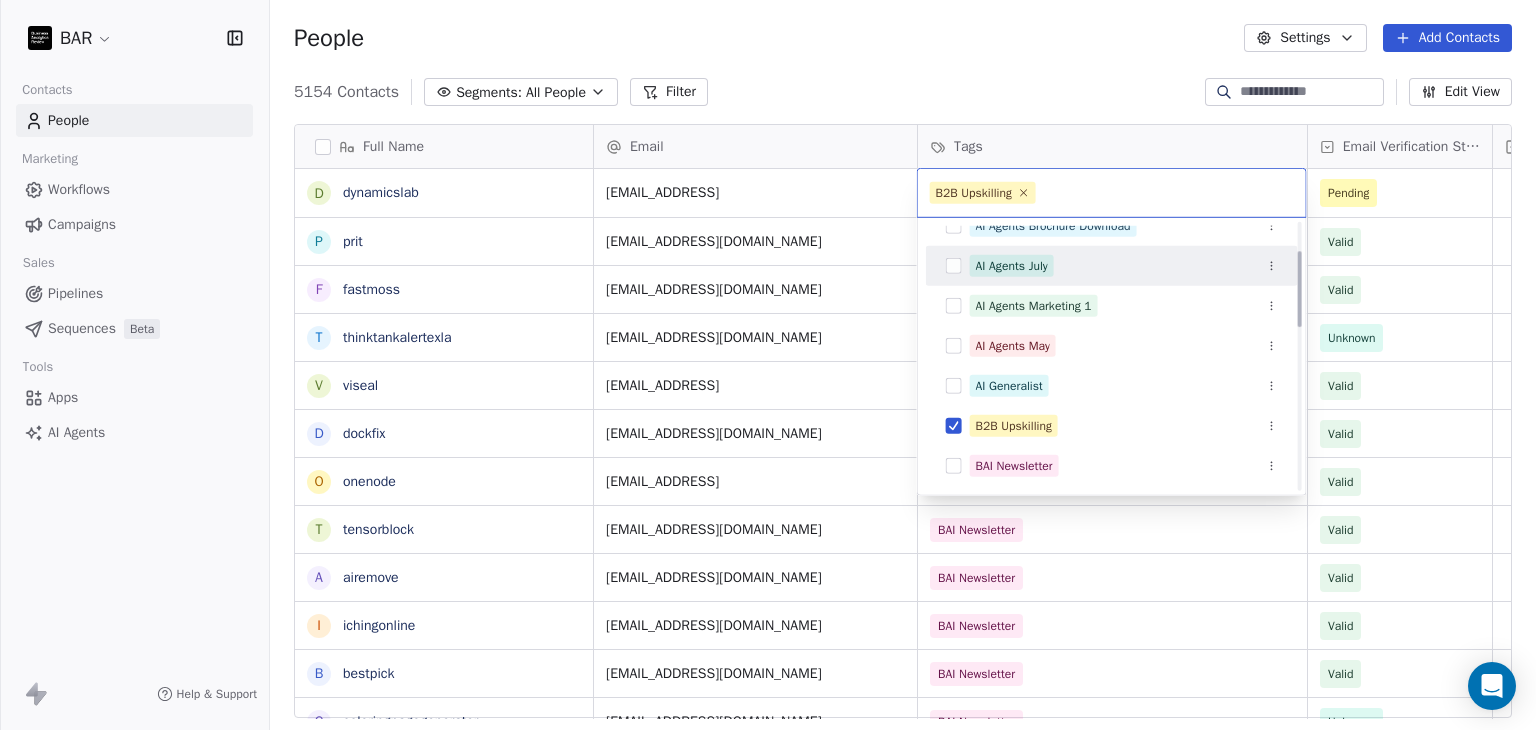 click on "BAR Contacts People Marketing Workflows Campaigns Sales Pipelines Sequences Beta Tools Apps AI Agents Help & Support People Settings  Add Contacts 5154 Contacts Segments: All People Filter  Edit View Tag Add to Sequence Full Name d dynamicslab p [PERSON_NAME] f fastmoss t thinktankalertexla v viseal d dockfix o onenode t tensorblock a airemove i ichingonline b bestpick c coloringpagegenerator g gitcord i interviewpro f freeplug v vellfinishfloors l leetcoach B BookBeats e ec-ai i imagupscaler a animerecbert p perfect-circle g gpt4oimageprompt o offchess y yardpro i indiegoodies q quizkraft p pinosave p planmyvacation M [PERSON_NAME] D Deepak F Favour [PERSON_NAME] Email Tags Email Verification Status Status [EMAIL_ADDRESS] Pending [EMAIL_ADDRESS][DOMAIN_NAME] BAI Newsletter Valid [EMAIL_ADDRESS][DOMAIN_NAME] BAI Newsletter Valid [EMAIL_ADDRESS][DOMAIN_NAME] BAI Newsletter Unknown [EMAIL_ADDRESS] BAI Newsletter Valid [EMAIL_ADDRESS][DOMAIN_NAME] BAI Newsletter Valid [EMAIL_ADDRESS] BAI Newsletter Valid [EMAIL_ADDRESS][DOMAIN_NAME] BAI Newsletter Valid" at bounding box center [768, 365] 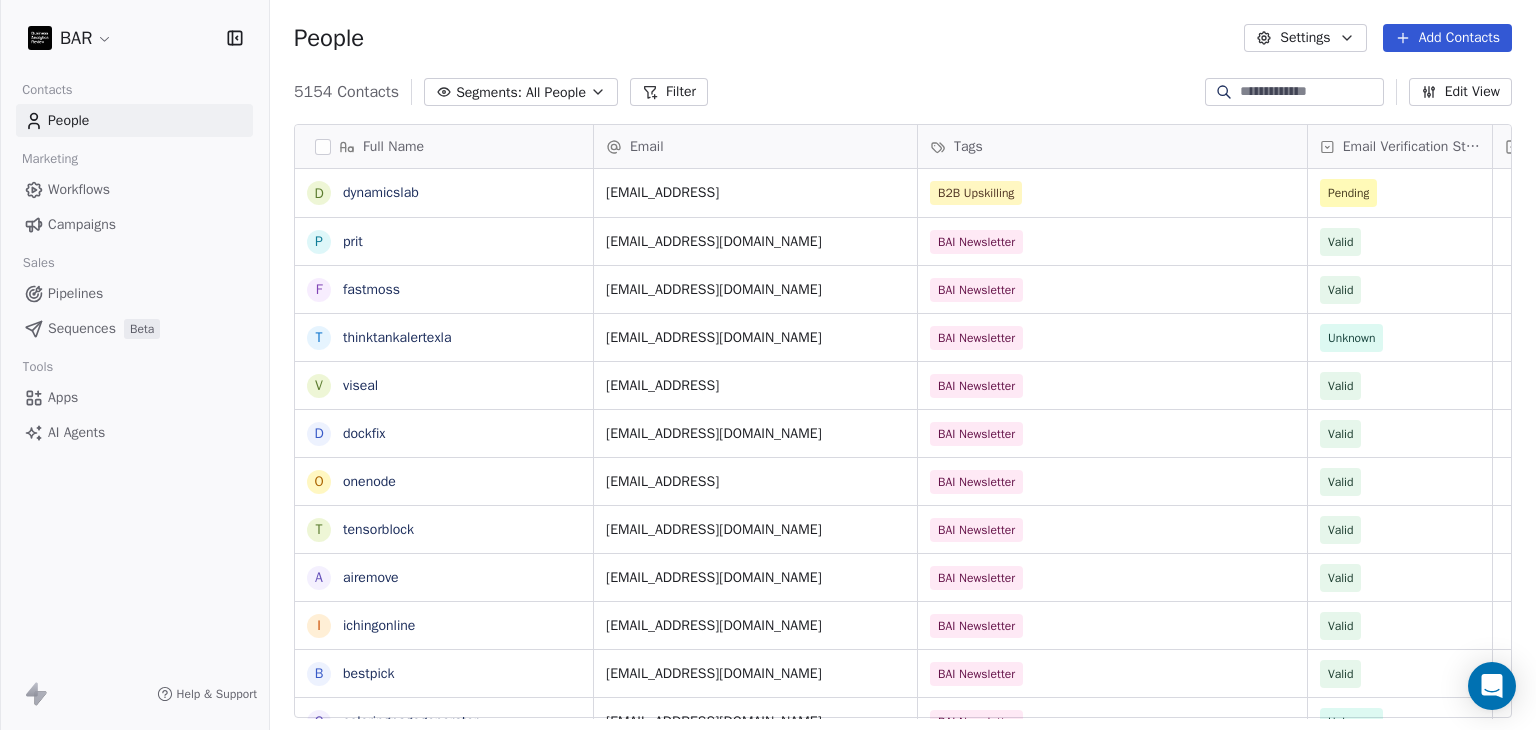 click on "Add Contacts" at bounding box center (1447, 38) 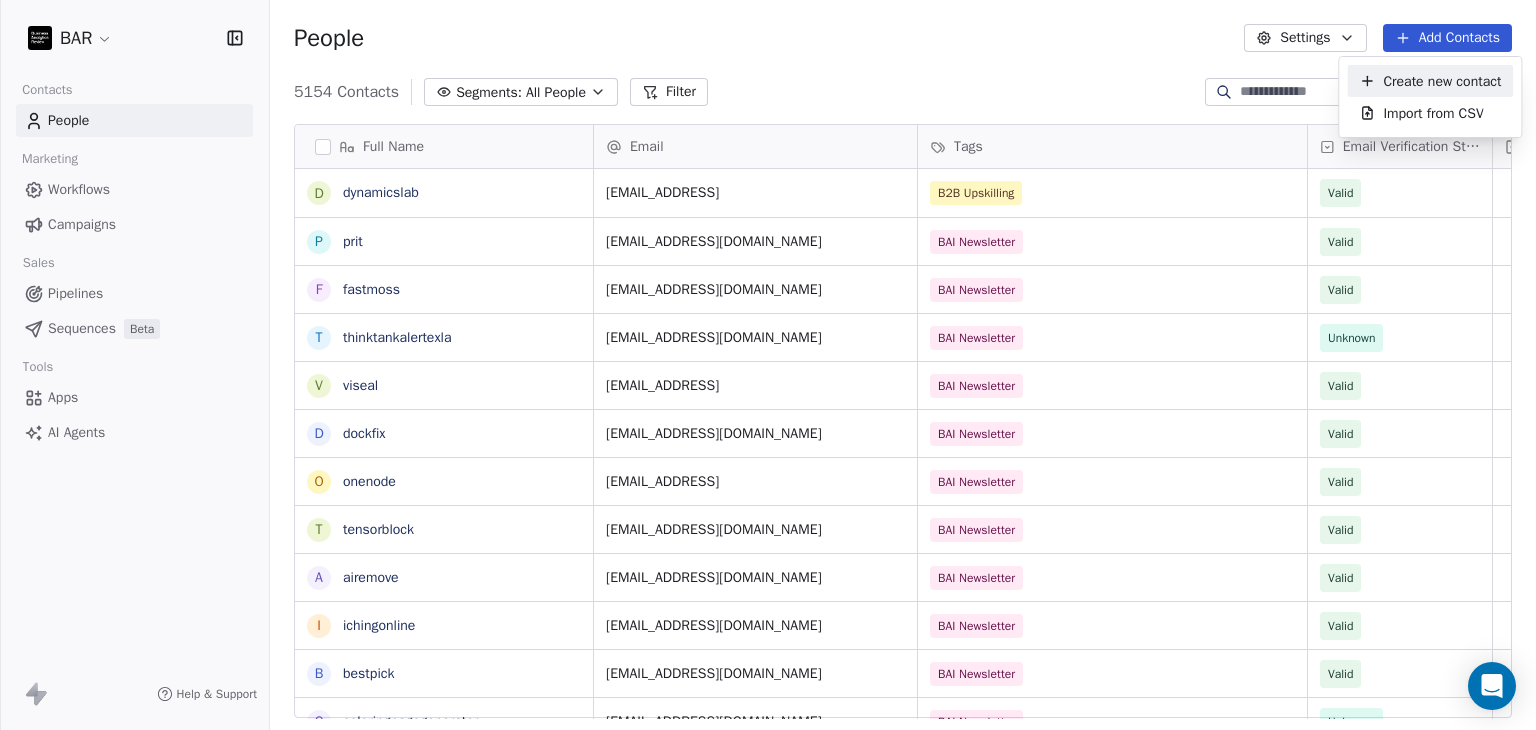 click on "Create new contact" at bounding box center (1442, 81) 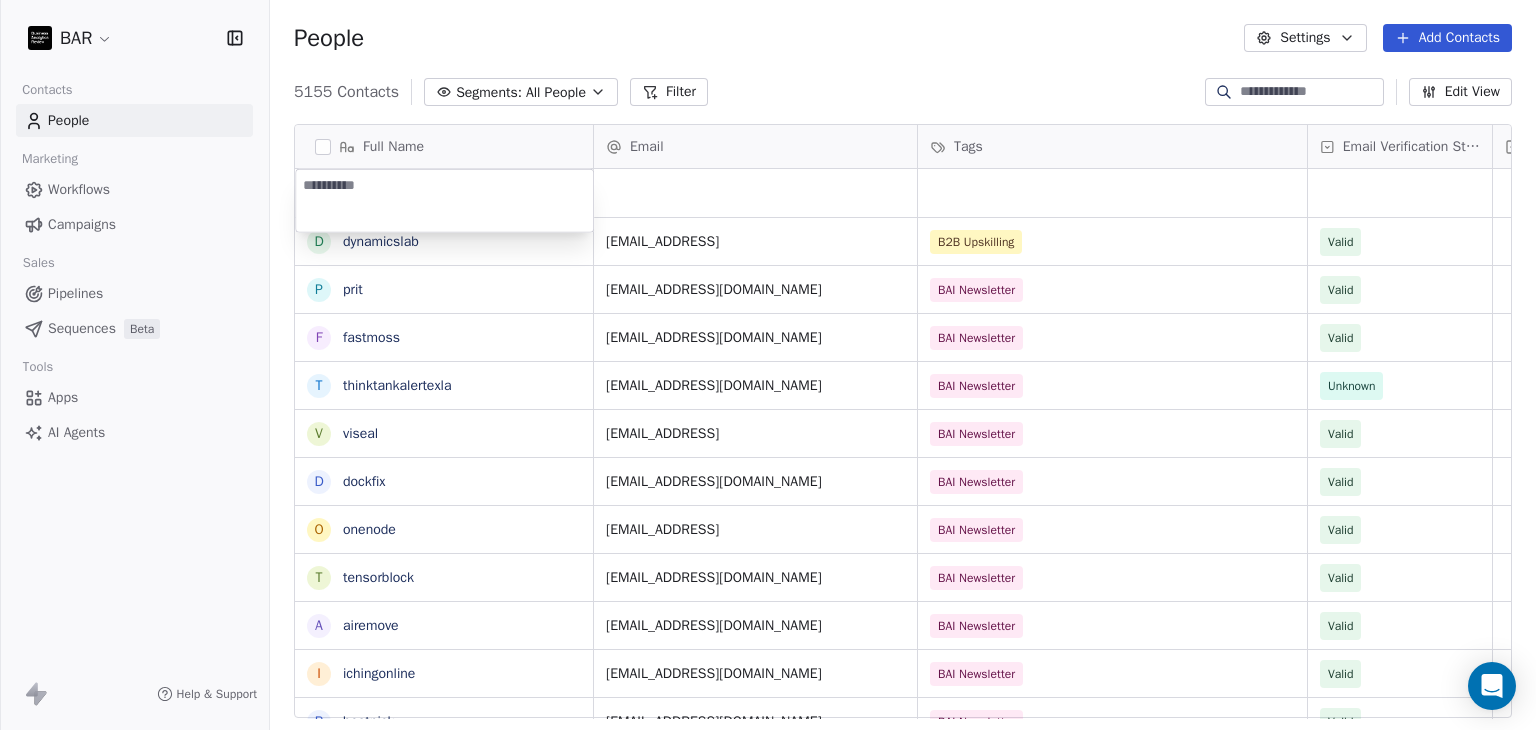 click at bounding box center [444, 201] 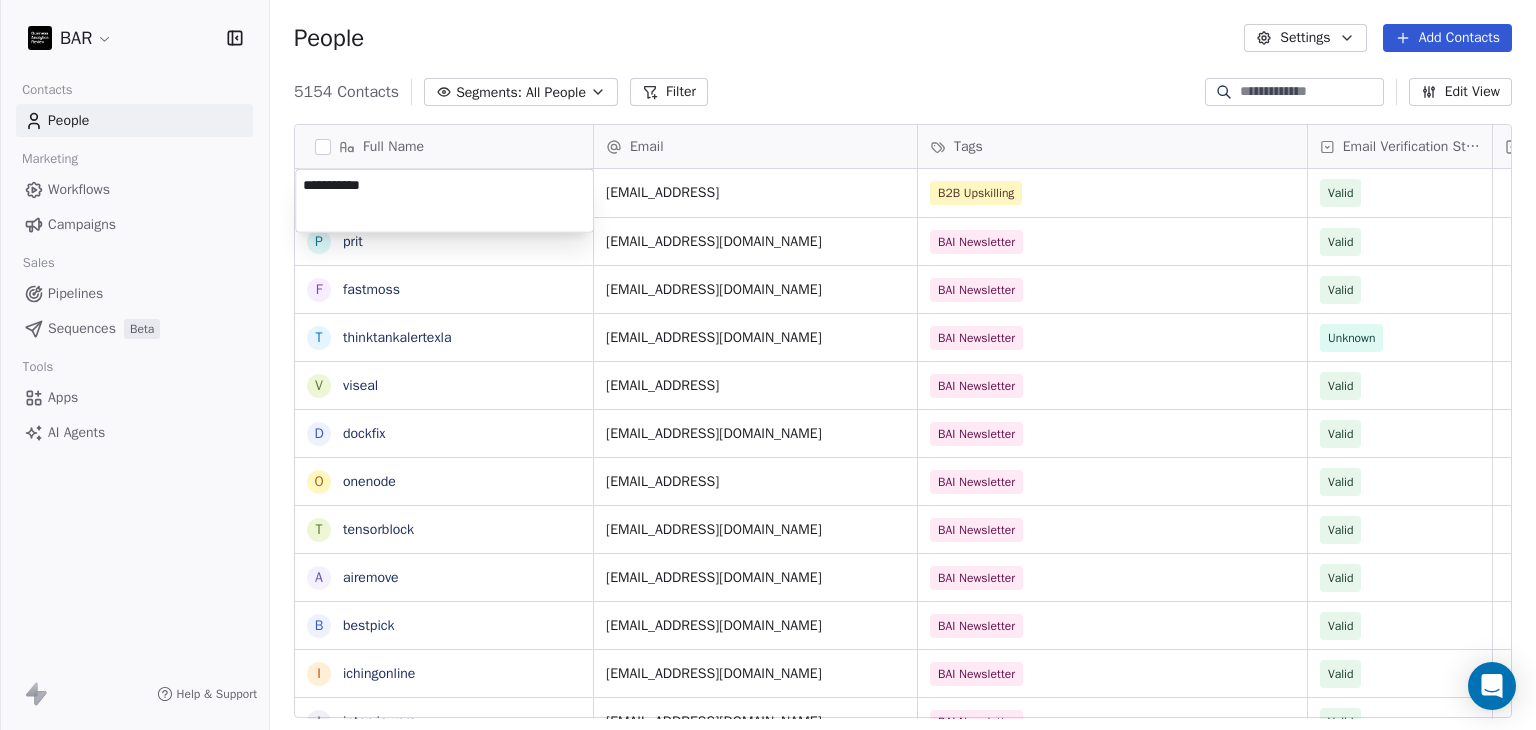 type on "**********" 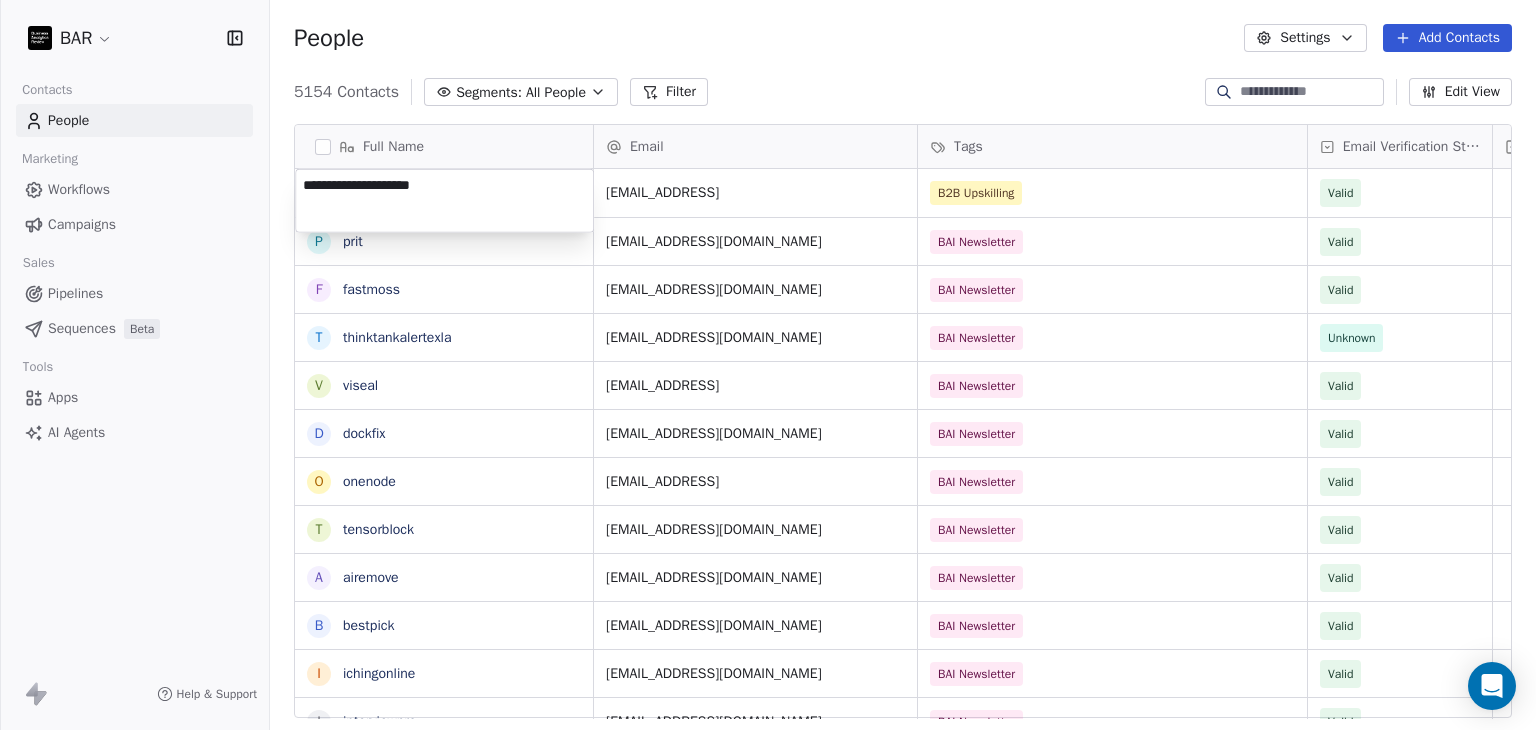 click on "BAR Contacts People Marketing Workflows Campaigns Sales Pipelines Sequences Beta Tools Apps AI Agents Help & Support People Settings  Add Contacts 5154 Contacts Segments: All People Filter  Edit View Tag Add to Sequence Full Name d dynamicslab p [PERSON_NAME] f fastmoss t thinktankalertexla v viseal d dockfix o onenode t tensorblock a airemove b bestpick i ichingonline i interviewpro g gitcord c coloringpagegenerator v vellfinishfloors f freeplug B BookBeats l leetcoach e ec-ai i imagupscaler a animerecbert p perfect-circle g gpt4oimageprompt o offchess y yardpro i indiegoodies p planmyvacation p pinosave q quizkraft M [PERSON_NAME] D Deepak F Favour [PERSON_NAME] Email Tags Email Verification Status Status [EMAIL_ADDRESS] B2B Upskilling Valid [EMAIL_ADDRESS][DOMAIN_NAME] BAI Newsletter Valid [EMAIL_ADDRESS][DOMAIN_NAME] BAI Newsletter Valid [EMAIL_ADDRESS][DOMAIN_NAME] BAI Newsletter Unknown [EMAIL_ADDRESS] BAI Newsletter Valid [EMAIL_ADDRESS][DOMAIN_NAME] BAI Newsletter Valid [EMAIL_ADDRESS] BAI Newsletter Valid [EMAIL_ADDRESS][DOMAIN_NAME] Valid" at bounding box center [768, 365] 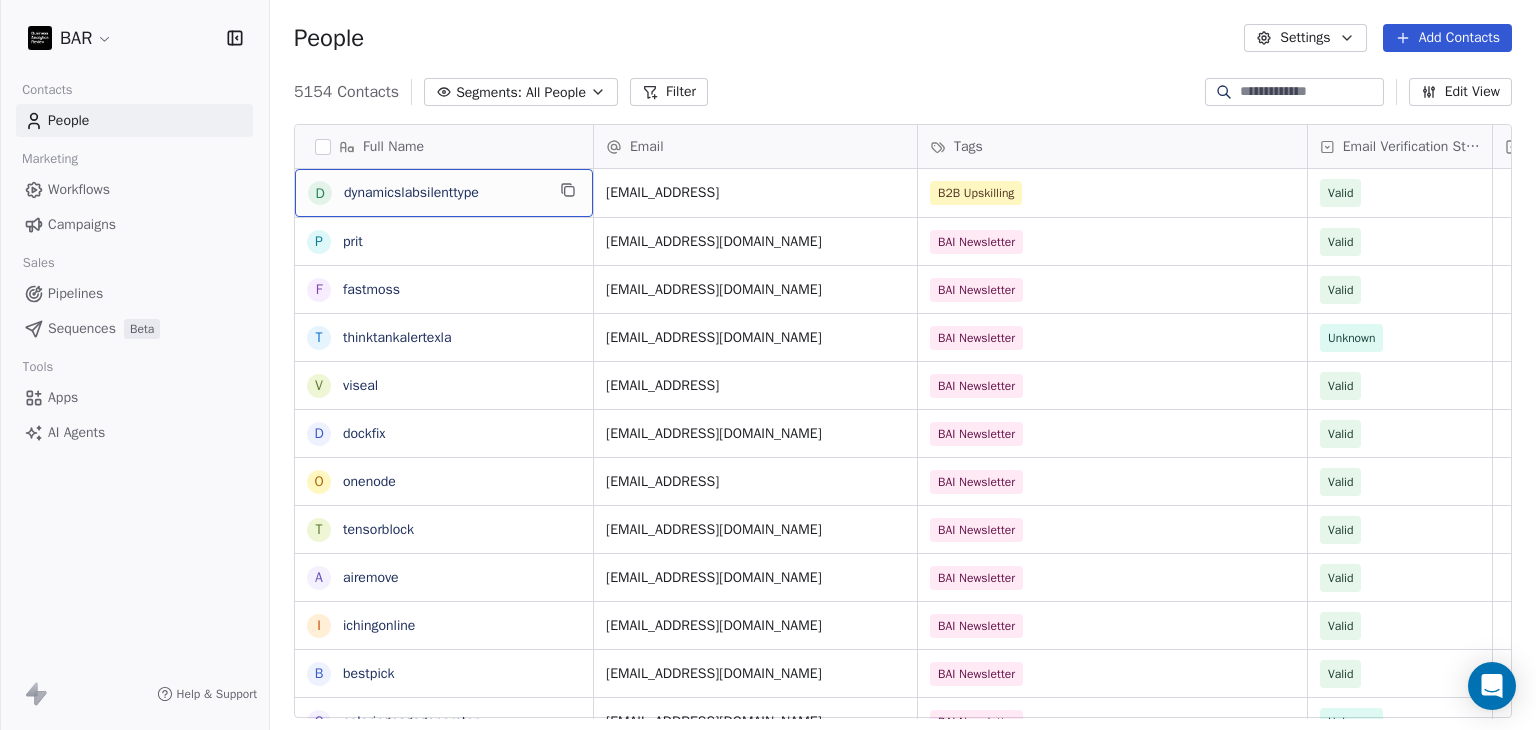 click on "dynamicslabsilenttype" at bounding box center (444, 193) 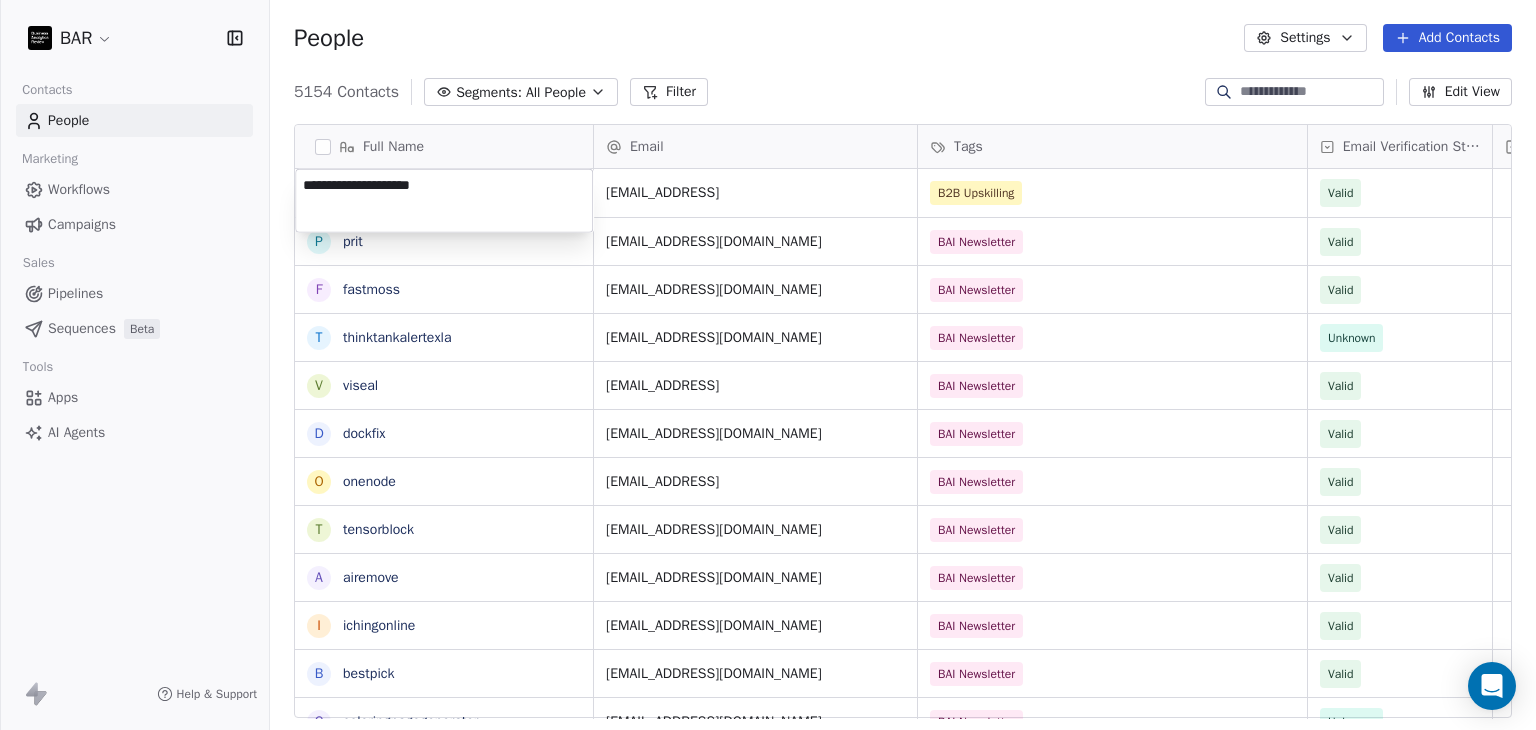 drag, startPoint x: 381, startPoint y: 186, endPoint x: 511, endPoint y: 186, distance: 130 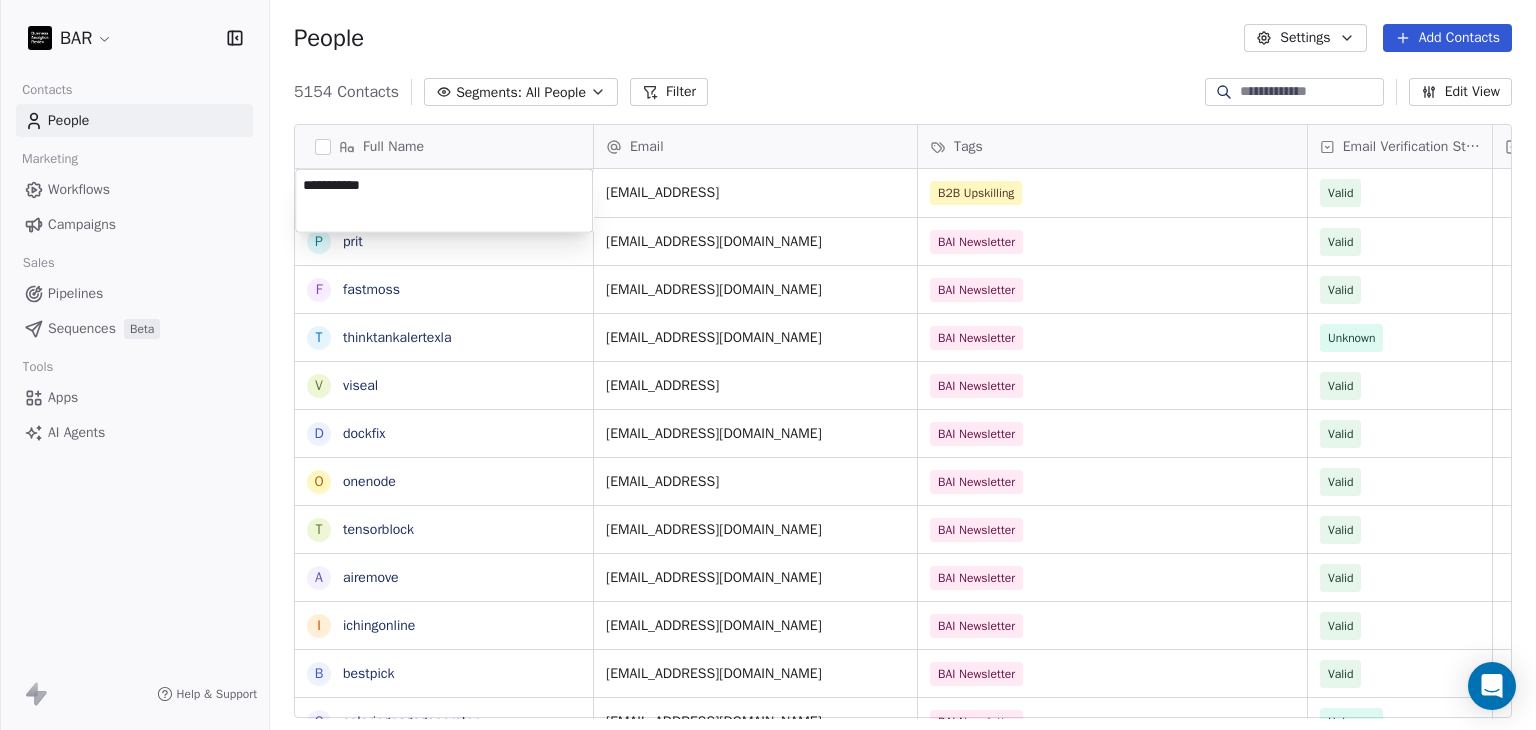 click on "BAR Contacts People Marketing Workflows Campaigns Sales Pipelines Sequences Beta Tools Apps AI Agents Help & Support People Settings  Add Contacts 5154 Contacts Segments: All People Filter  Edit View Tag Add to Sequence Full Name d dynamicslabsilenttype p prit f fastmoss t thinktankalertexla v viseal d dockfix o onenode t tensorblock a airemove i ichingonline b bestpick c coloringpagegenerator g gitcord i interviewpro f freeplug v vellfinishfloors l leetcoach B BookBeats e ec-ai i imagupscaler a animerecbert p perfect-circle g gpt4oimageprompt o offchess y yardpro i indiegoodies q quizkraft p pinosave p planmyvacation M [PERSON_NAME] D Deepak F Favour [PERSON_NAME] Email Tags Email Verification Status Status [EMAIL_ADDRESS] B2B Upskilling Valid [EMAIL_ADDRESS][DOMAIN_NAME] BAI Newsletter Valid [EMAIL_ADDRESS][DOMAIN_NAME] BAI Newsletter Valid [EMAIL_ADDRESS][DOMAIN_NAME] BAI Newsletter Unknown [EMAIL_ADDRESS] BAI Newsletter Valid [EMAIL_ADDRESS][DOMAIN_NAME] BAI Newsletter Valid [EMAIL_ADDRESS] BAI Newsletter Valid BAI Newsletter Valid" at bounding box center [768, 365] 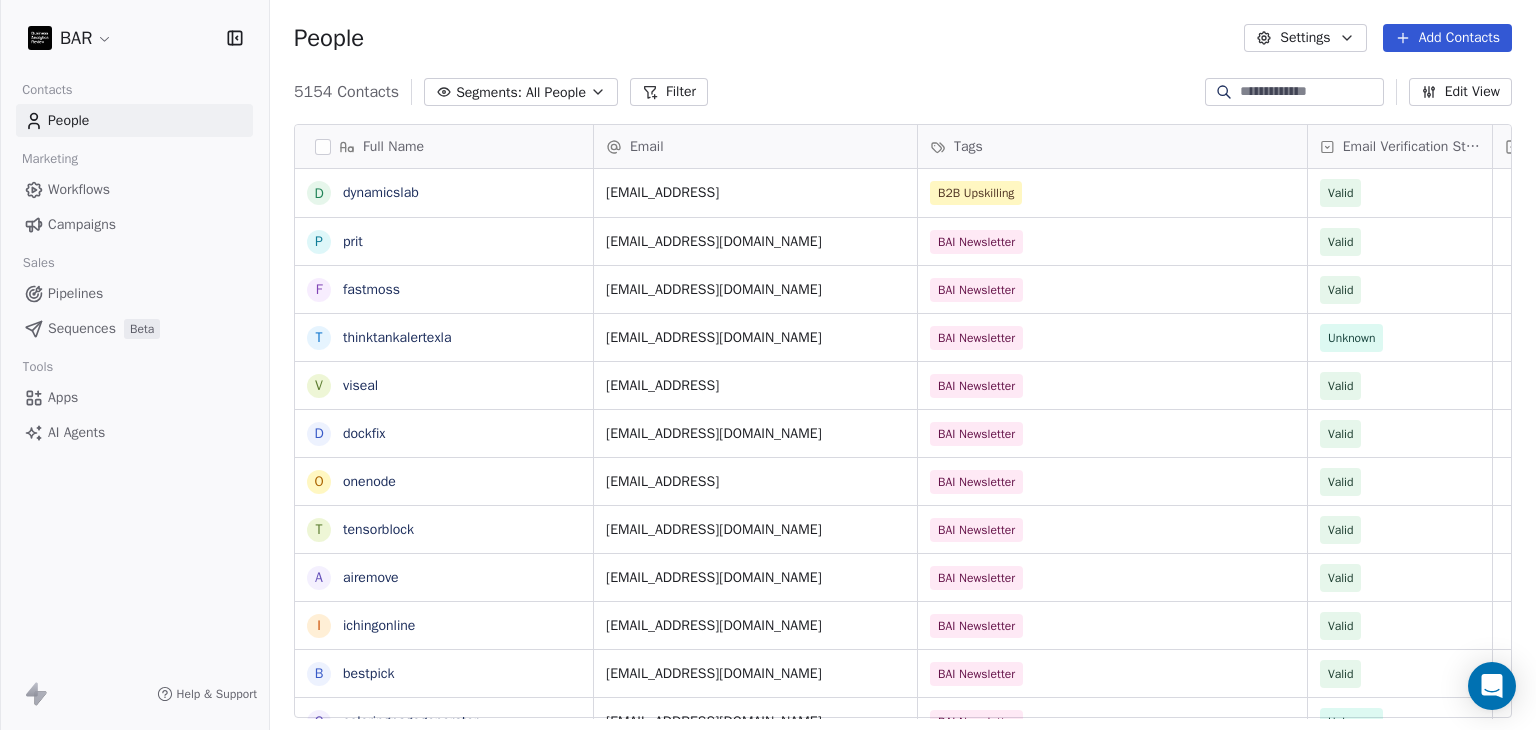 click on "Add Contacts" at bounding box center [1447, 38] 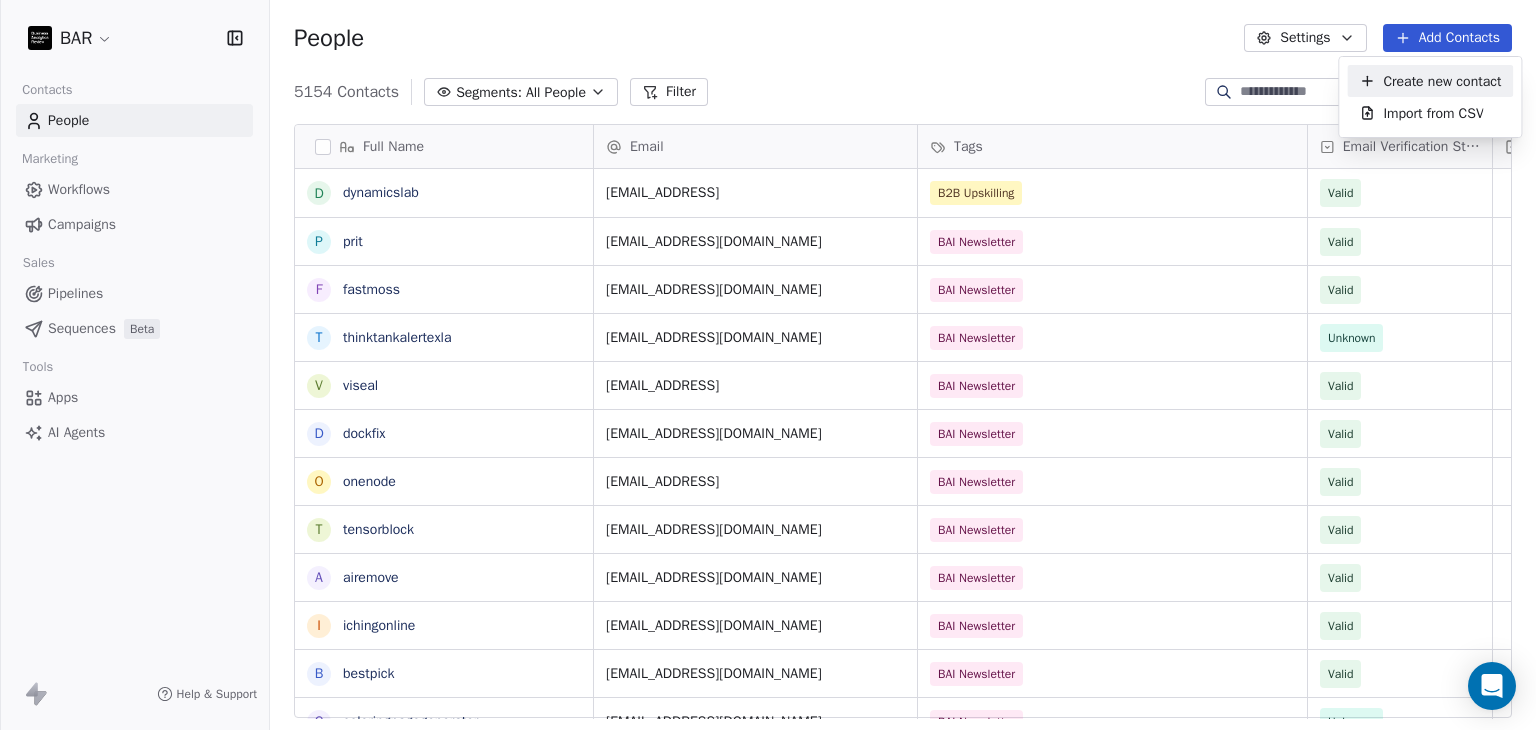 click on "Create new contact" at bounding box center (1442, 81) 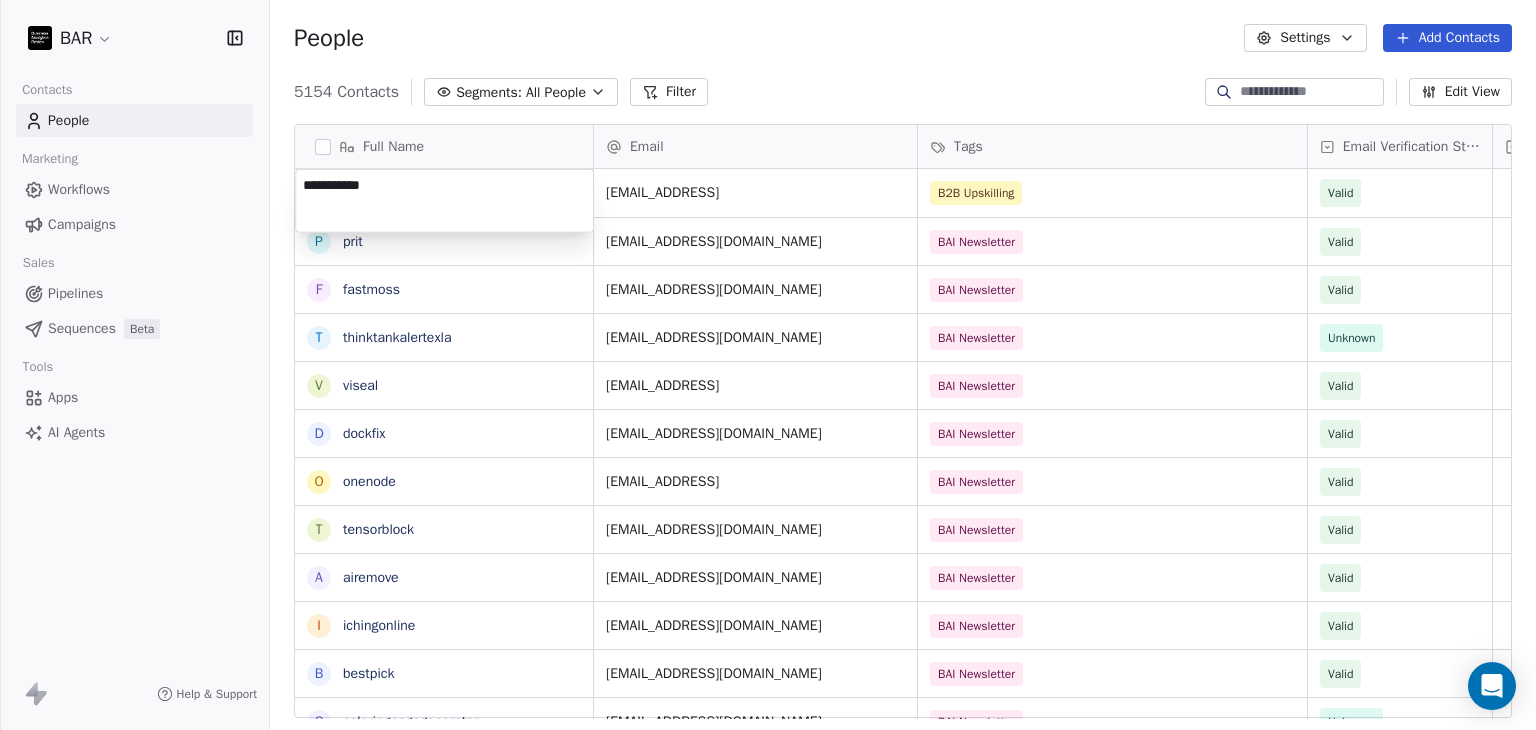 click on "BAR Contacts People Marketing Workflows Campaigns Sales Pipelines Sequences Beta Tools Apps AI Agents Help & Support People Settings  Add Contacts 5154 Contacts Segments: All People Filter  Edit View Tag Add to Sequence Full Name d dynamicslab p [PERSON_NAME] f fastmoss t thinktankalertexla v viseal d dockfix o onenode t tensorblock a airemove i ichingonline b bestpick c coloringpagegenerator g gitcord i interviewpro f freeplug v vellfinishfloors l leetcoach B BookBeats e ec-ai i imagupscaler a animerecbert p perfect-circle g gpt4oimageprompt o offchess y yardpro i indiegoodies q quizkraft p pinosave p planmyvacation M [PERSON_NAME] D Deepak F Favour [PERSON_NAME] Email Tags Email Verification Status Status [EMAIL_ADDRESS] B2B Upskilling Valid [EMAIL_ADDRESS][DOMAIN_NAME] BAI Newsletter Valid [EMAIL_ADDRESS][DOMAIN_NAME] BAI Newsletter Valid [EMAIL_ADDRESS][DOMAIN_NAME] BAI Newsletter Unknown [EMAIL_ADDRESS] BAI Newsletter Valid [EMAIL_ADDRESS][DOMAIN_NAME] BAI Newsletter Valid [EMAIL_ADDRESS] BAI Newsletter Valid [EMAIL_ADDRESS][DOMAIN_NAME] Valid" at bounding box center [768, 365] 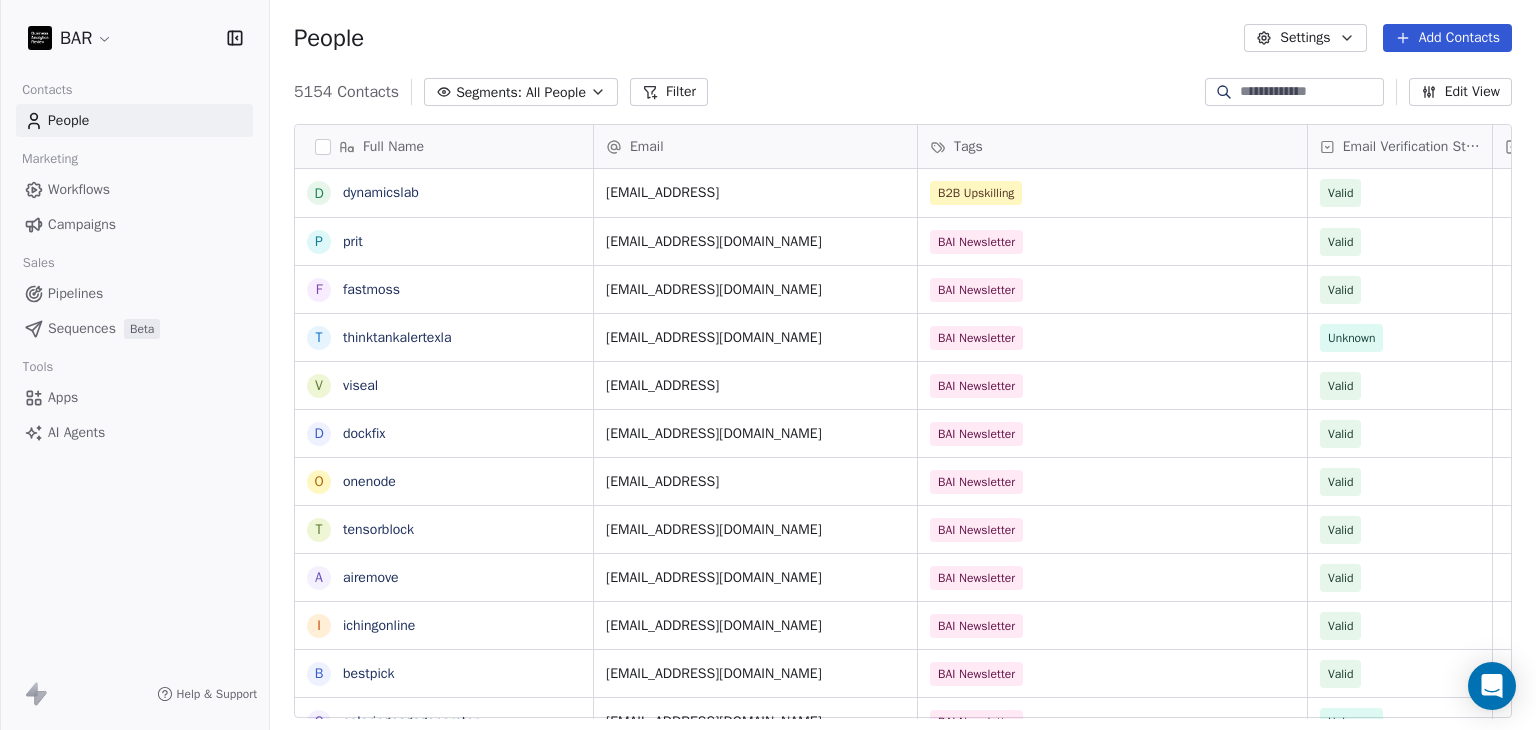 click on "Add Contacts" at bounding box center [1447, 38] 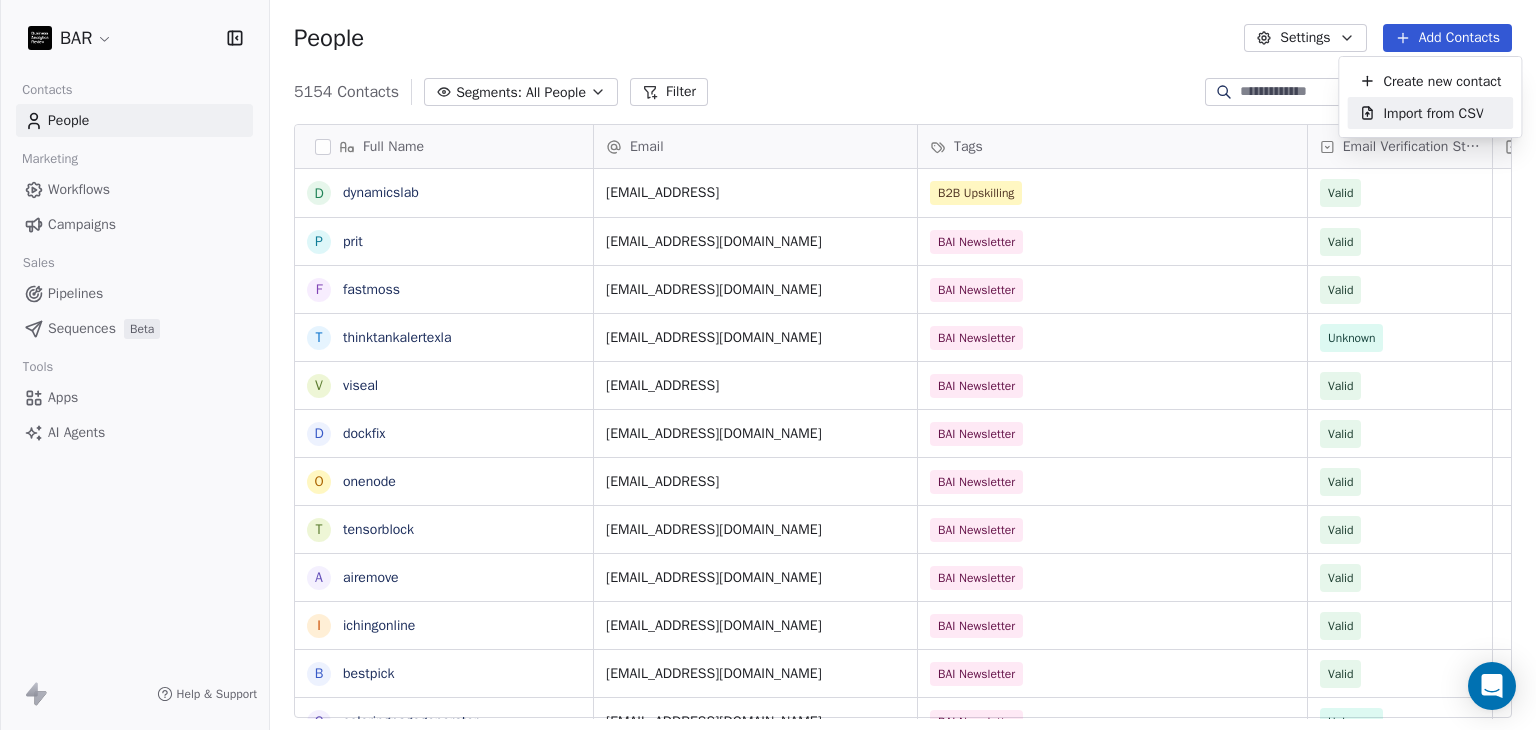 click on "BAR Contacts People Marketing Workflows Campaigns Sales Pipelines Sequences Beta Tools Apps AI Agents Help & Support People Settings  Add Contacts 5154 Contacts Segments: All People Filter  Edit View Tag Add to Sequence Full Name d dynamicslab p [PERSON_NAME] f fastmoss t thinktankalertexla v viseal d dockfix o onenode t tensorblock a airemove i ichingonline b bestpick c coloringpagegenerator g gitcord i interviewpro f freeplug v vellfinishfloors l leetcoach B BookBeats e ec-ai i imagupscaler a animerecbert p perfect-circle g gpt4oimageprompt o offchess y yardpro i indiegoodies q quizkraft p pinosave p planmyvacation M [PERSON_NAME] D Deepak F Favour [PERSON_NAME] Email Tags Email Verification Status Status [EMAIL_ADDRESS] B2B Upskilling Valid [EMAIL_ADDRESS][DOMAIN_NAME] BAI Newsletter Valid [EMAIL_ADDRESS][DOMAIN_NAME] BAI Newsletter Valid [EMAIL_ADDRESS][DOMAIN_NAME] BAI Newsletter Unknown [EMAIL_ADDRESS] BAI Newsletter Valid [EMAIL_ADDRESS][DOMAIN_NAME] BAI Newsletter Valid [EMAIL_ADDRESS] BAI Newsletter Valid [EMAIL_ADDRESS][DOMAIN_NAME] Valid" at bounding box center (768, 365) 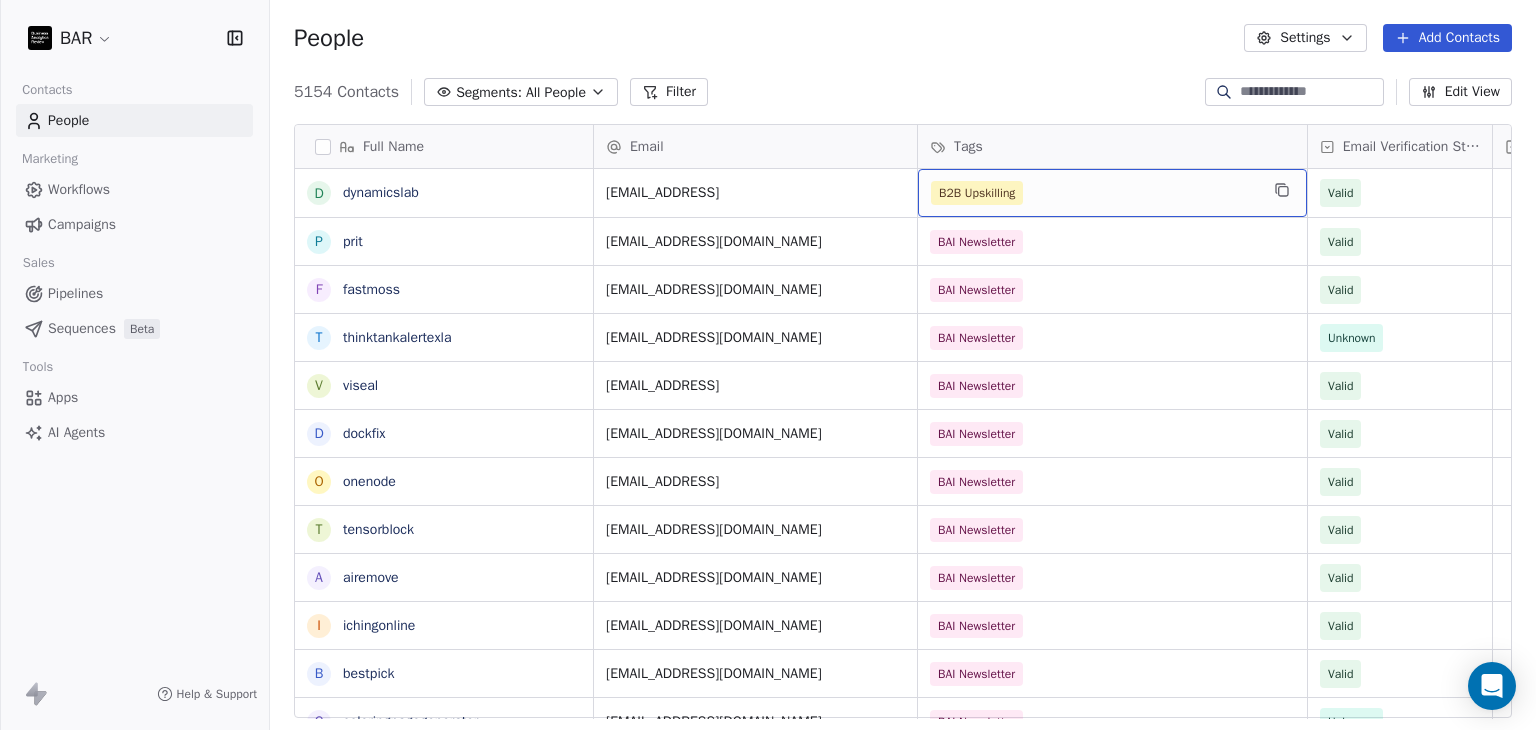 click on "B2B Upskilling" at bounding box center (977, 193) 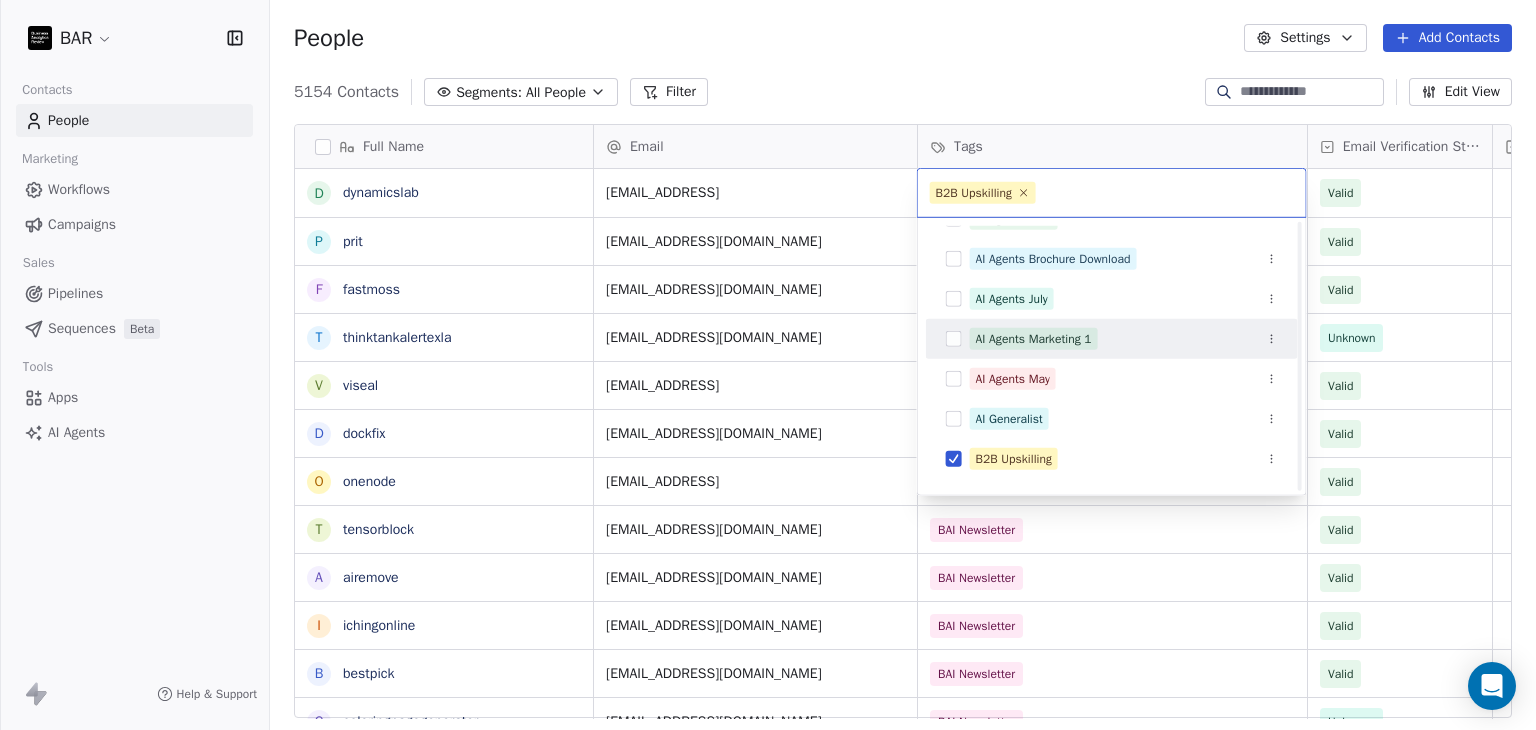 scroll, scrollTop: 100, scrollLeft: 0, axis: vertical 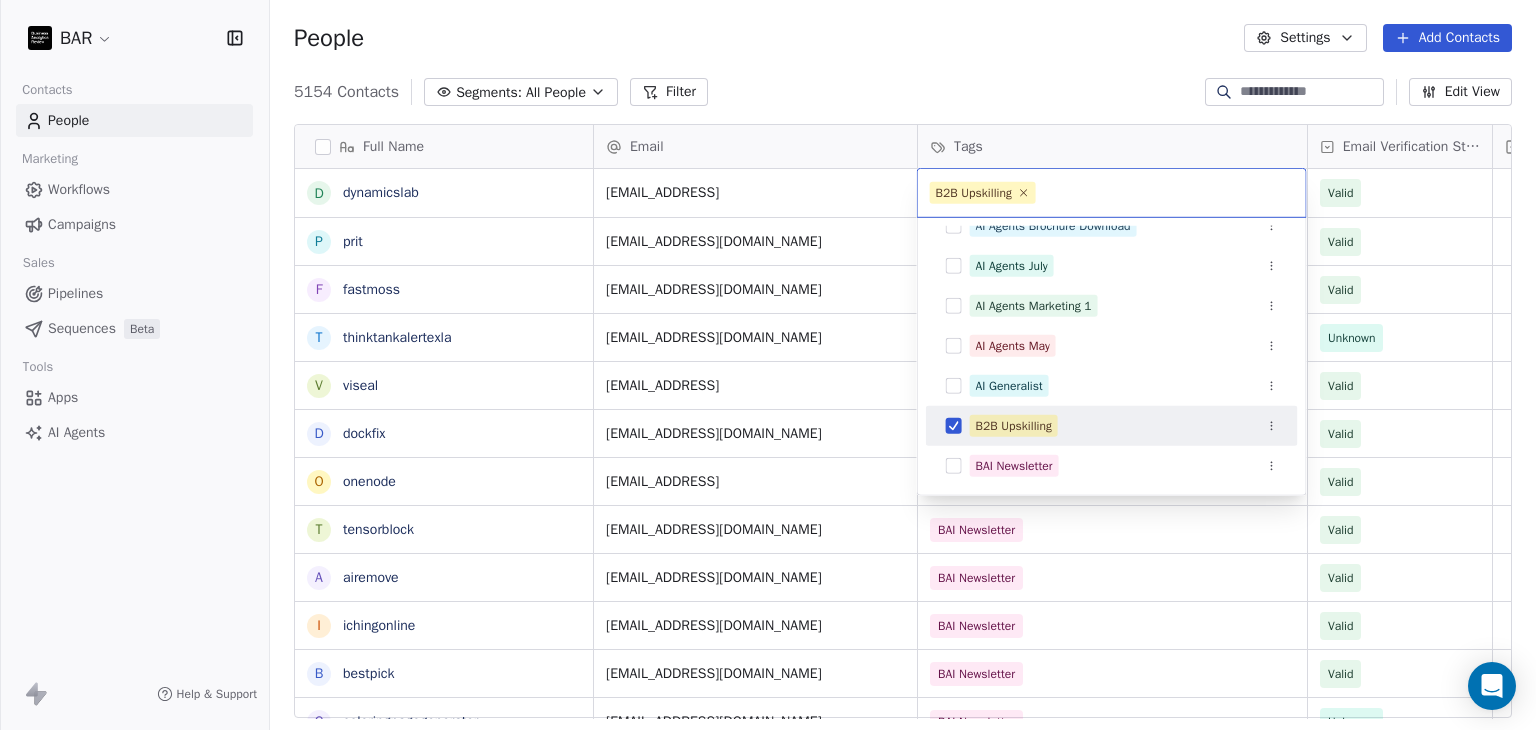 click at bounding box center [954, 426] 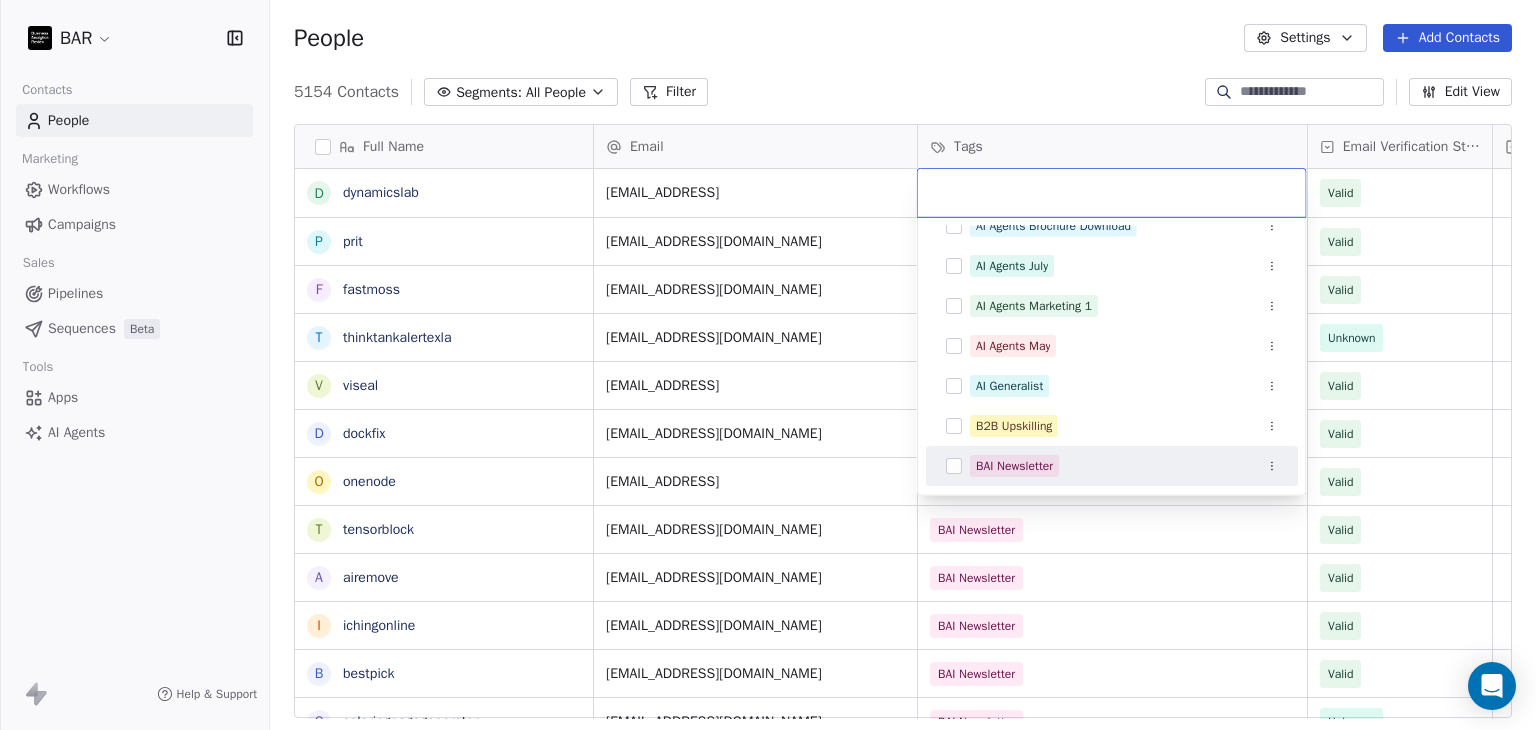 click at bounding box center [954, 466] 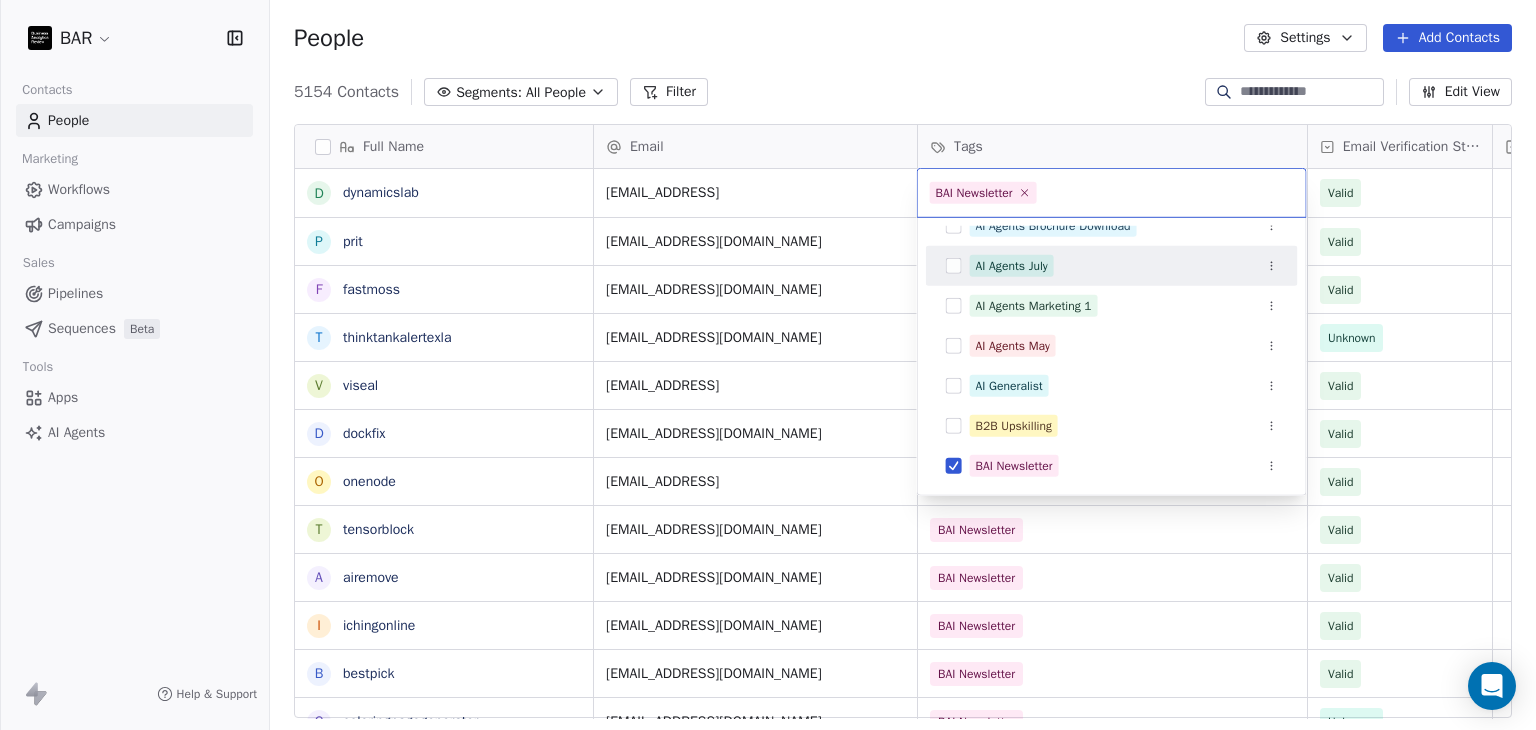 click on "BAR Contacts People Marketing Workflows Campaigns Sales Pipelines Sequences Beta Tools Apps AI Agents Help & Support People Settings  Add Contacts 5154 Contacts Segments: All People Filter  Edit View Tag Add to Sequence Full Name d dynamicslab p [PERSON_NAME] f fastmoss t thinktankalertexla v viseal d dockfix o onenode t tensorblock a airemove i ichingonline b bestpick c coloringpagegenerator g gitcord i interviewpro f freeplug v vellfinishfloors l leetcoach B BookBeats e ec-ai i imagupscaler a animerecbert p perfect-circle g gpt4oimageprompt o offchess y yardpro i indiegoodies q quizkraft p pinosave p planmyvacation M [PERSON_NAME] D Deepak F Favour [PERSON_NAME] Email Tags Email Verification Status Status [EMAIL_ADDRESS] B2B Upskilling Valid [EMAIL_ADDRESS][DOMAIN_NAME] BAI Newsletter Valid [EMAIL_ADDRESS][DOMAIN_NAME] BAI Newsletter Valid [EMAIL_ADDRESS][DOMAIN_NAME] BAI Newsletter Unknown [EMAIL_ADDRESS] BAI Newsletter Valid [EMAIL_ADDRESS][DOMAIN_NAME] BAI Newsletter Valid [EMAIL_ADDRESS] BAI Newsletter Valid [EMAIL_ADDRESS][DOMAIN_NAME] Valid" at bounding box center (768, 365) 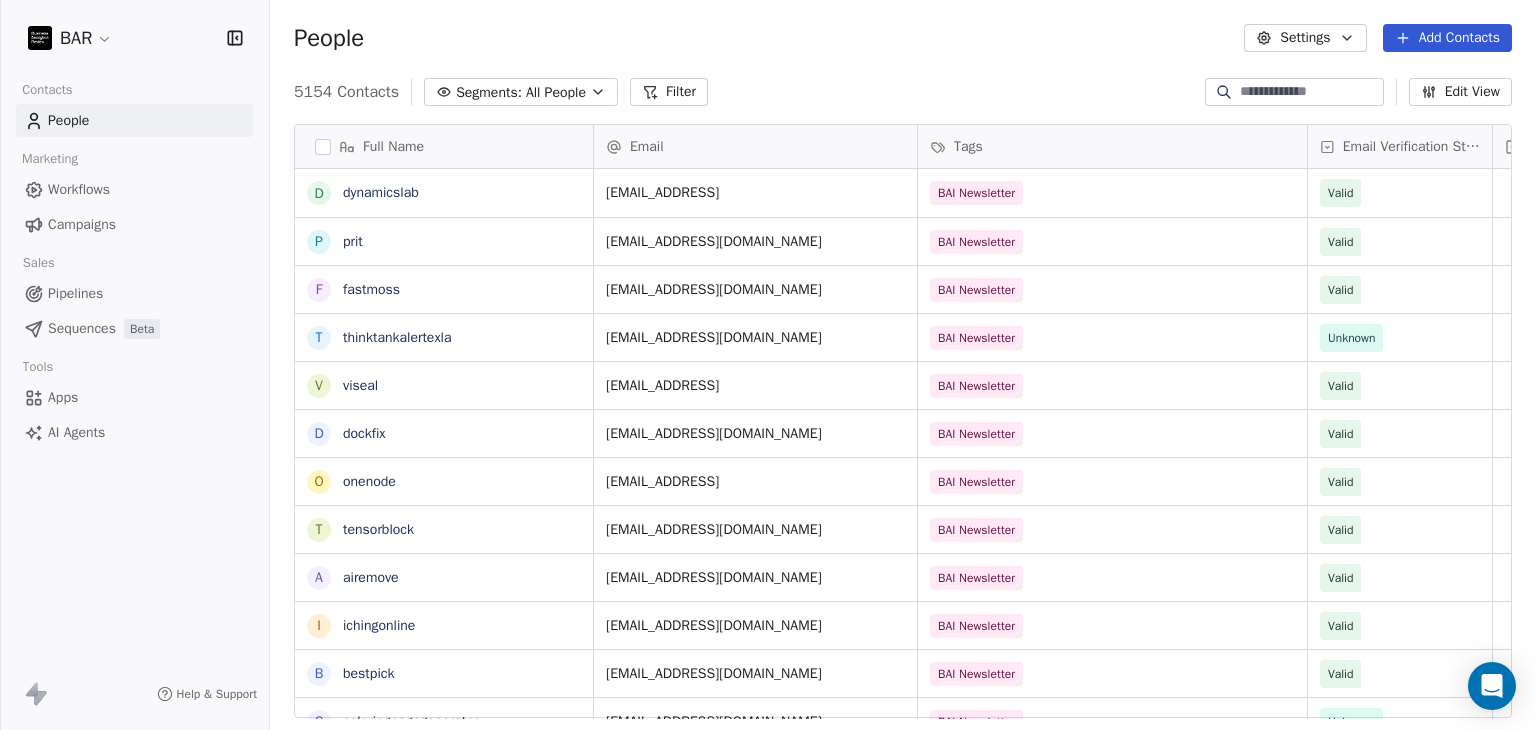 click on "Add Contacts" at bounding box center [1447, 38] 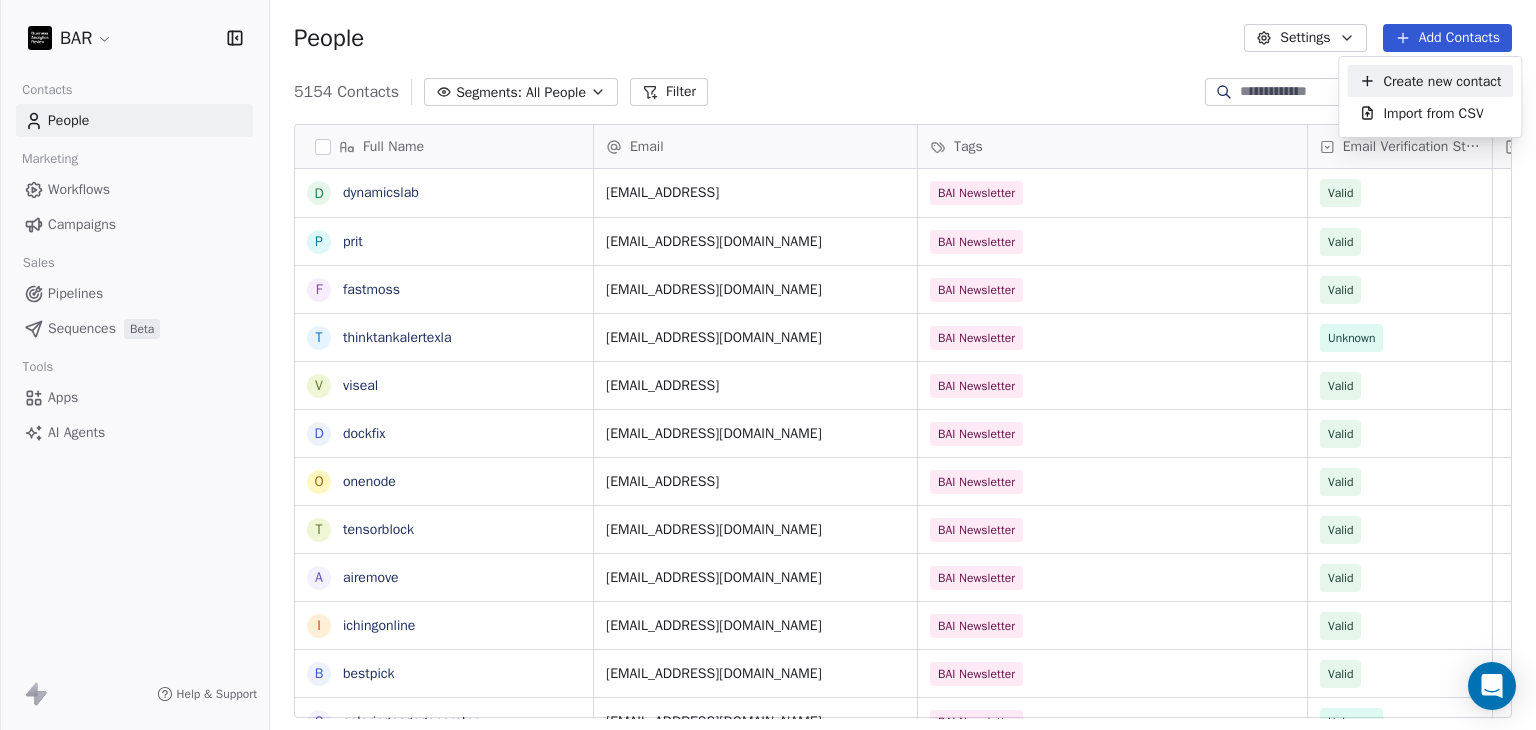 click on "Create new contact" at bounding box center (1442, 81) 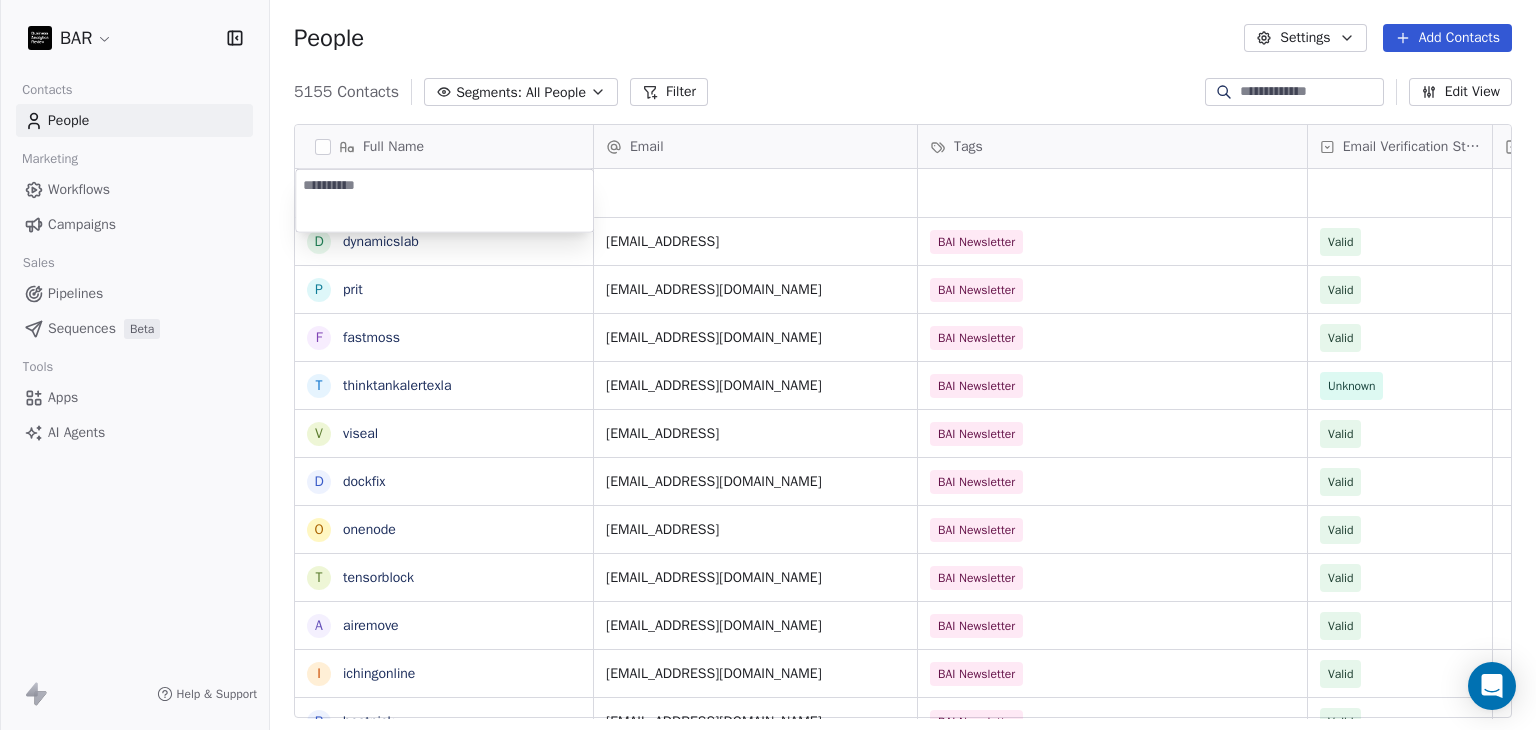 click at bounding box center (444, 201) 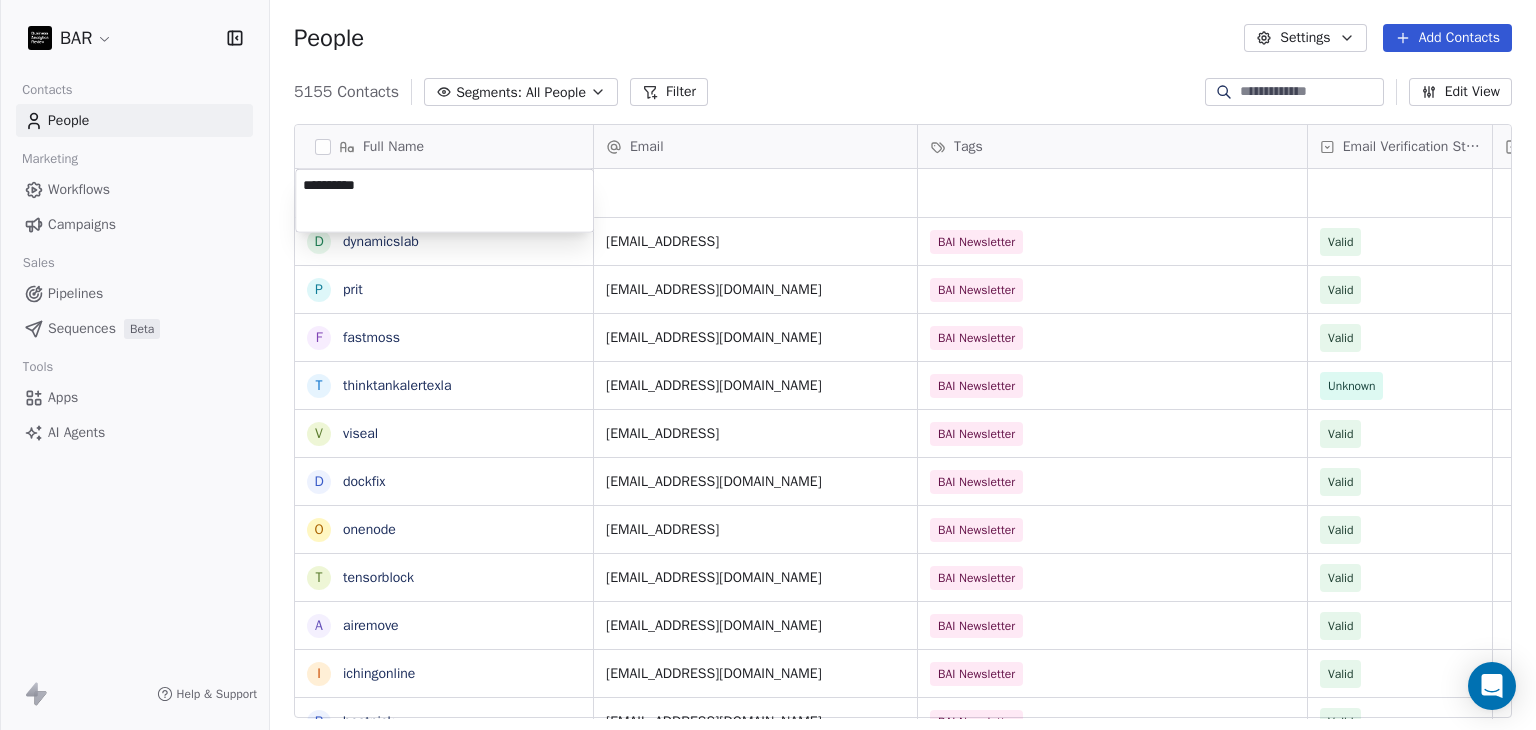 click on "BAR Contacts People Marketing Workflows Campaigns Sales Pipelines Sequences Beta Tools Apps AI Agents Help & Support People Settings  Add Contacts 5155 Contacts Segments: All People Filter  Edit View Tag Add to Sequence Full Name d dynamicslab p [PERSON_NAME] f fastmoss t thinktankalertexla v viseal d dockfix o onenode t tensorblock a airemove i ichingonline b bestpick c coloringpagegenerator g gitcord i interviewpro f freeplug v vellfinishfloors l leetcoach B BookBeats e ec-ai i imagupscaler a animerecbert p perfect-circle g gpt4oimageprompt o offchess y yardpro i indiegoodies q quizkraft p pinosave p planmyvacation M [PERSON_NAME] D Deepak Email Tags Email Verification Status Status [EMAIL_ADDRESS] BAI Newsletter Valid [EMAIL_ADDRESS][DOMAIN_NAME] BAI Newsletter Valid [EMAIL_ADDRESS][DOMAIN_NAME] BAI Newsletter Valid [EMAIL_ADDRESS][DOMAIN_NAME] BAI Newsletter Unknown [EMAIL_ADDRESS] BAI Newsletter Valid [EMAIL_ADDRESS][DOMAIN_NAME] BAI Newsletter Valid [EMAIL_ADDRESS] BAI Newsletter Valid [EMAIL_ADDRESS][DOMAIN_NAME] BAI Newsletter Valid" at bounding box center [768, 365] 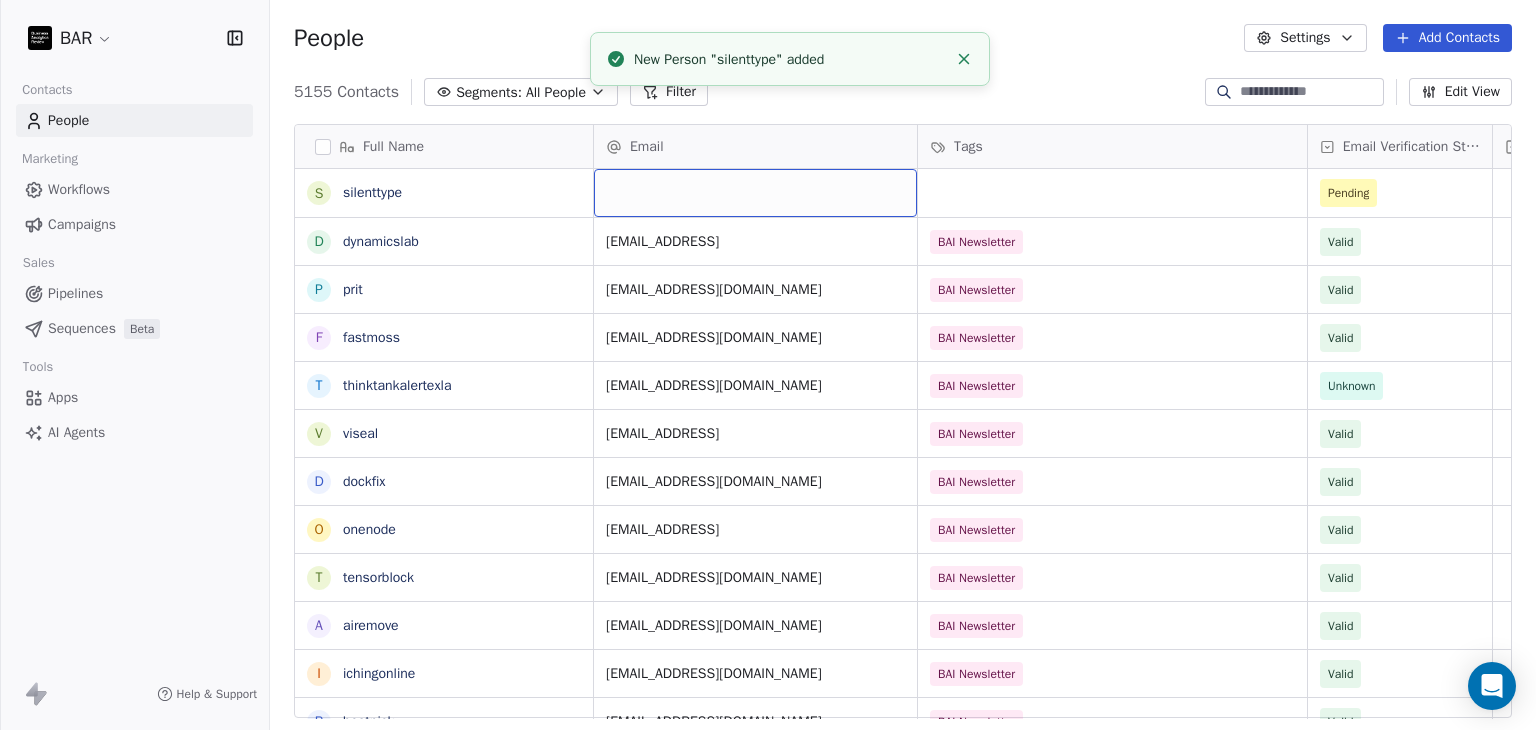 click at bounding box center [755, 193] 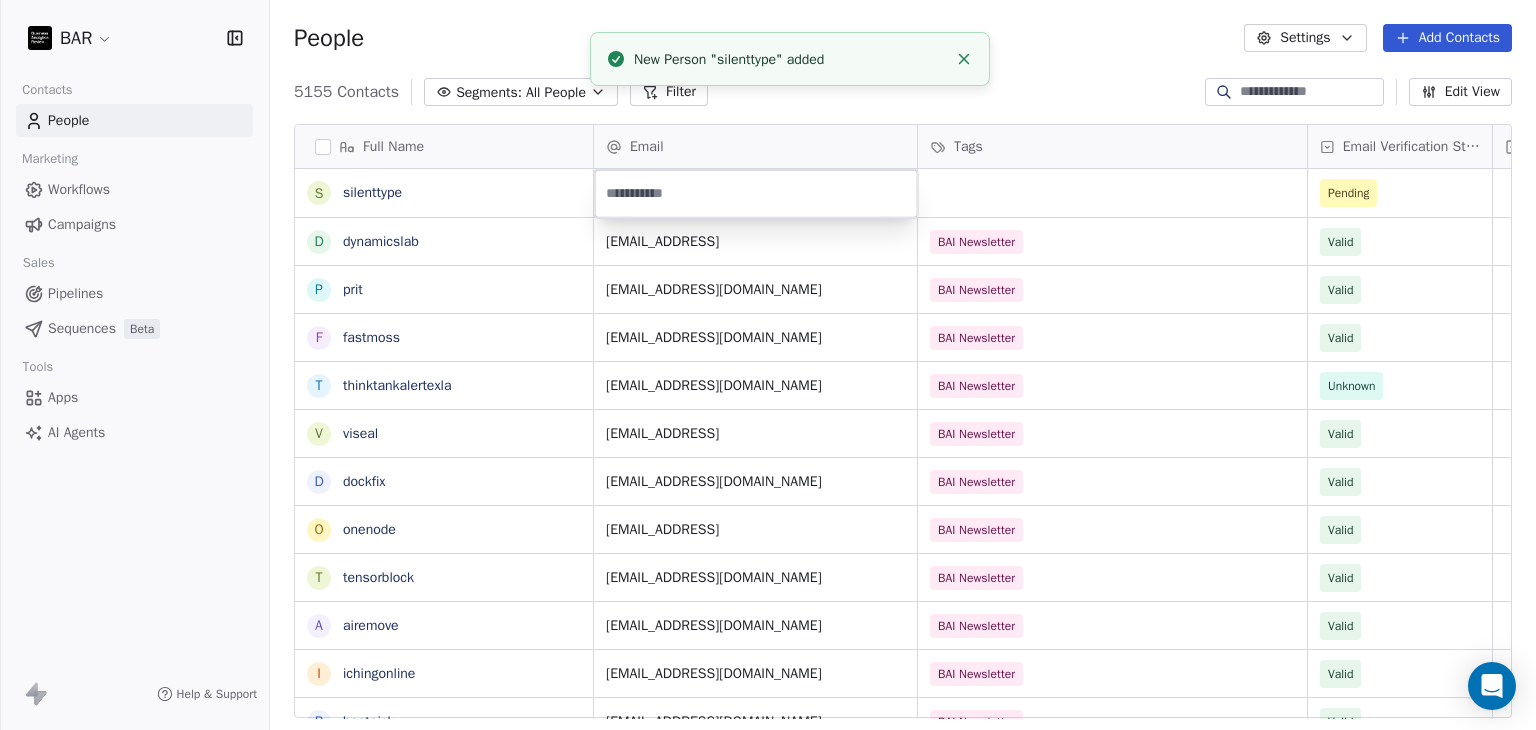 paste on "**********" 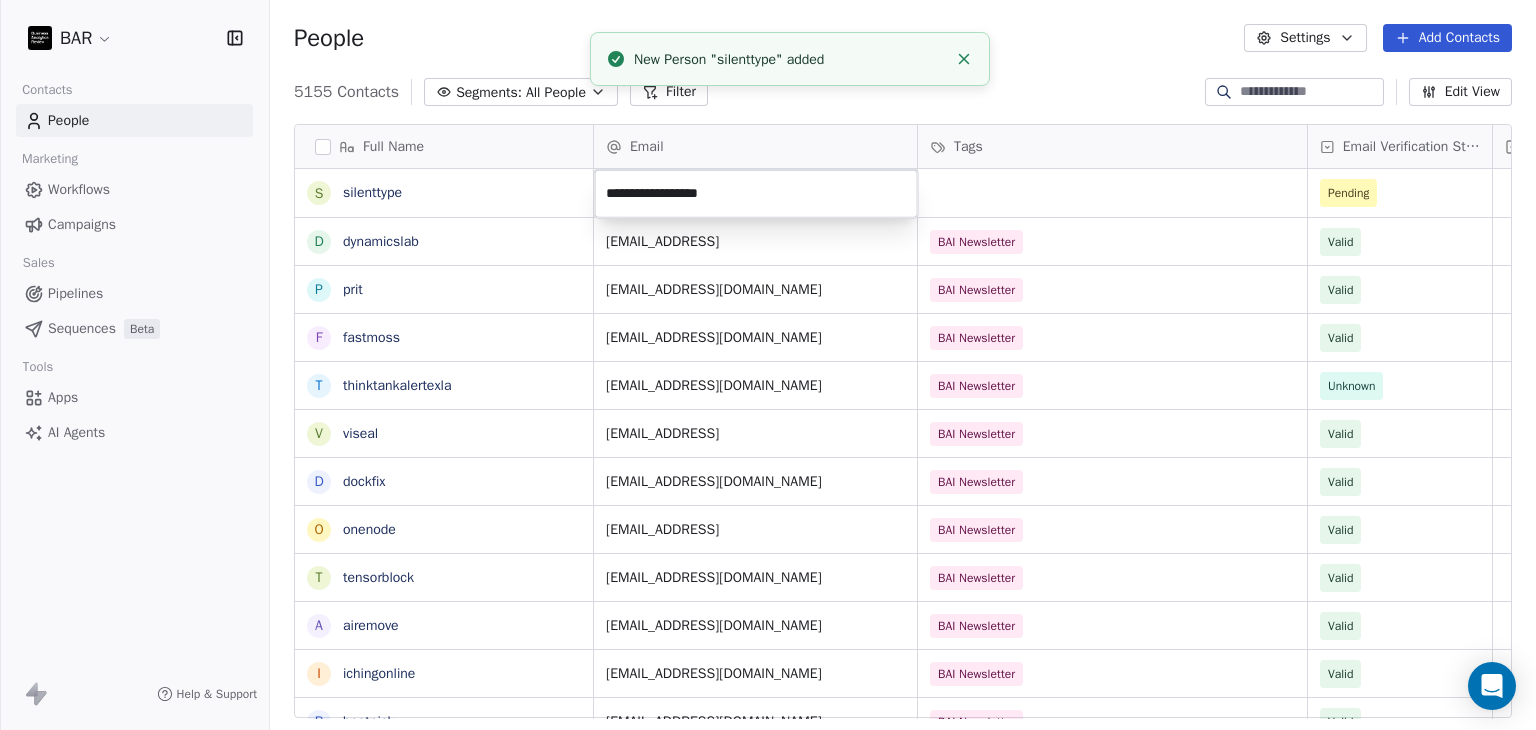 click on "BAR Contacts People Marketing Workflows Campaigns Sales Pipelines Sequences Beta Tools Apps AI Agents Help & Support People Settings  Add Contacts 5155 Contacts Segments: All People Filter  Edit View Tag Add to Sequence Full Name s silenttype d dynamicslab p prit f fastmoss t thinktankalertexla v viseal d dockfix o onenode t tensorblock a airemove i ichingonline b bestpick c coloringpagegenerator g gitcord i interviewpro f freeplug v vellfinishfloors l leetcoach B BookBeats e ec-ai i imagupscaler a animerecbert p perfect-circle g gpt4oimageprompt o offchess y yardpro i indiegoodies q quizkraft p pinosave p planmyvacation M [PERSON_NAME] D Deepak Email Tags Email Verification Status Status Pending [EMAIL_ADDRESS] BAI Newsletter Valid [EMAIL_ADDRESS][DOMAIN_NAME] BAI Newsletter Valid [EMAIL_ADDRESS][DOMAIN_NAME] BAI Newsletter Valid [EMAIL_ADDRESS][DOMAIN_NAME] BAI Newsletter Unknown [EMAIL_ADDRESS] BAI Newsletter Valid [EMAIL_ADDRESS][DOMAIN_NAME] BAI Newsletter Valid [EMAIL_ADDRESS] BAI Newsletter Valid [EMAIL_ADDRESS][DOMAIN_NAME]" at bounding box center (768, 365) 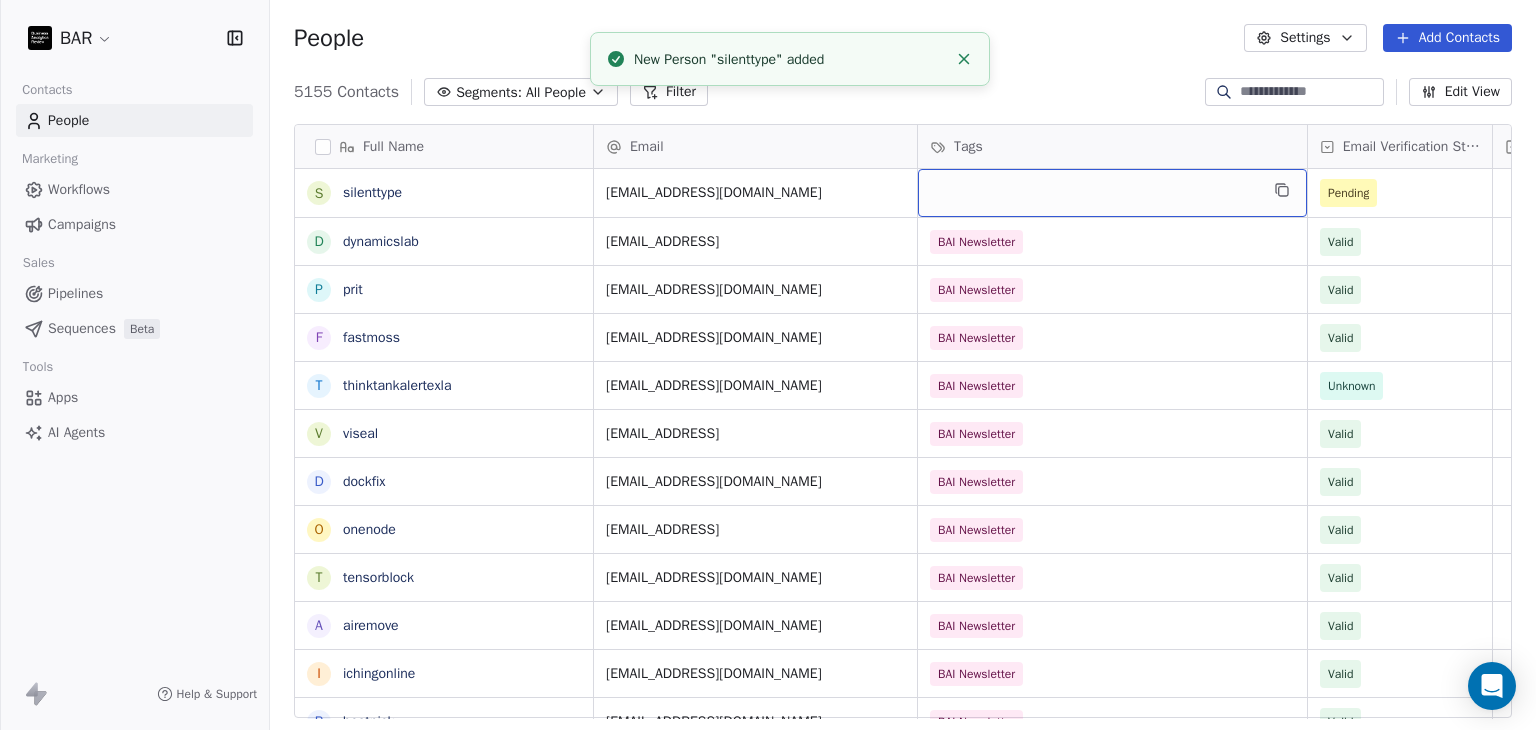 click at bounding box center (1112, 193) 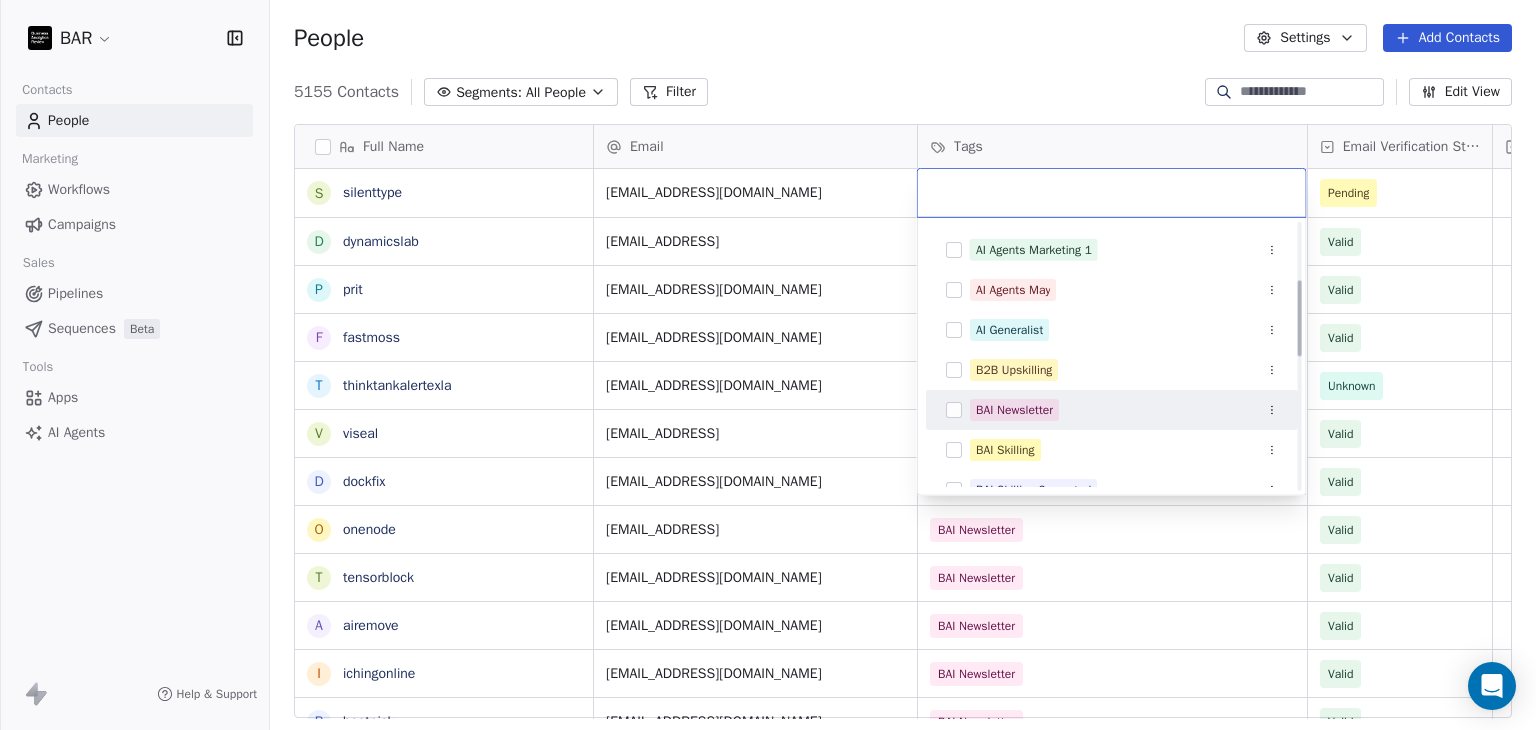 scroll, scrollTop: 200, scrollLeft: 0, axis: vertical 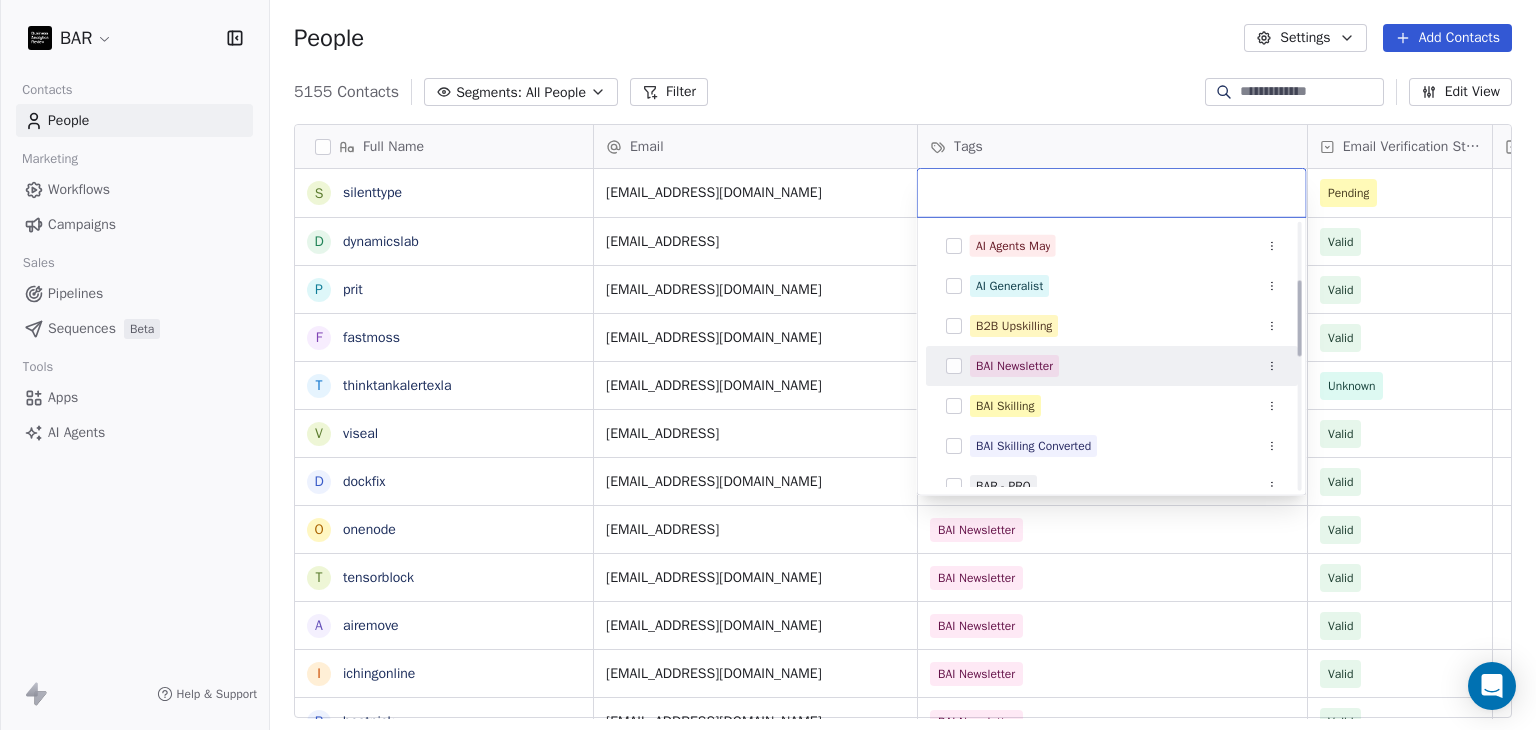 click on "BAI Newsletter" at bounding box center [1014, 366] 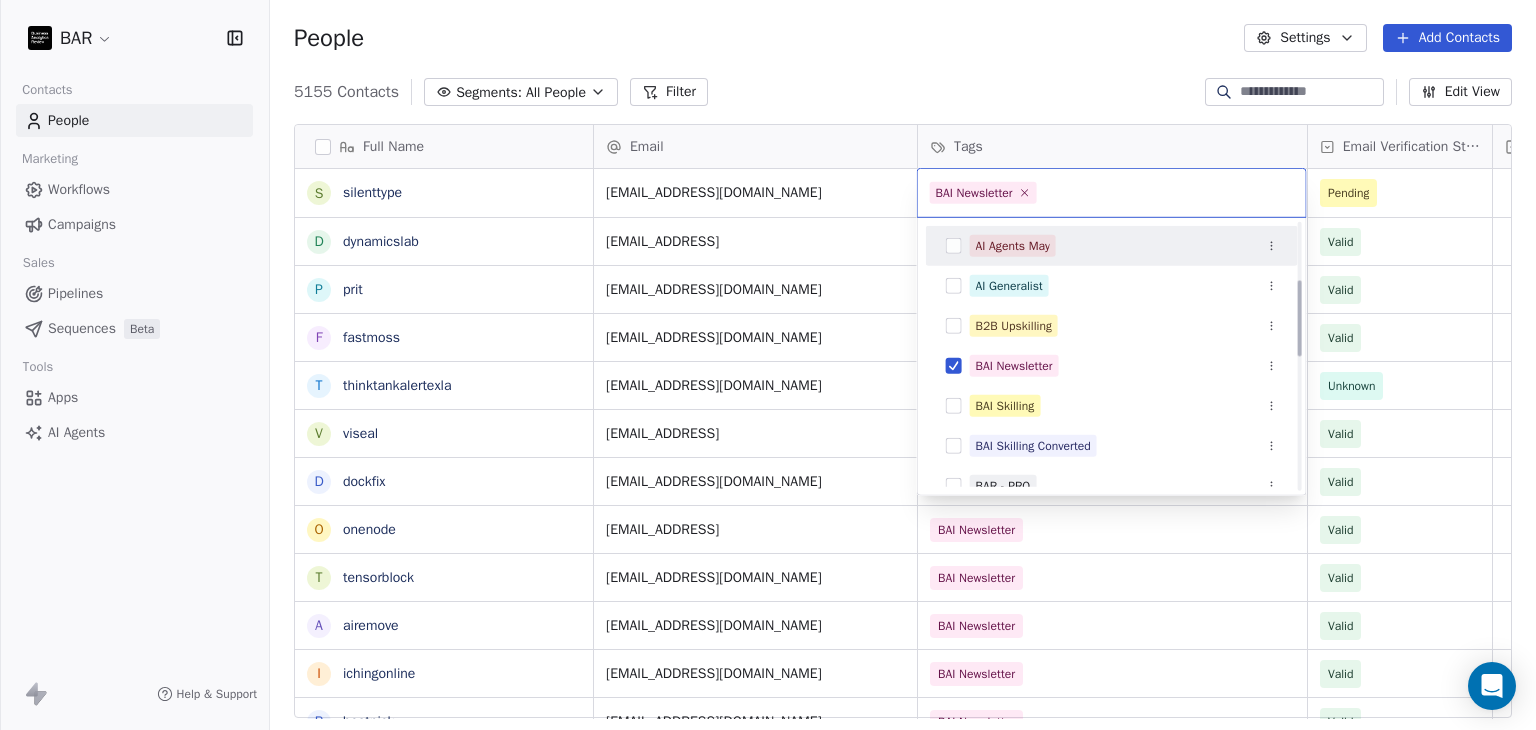 click on "BAR Contacts People Marketing Workflows Campaigns Sales Pipelines Sequences Beta Tools Apps AI Agents Help & Support People Settings  Add Contacts 5155 Contacts Segments: All People Filter  Edit View Tag Add to Sequence Full Name s silenttype d dynamicslab p prit f fastmoss t thinktankalertexla v viseal d dockfix o onenode t tensorblock a airemove i ichingonline b bestpick c coloringpagegenerator g gitcord i interviewpro f freeplug v vellfinishfloors l leetcoach B BookBeats e ec-ai i imagupscaler a animerecbert p perfect-circle g gpt4oimageprompt o offchess y yardpro i indiegoodies q quizkraft p pinosave p planmyvacation M [PERSON_NAME] D Deepak Email Tags Email Verification Status Status [EMAIL_ADDRESS][DOMAIN_NAME] Pending [EMAIL_ADDRESS] BAI Newsletter Valid [EMAIL_ADDRESS][DOMAIN_NAME] BAI Newsletter Valid [EMAIL_ADDRESS][DOMAIN_NAME] BAI Newsletter Valid [EMAIL_ADDRESS][DOMAIN_NAME] BAI Newsletter Unknown [EMAIL_ADDRESS] BAI Newsletter Valid [EMAIL_ADDRESS][DOMAIN_NAME] BAI Newsletter Valid [EMAIL_ADDRESS] BAI Newsletter Valid Valid" at bounding box center [768, 365] 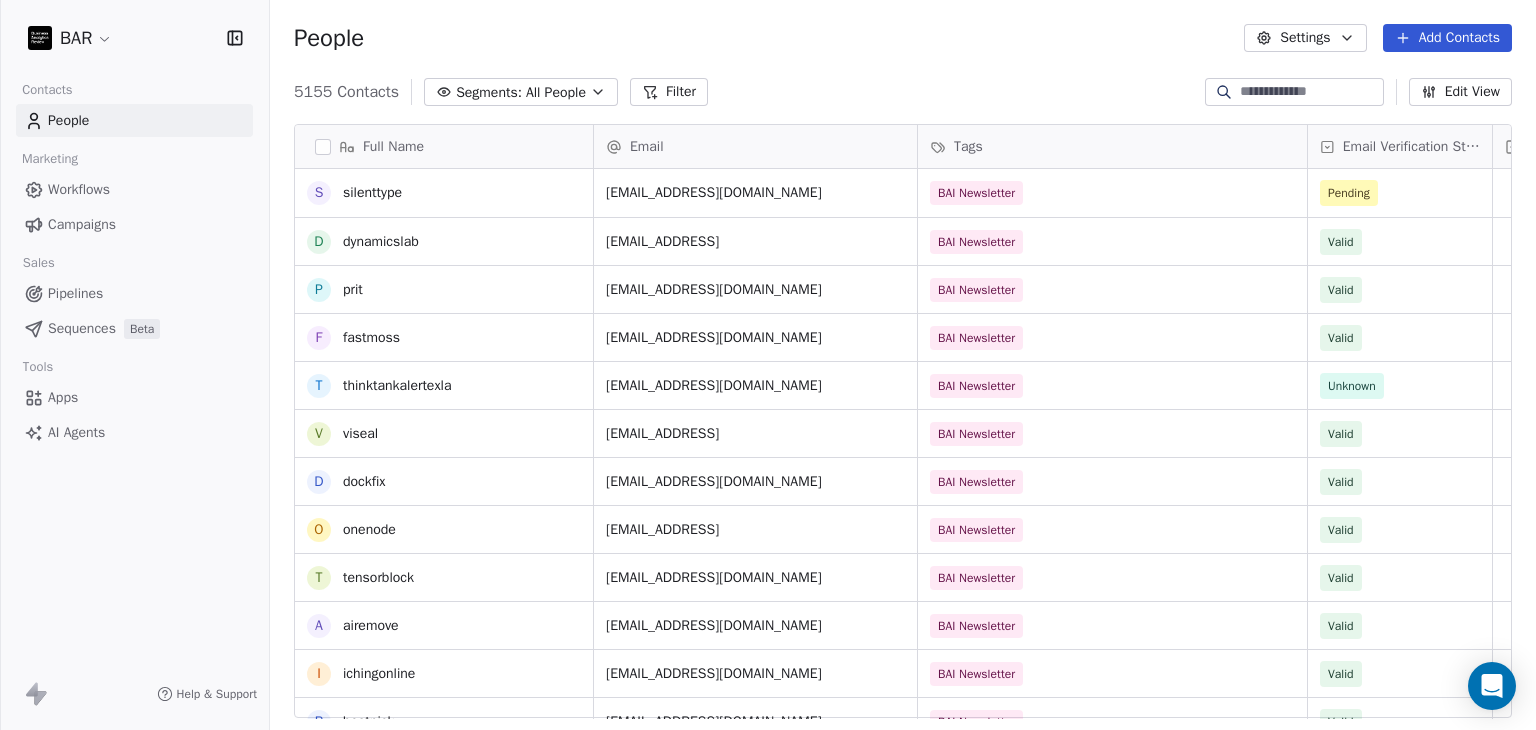 scroll, scrollTop: 499, scrollLeft: 0, axis: vertical 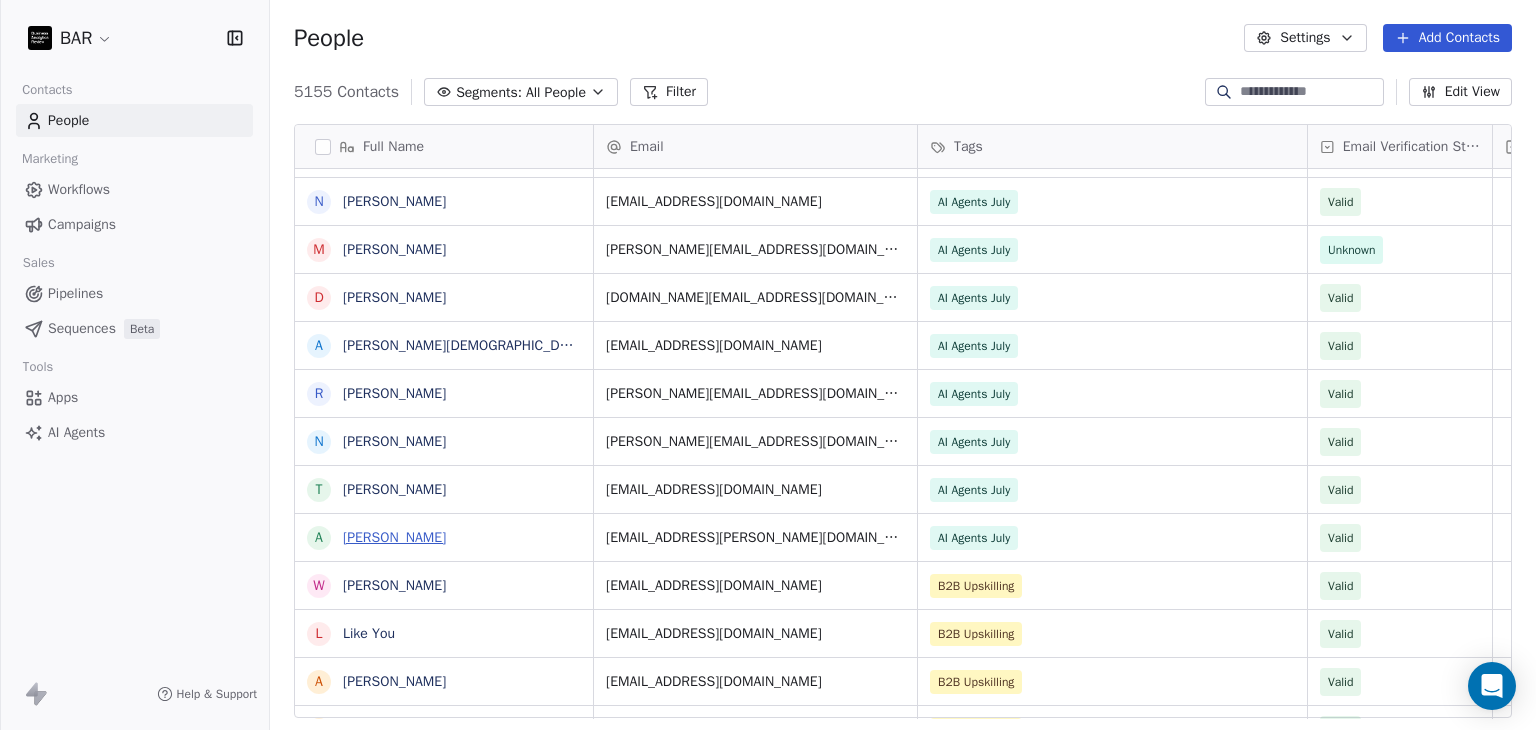click on "[PERSON_NAME]" at bounding box center (394, 537) 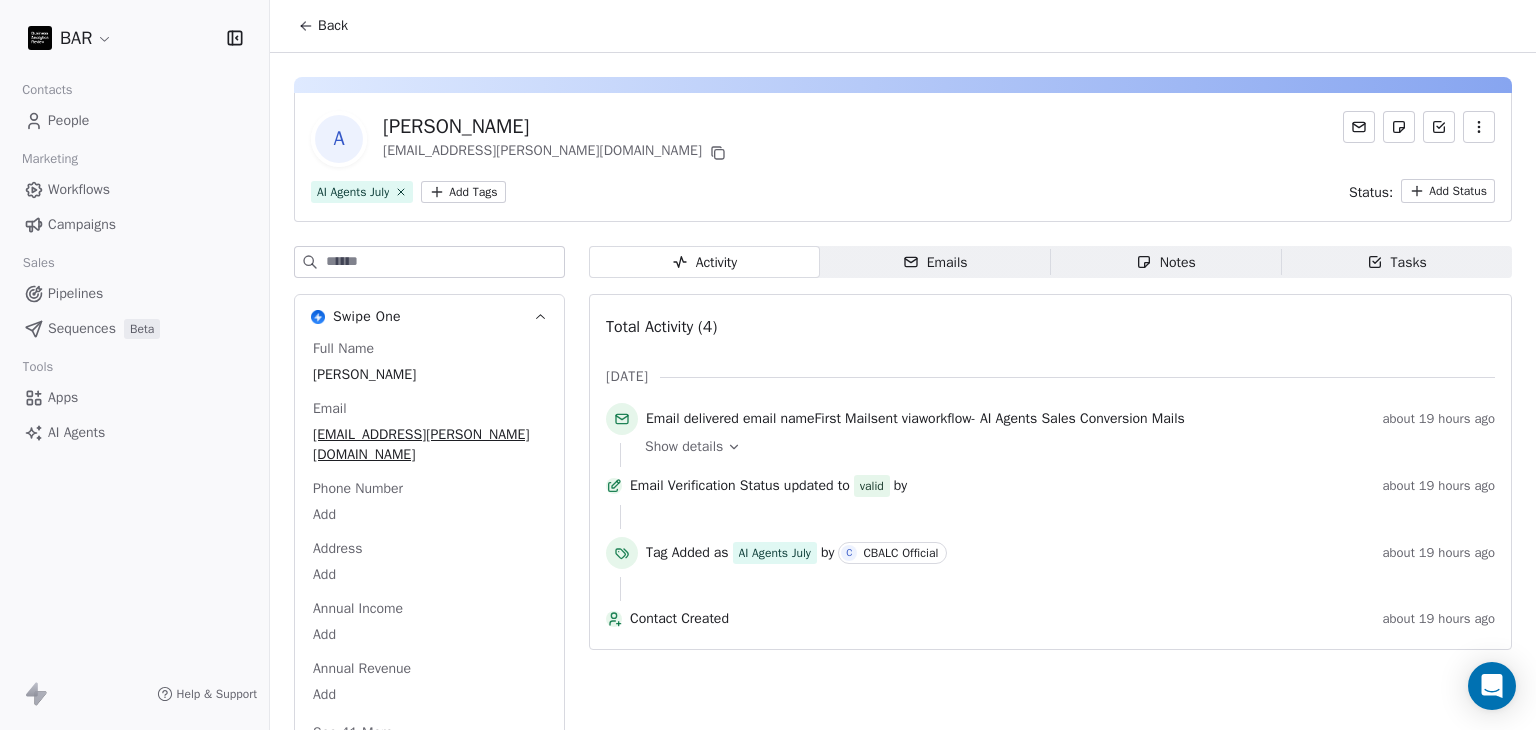 click 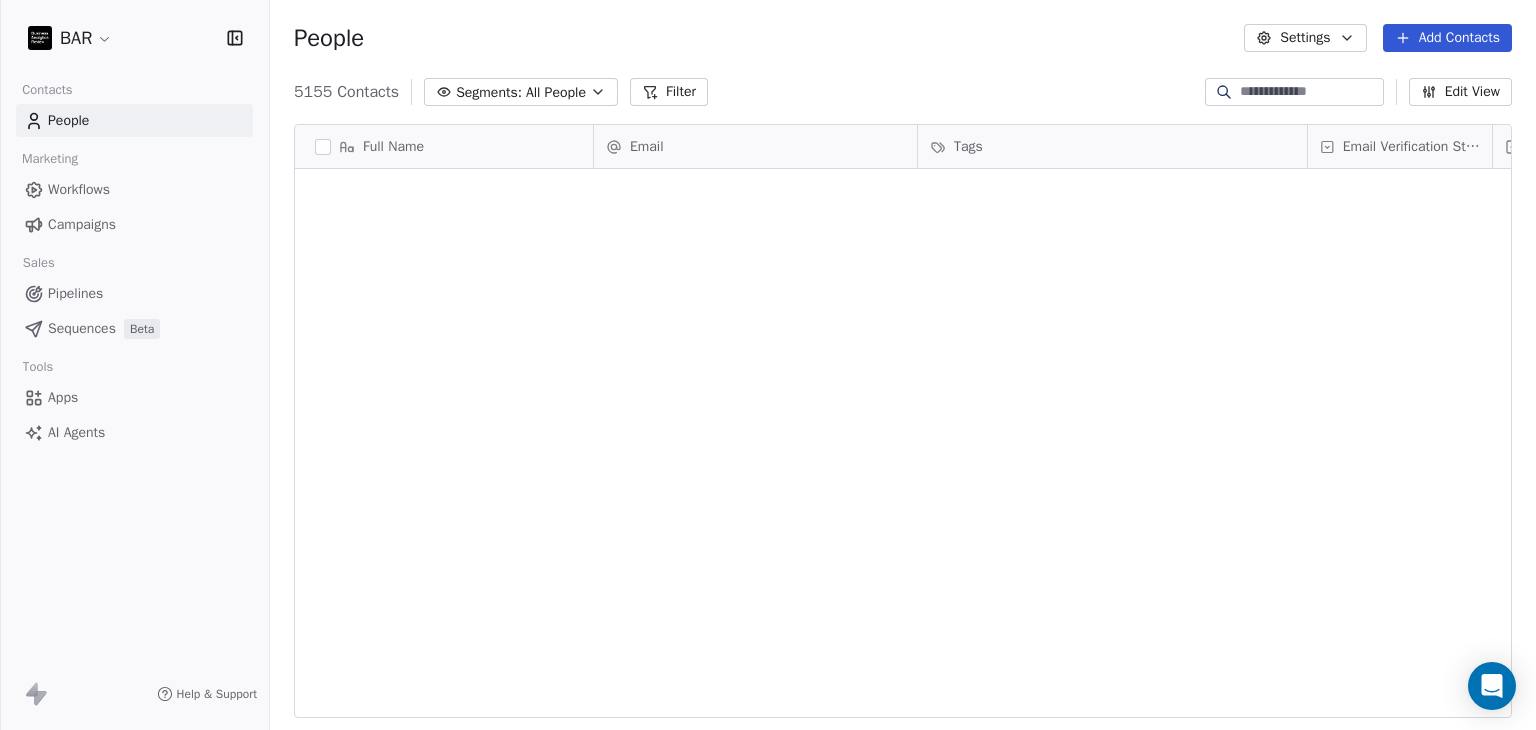 scroll, scrollTop: 2200, scrollLeft: 0, axis: vertical 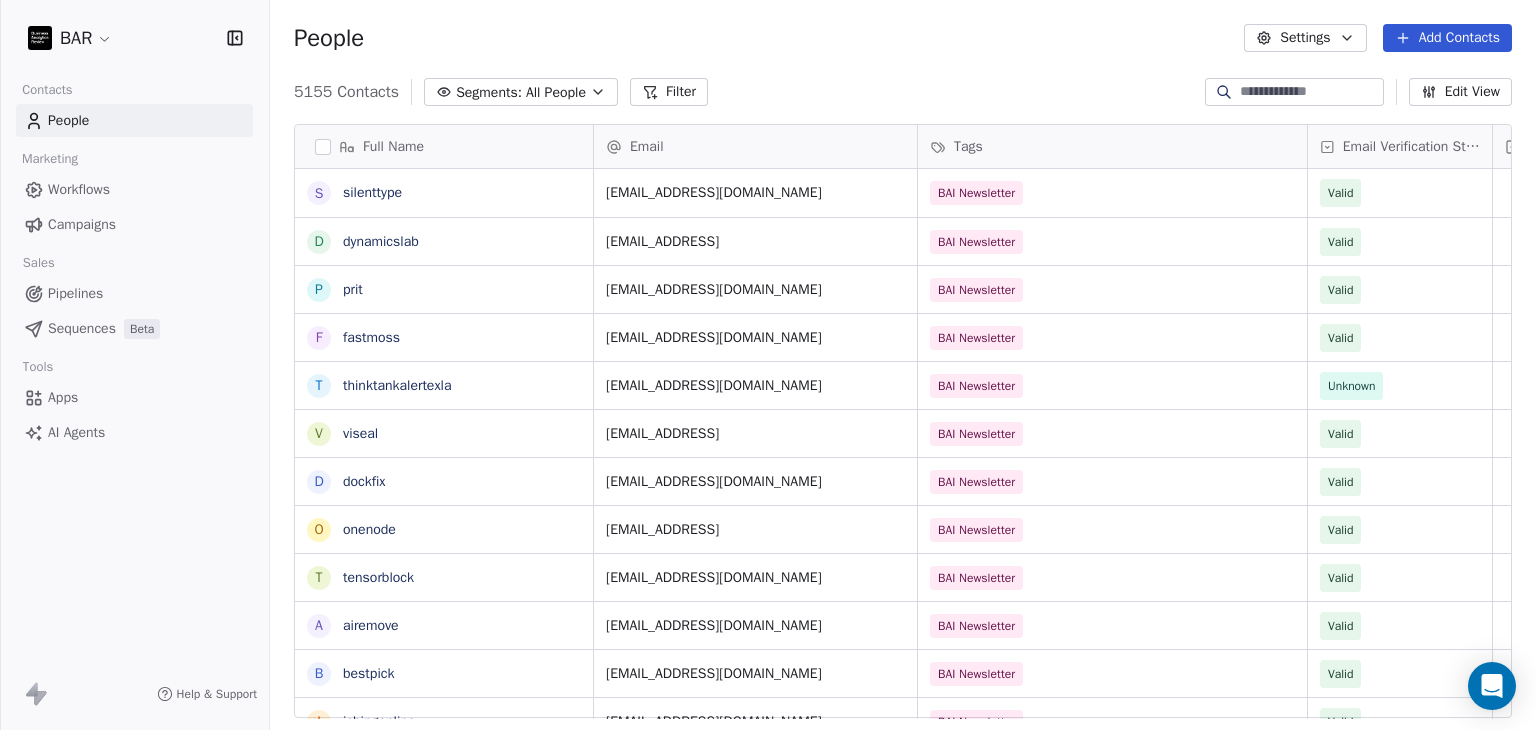 click on "People Settings  Add Contacts" at bounding box center (903, 38) 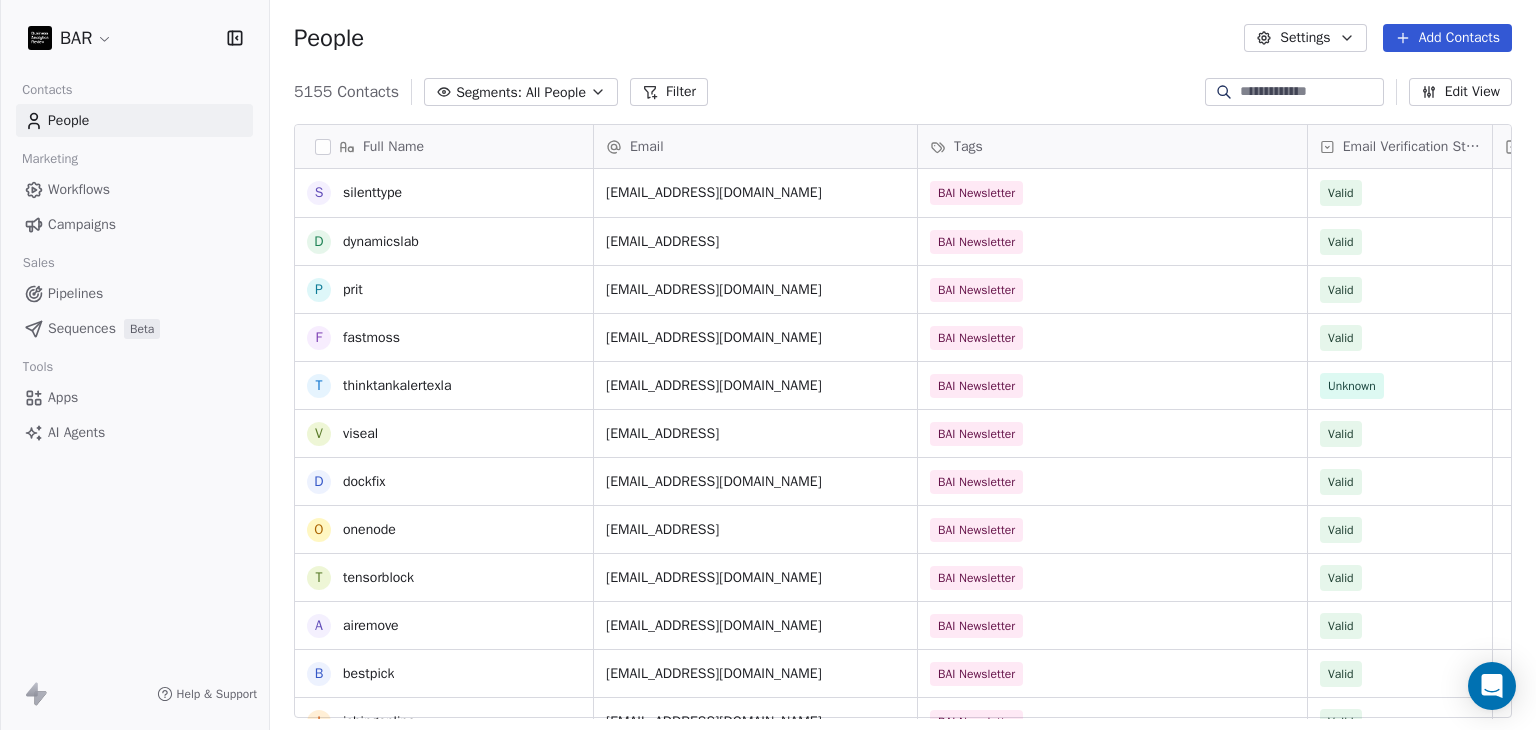 scroll, scrollTop: 400, scrollLeft: 0, axis: vertical 